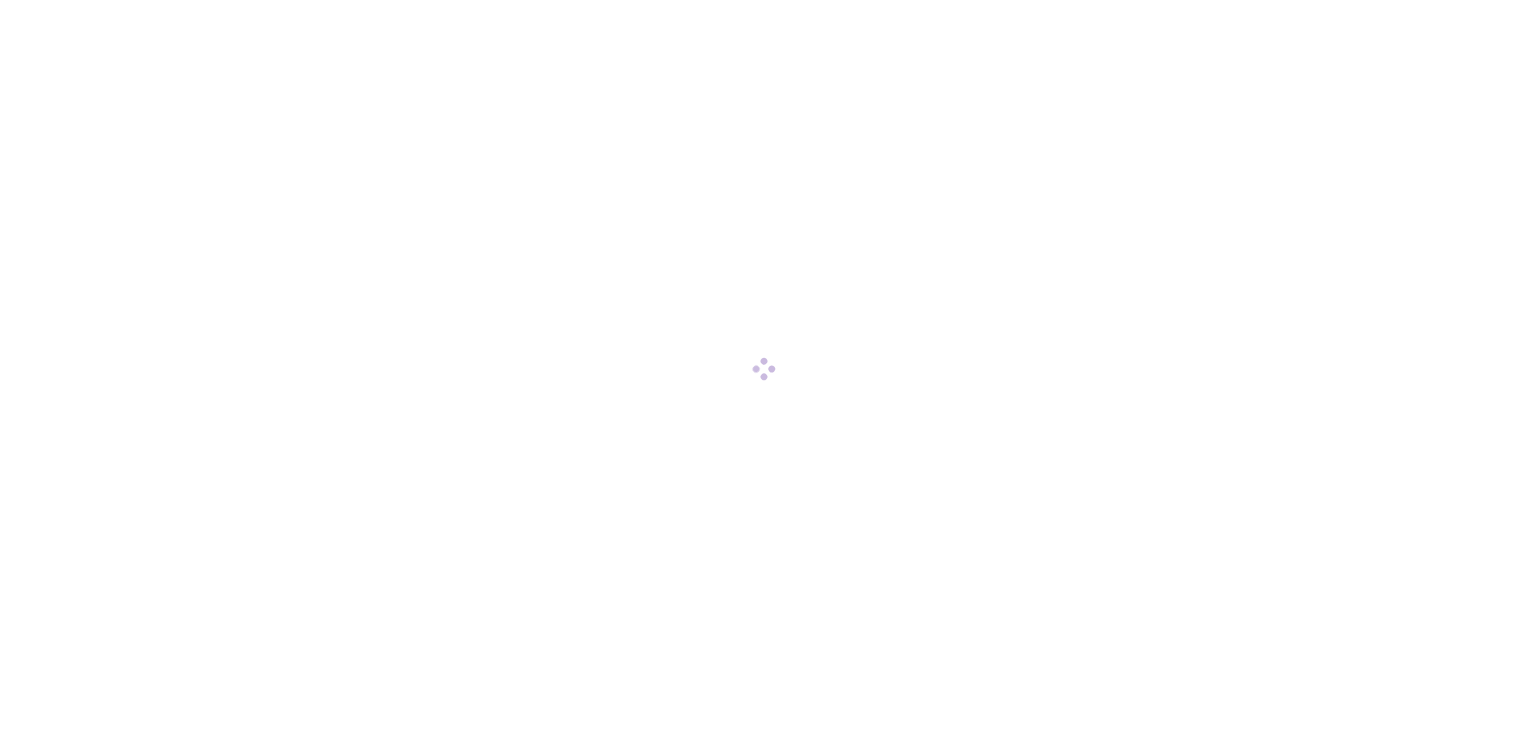 scroll, scrollTop: 0, scrollLeft: 0, axis: both 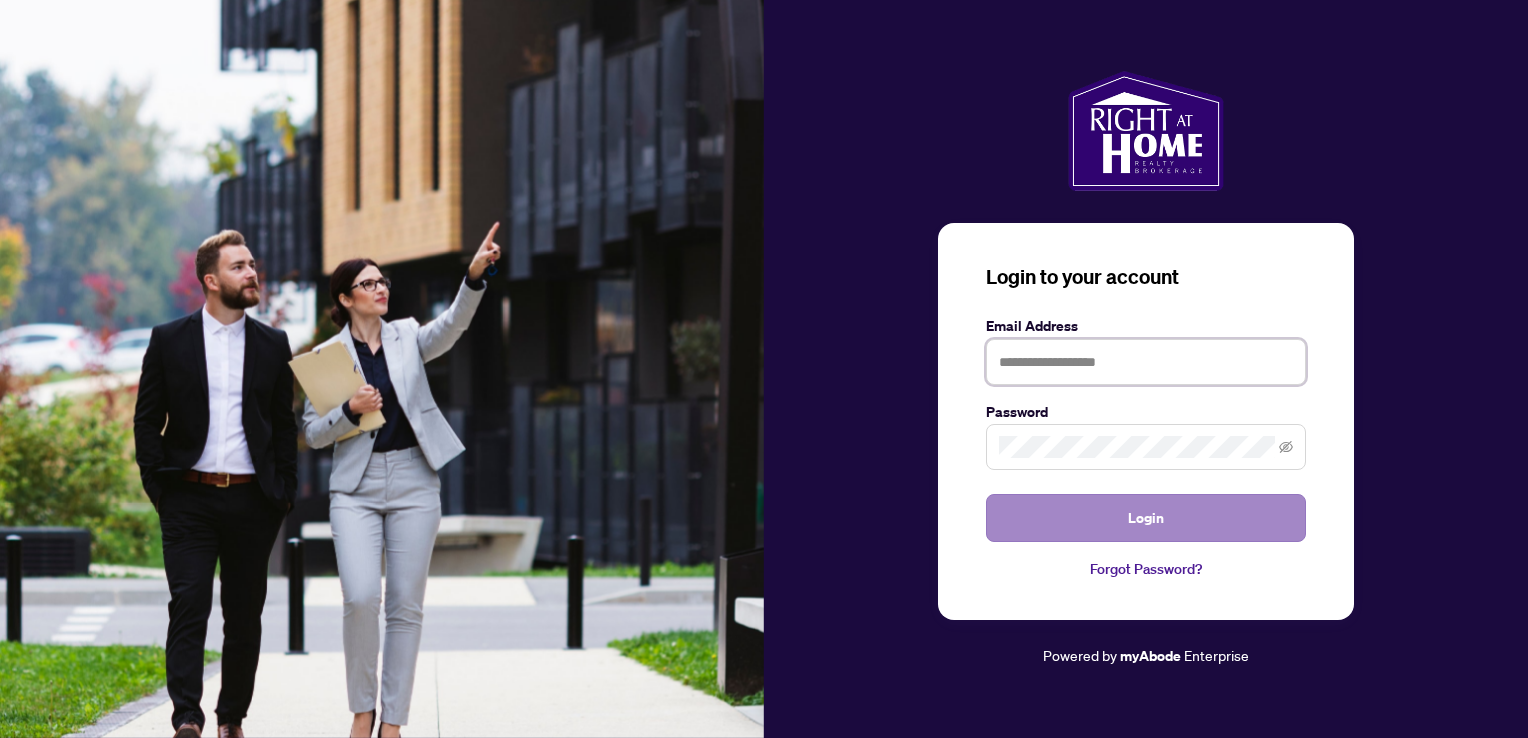 type on "**********" 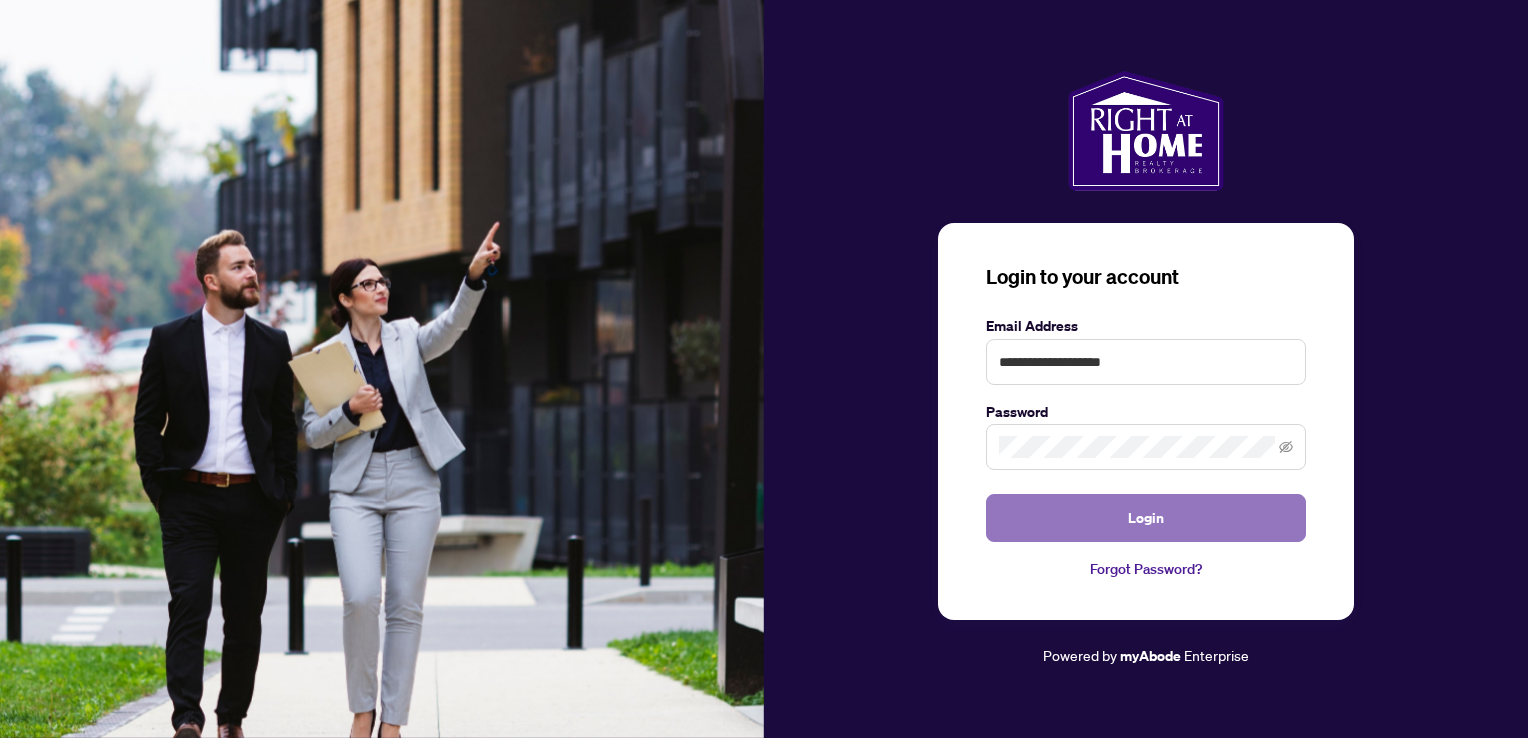 click on "Login" at bounding box center (1146, 518) 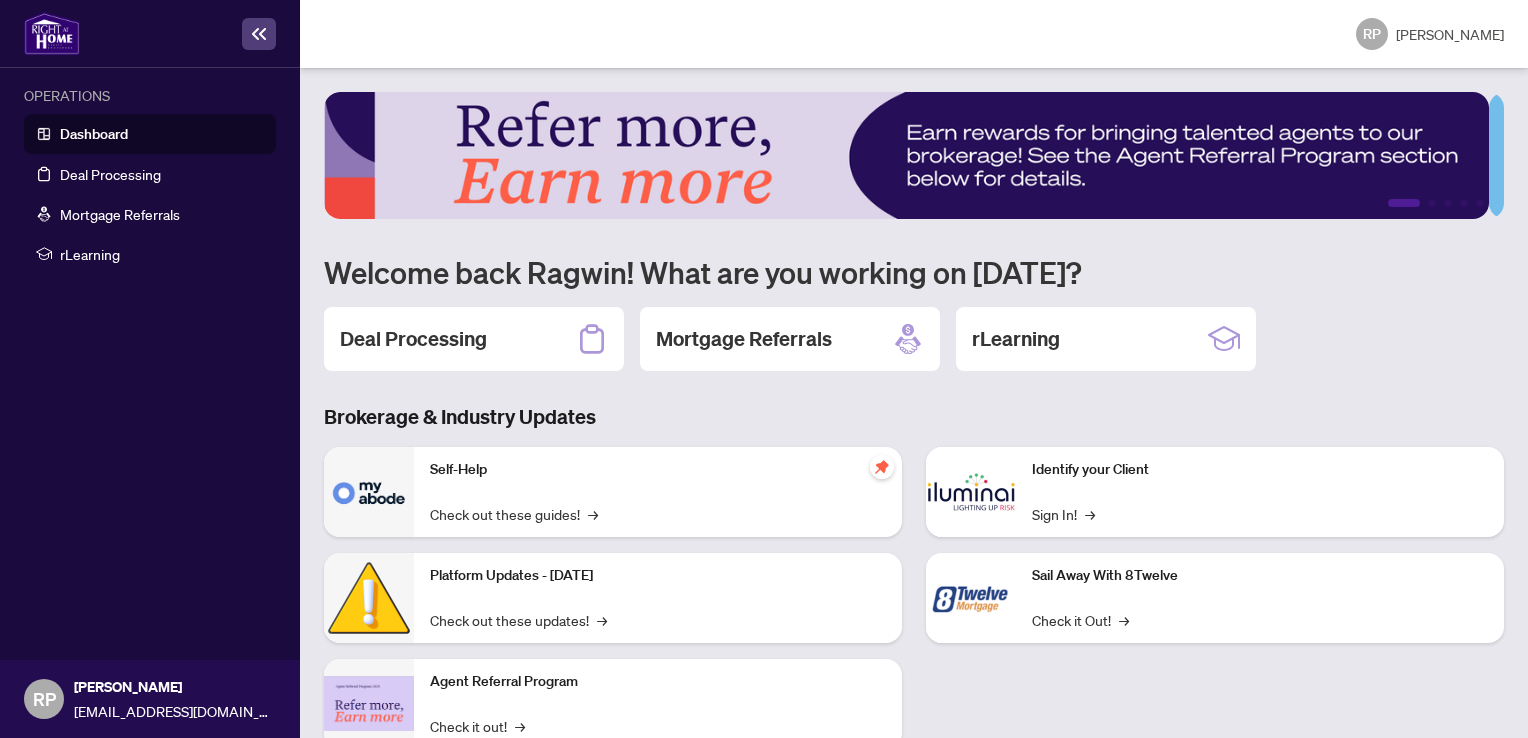 click on "Self-Help" at bounding box center (658, 470) 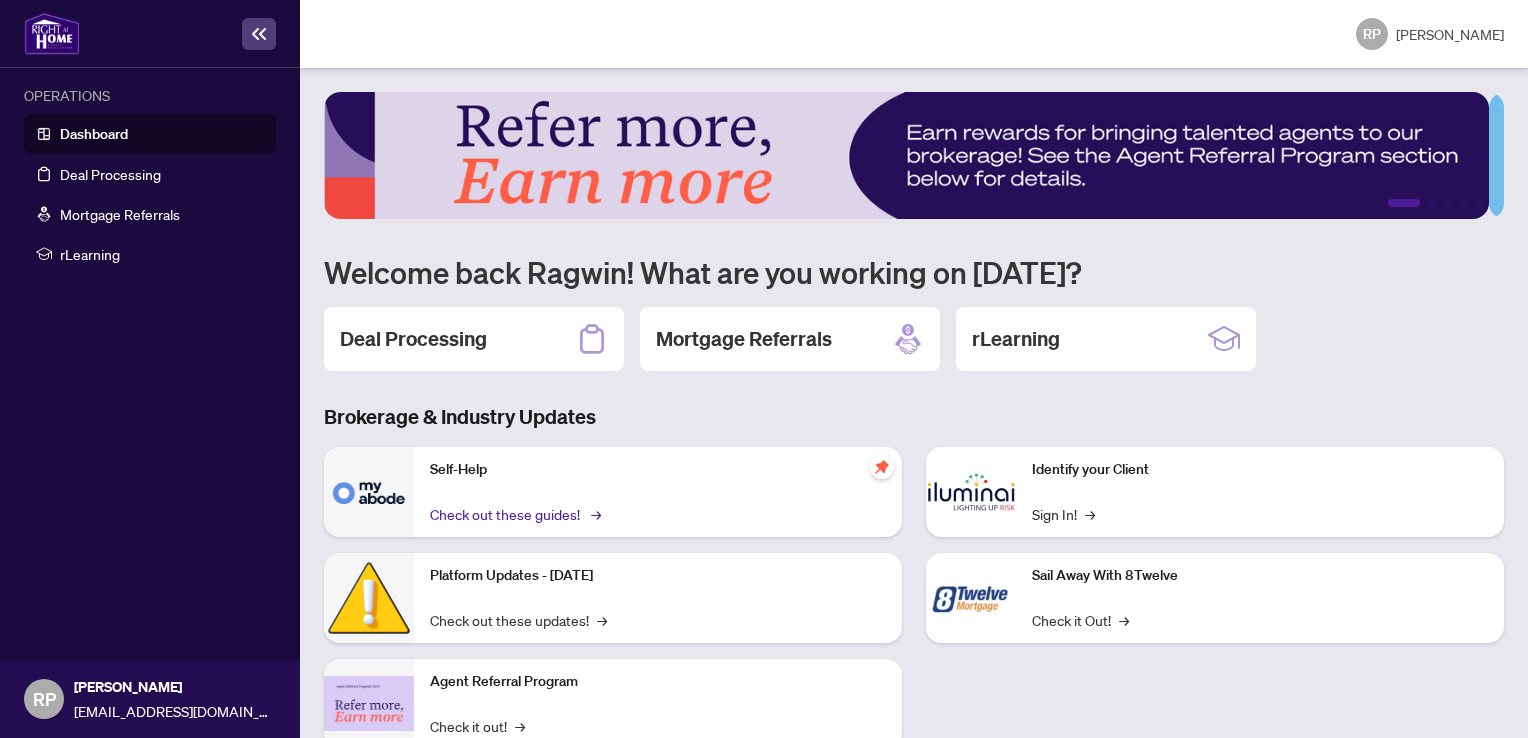 click on "Check out these guides! →" at bounding box center (514, 514) 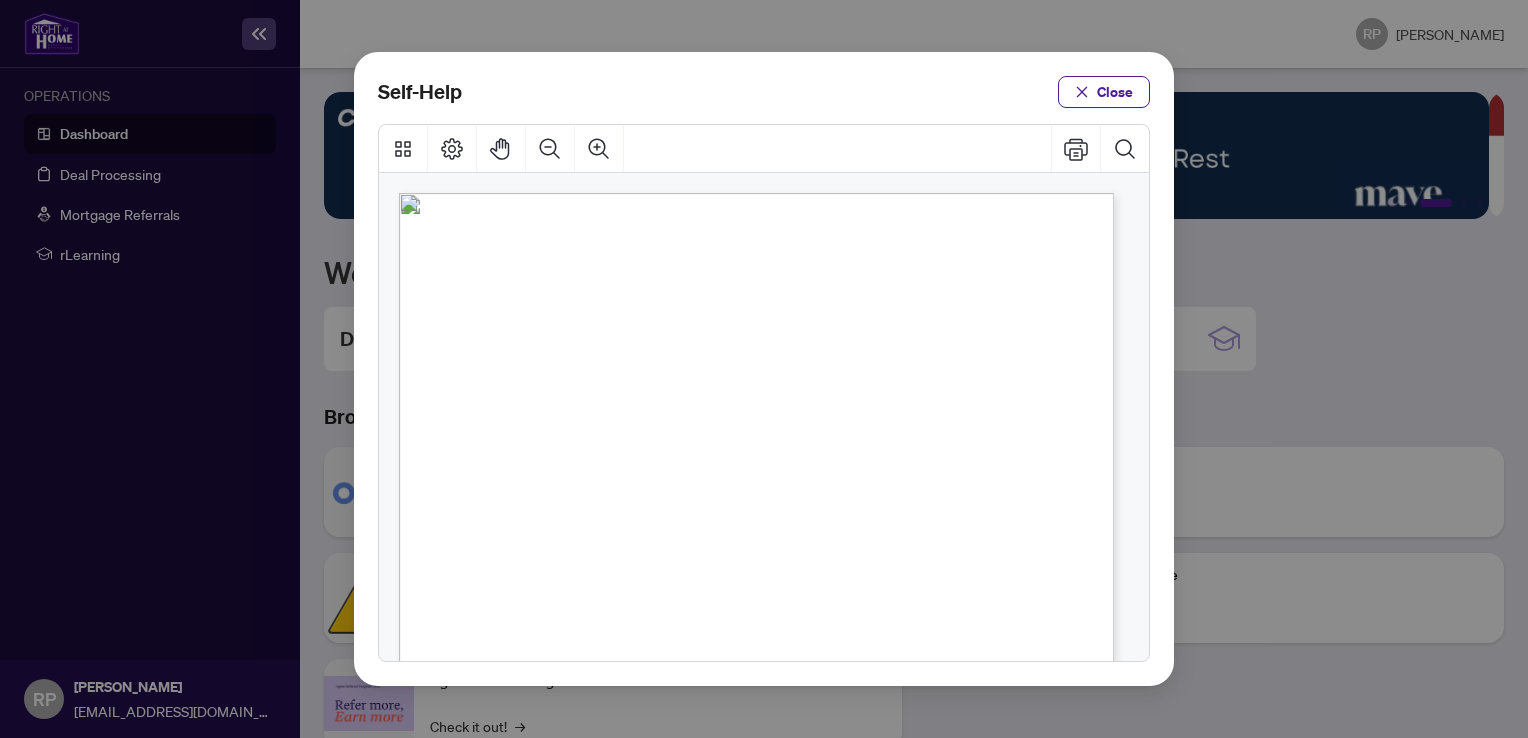 click on "Video" at bounding box center [806, 441] 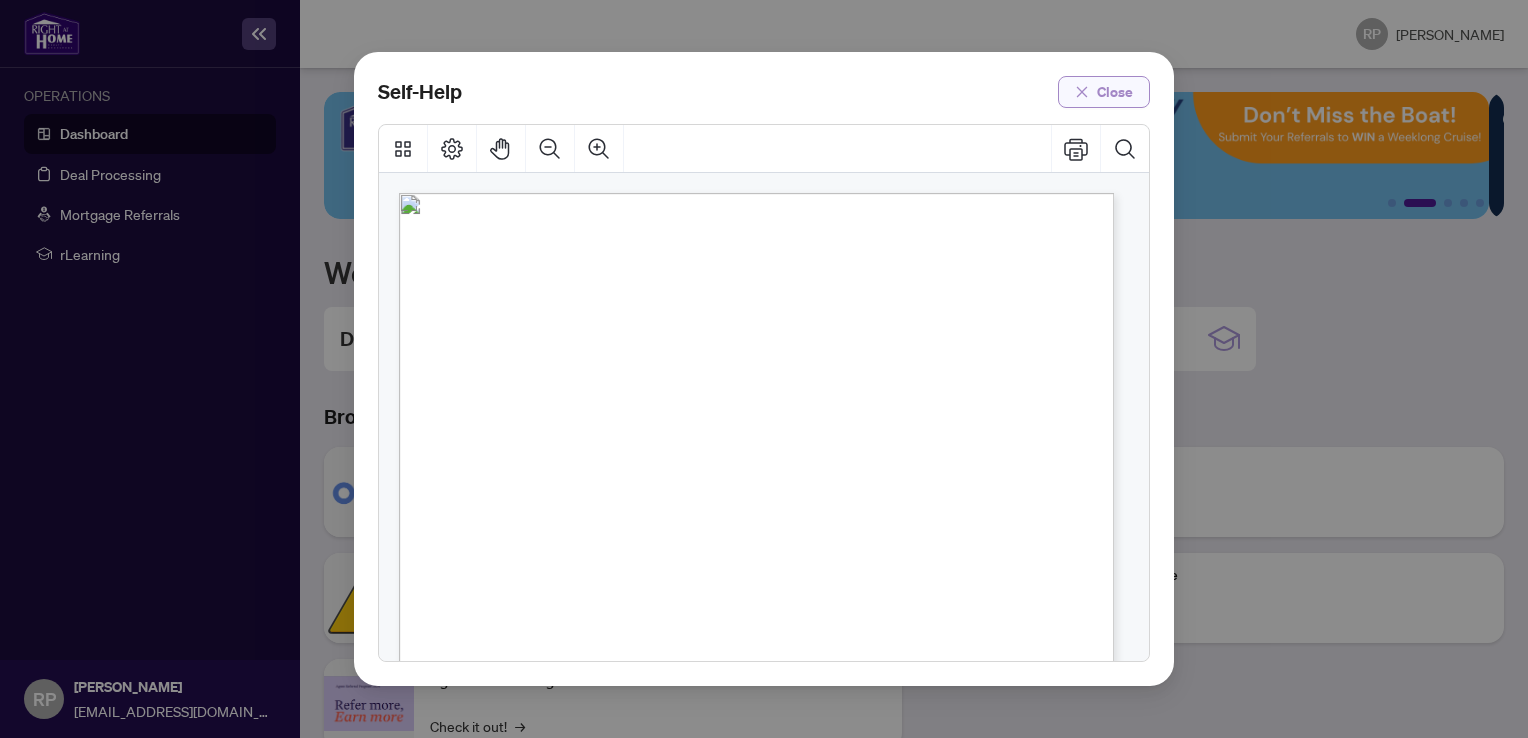 click on "Close" at bounding box center (1115, 92) 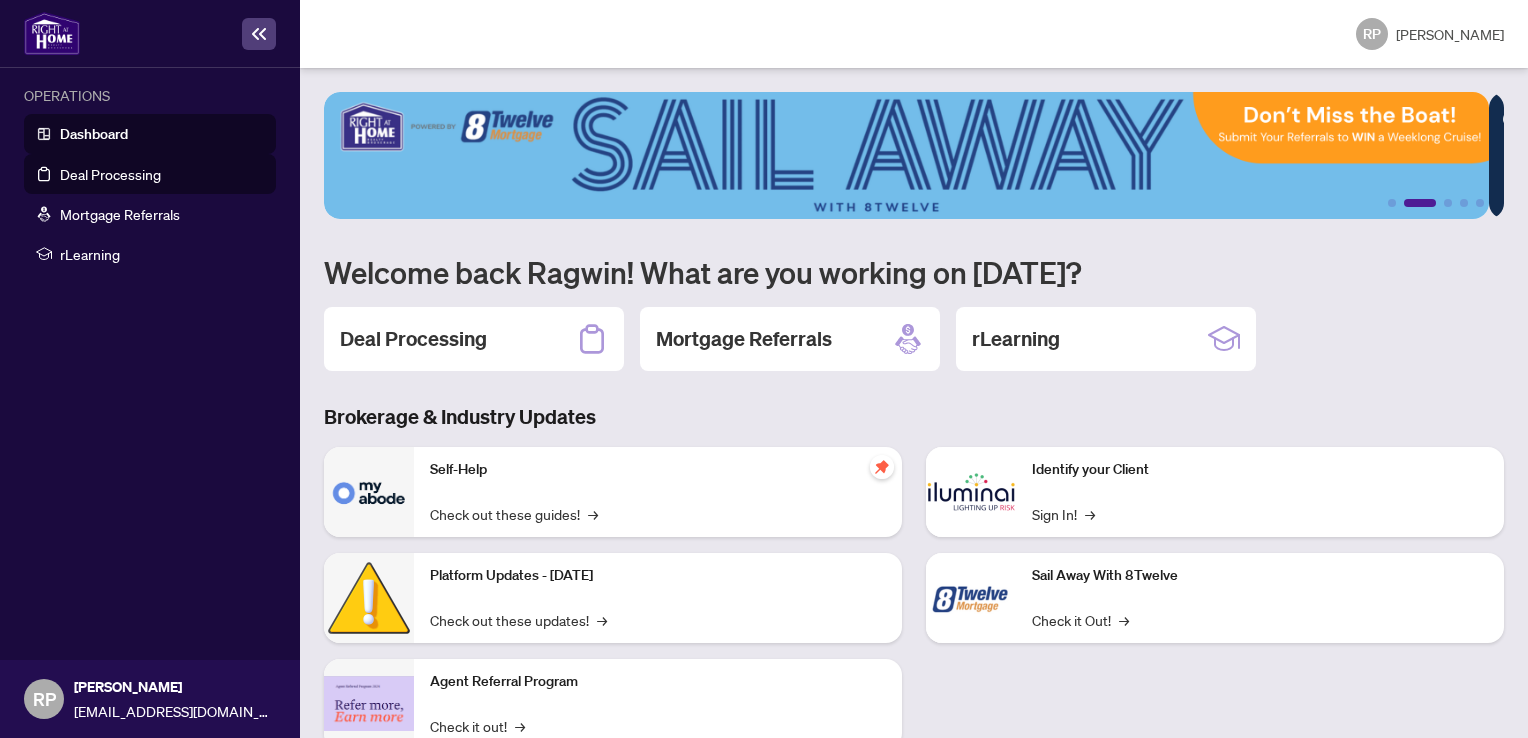 click on "Deal Processing" at bounding box center [110, 174] 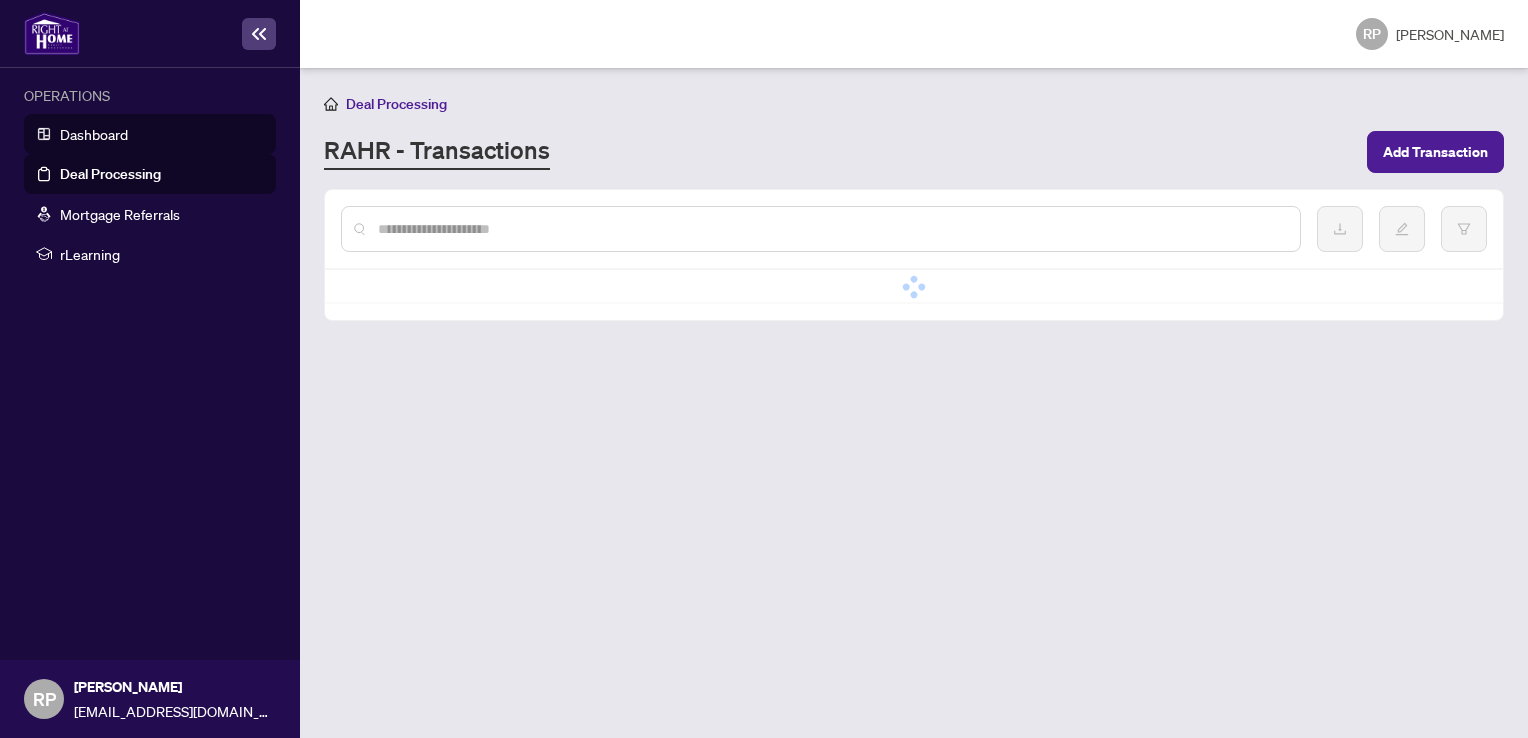 click on "Dashboard" at bounding box center (94, 134) 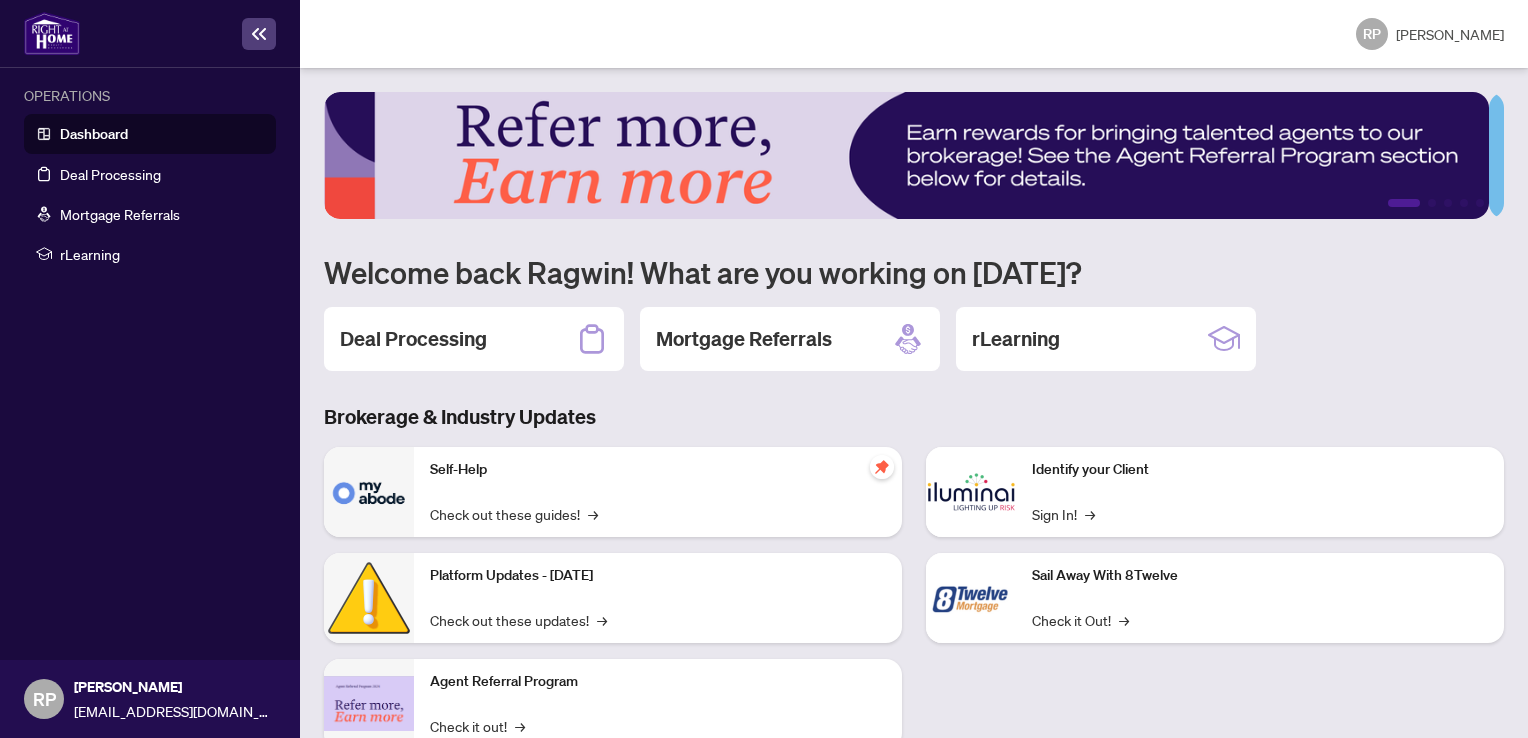 click on "Dashboard" at bounding box center (94, 134) 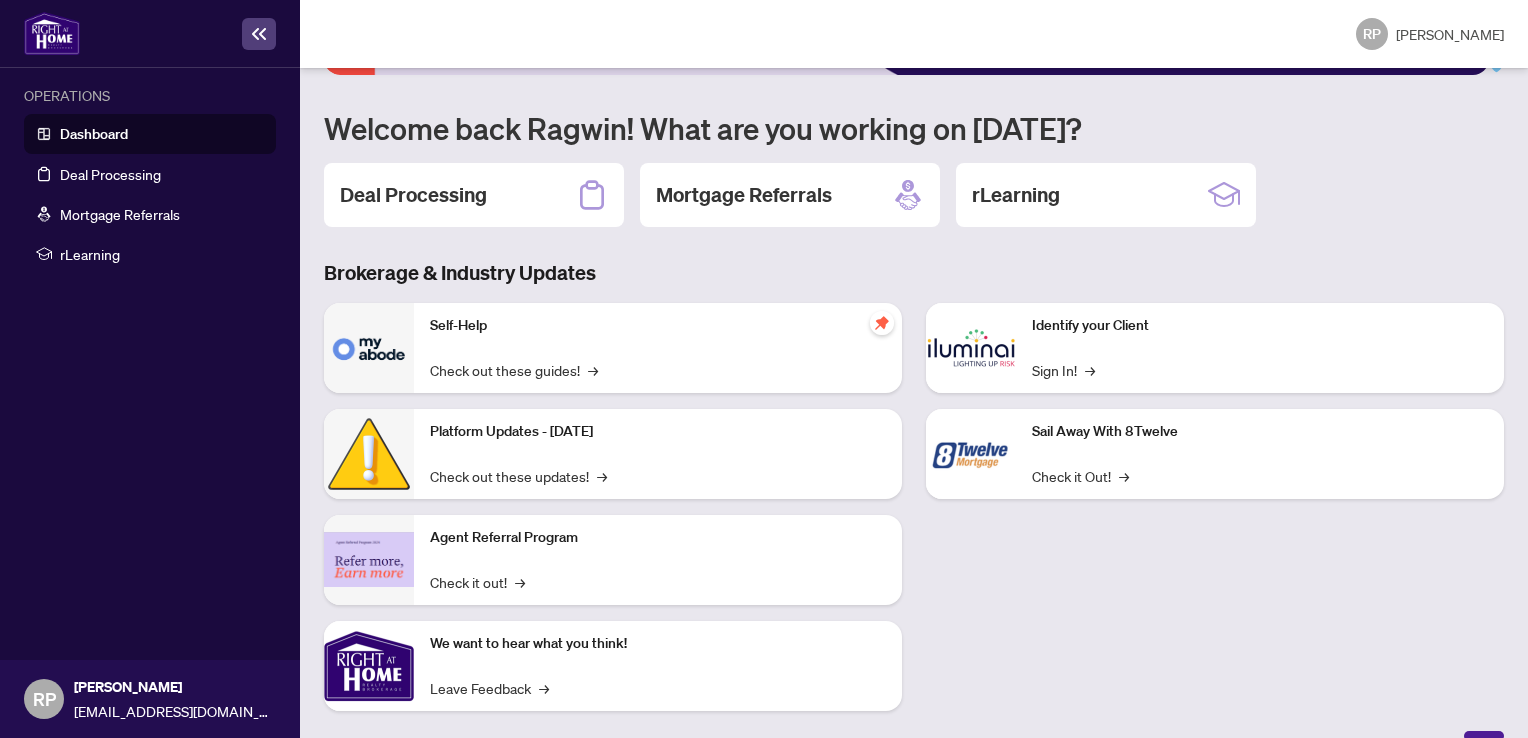 scroll, scrollTop: 168, scrollLeft: 0, axis: vertical 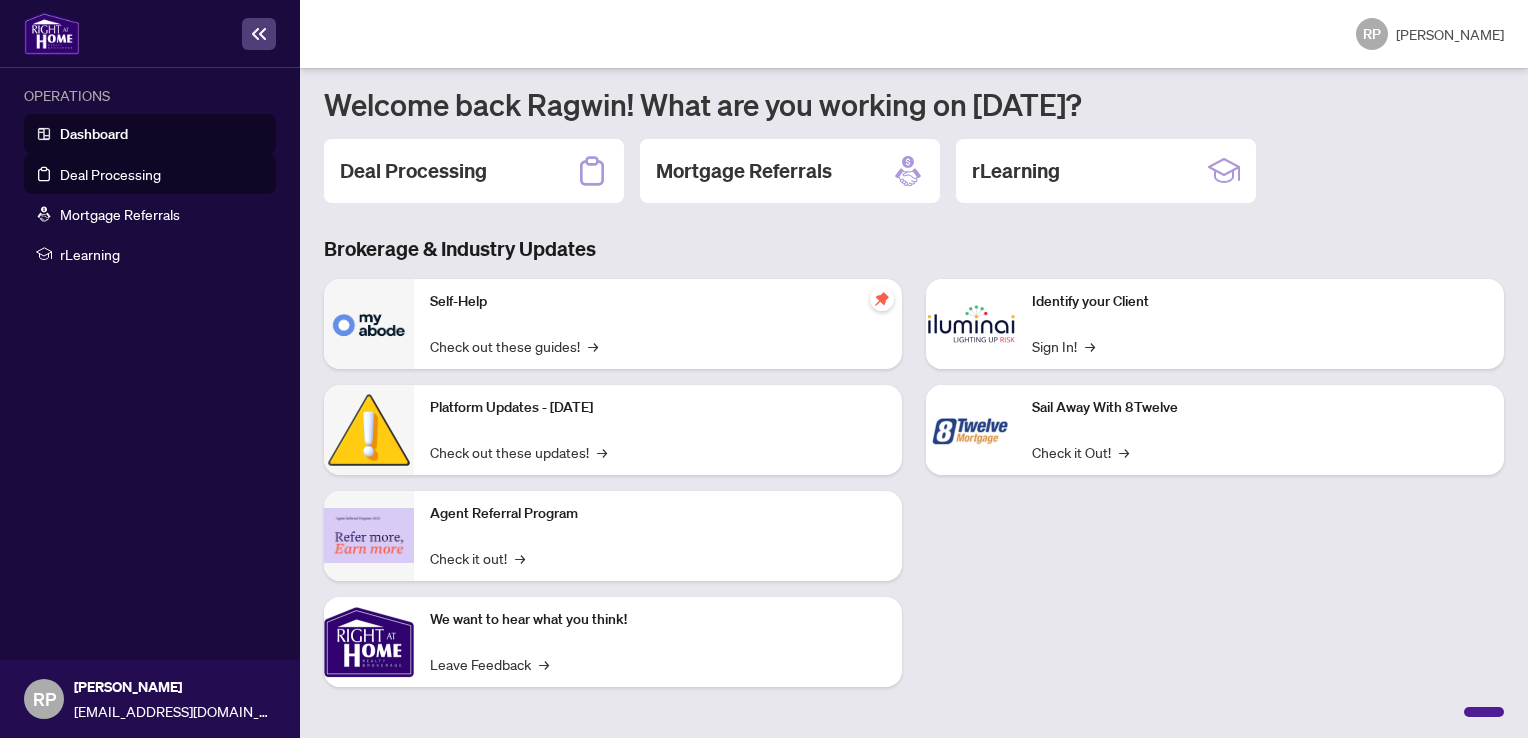 click on "Deal Processing" at bounding box center (110, 174) 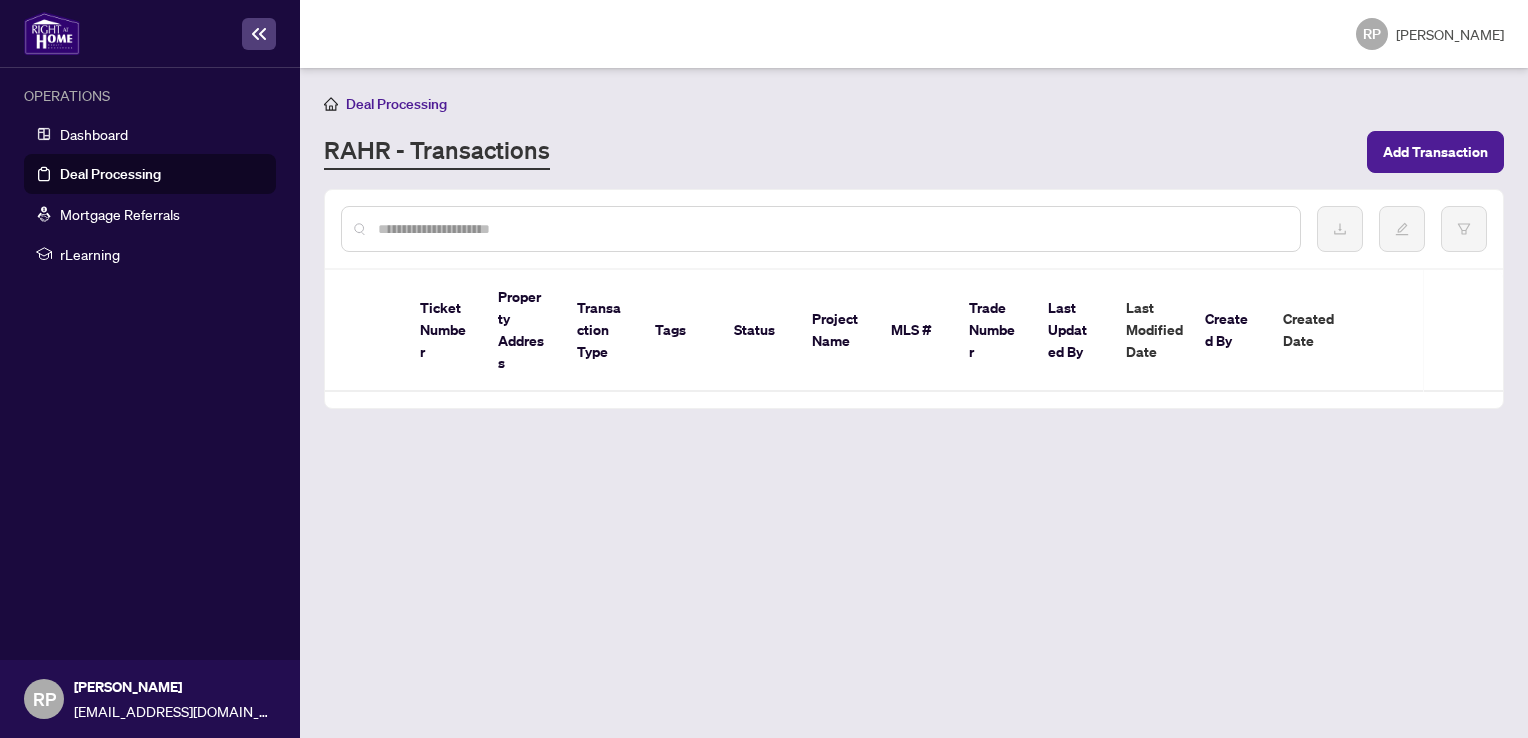 scroll, scrollTop: 0, scrollLeft: 0, axis: both 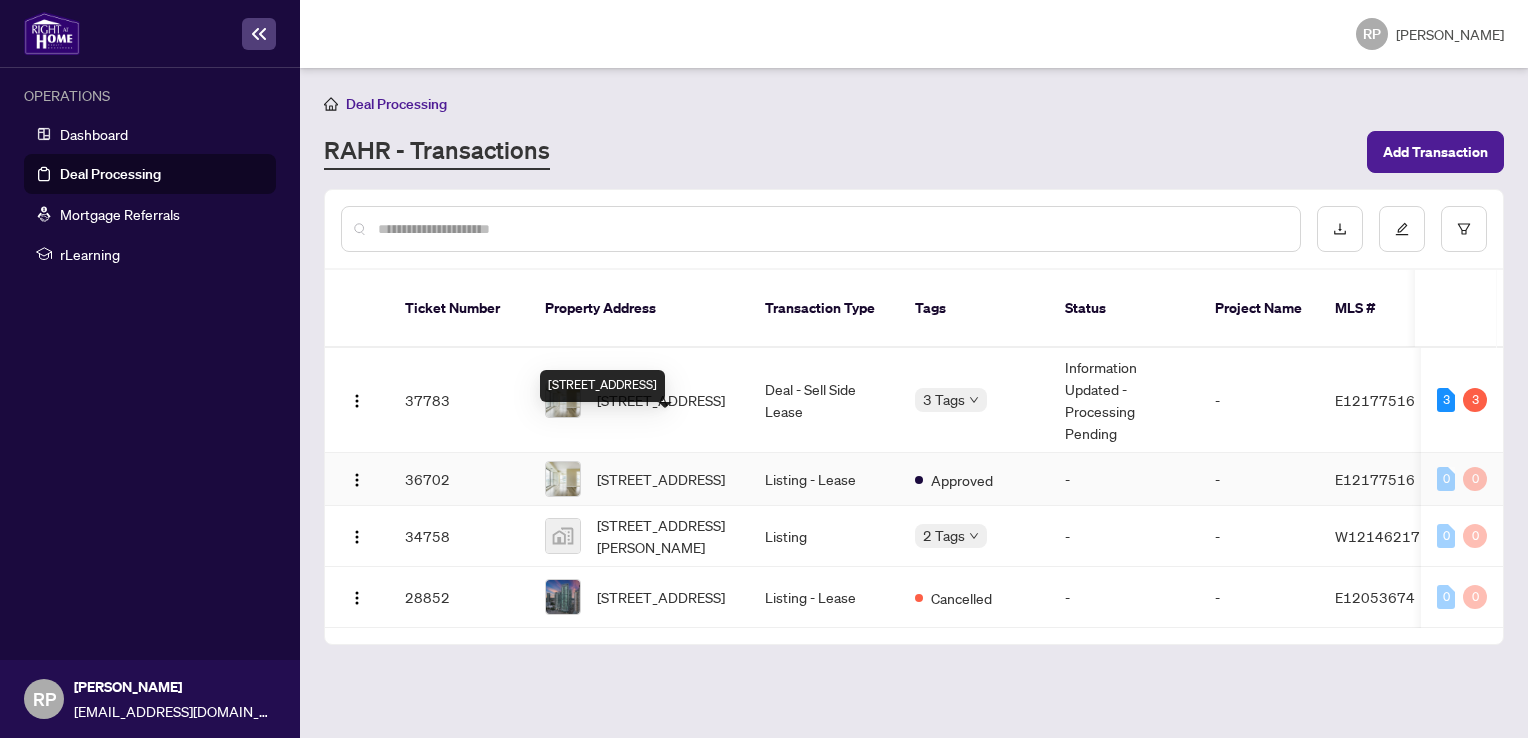 click on "[STREET_ADDRESS]" at bounding box center (661, 479) 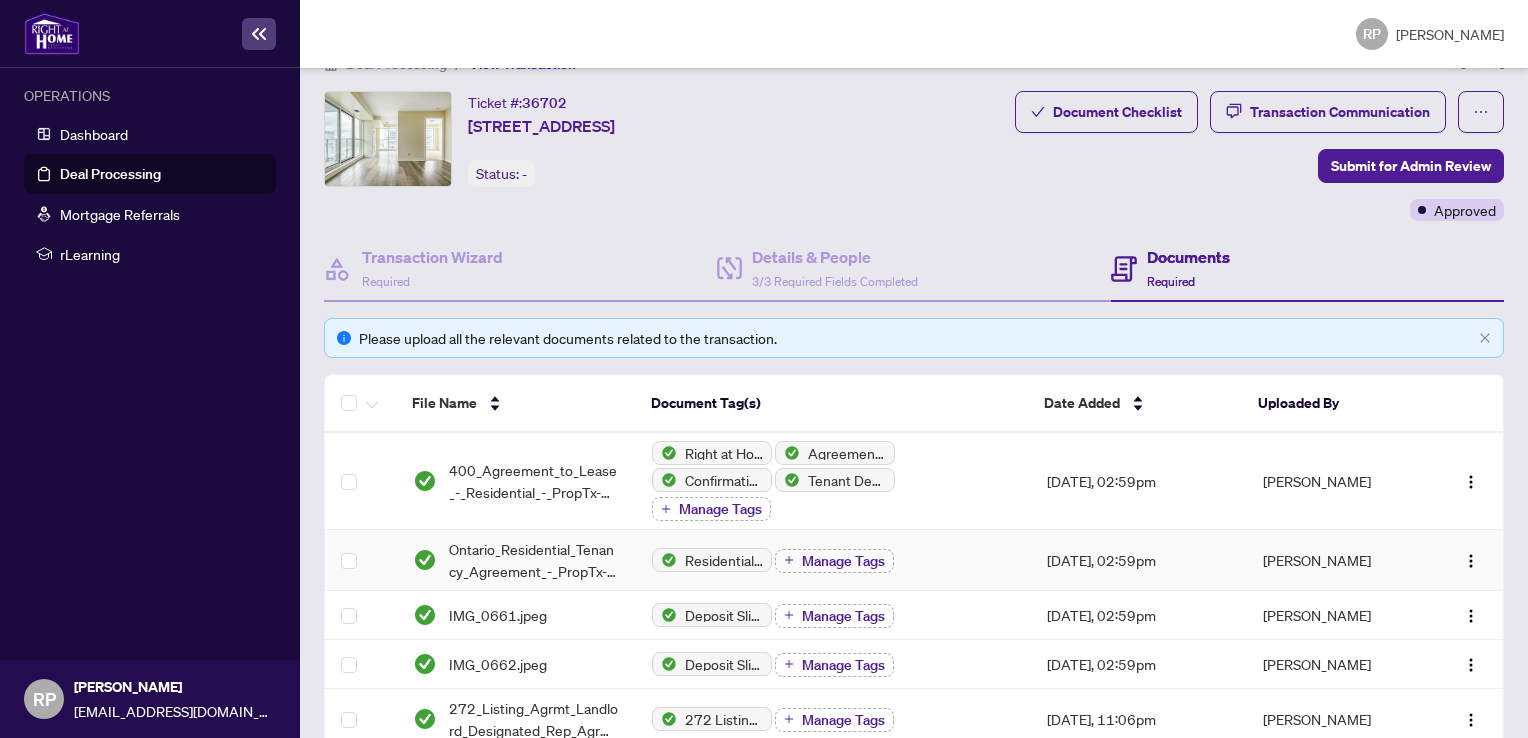 scroll, scrollTop: 0, scrollLeft: 0, axis: both 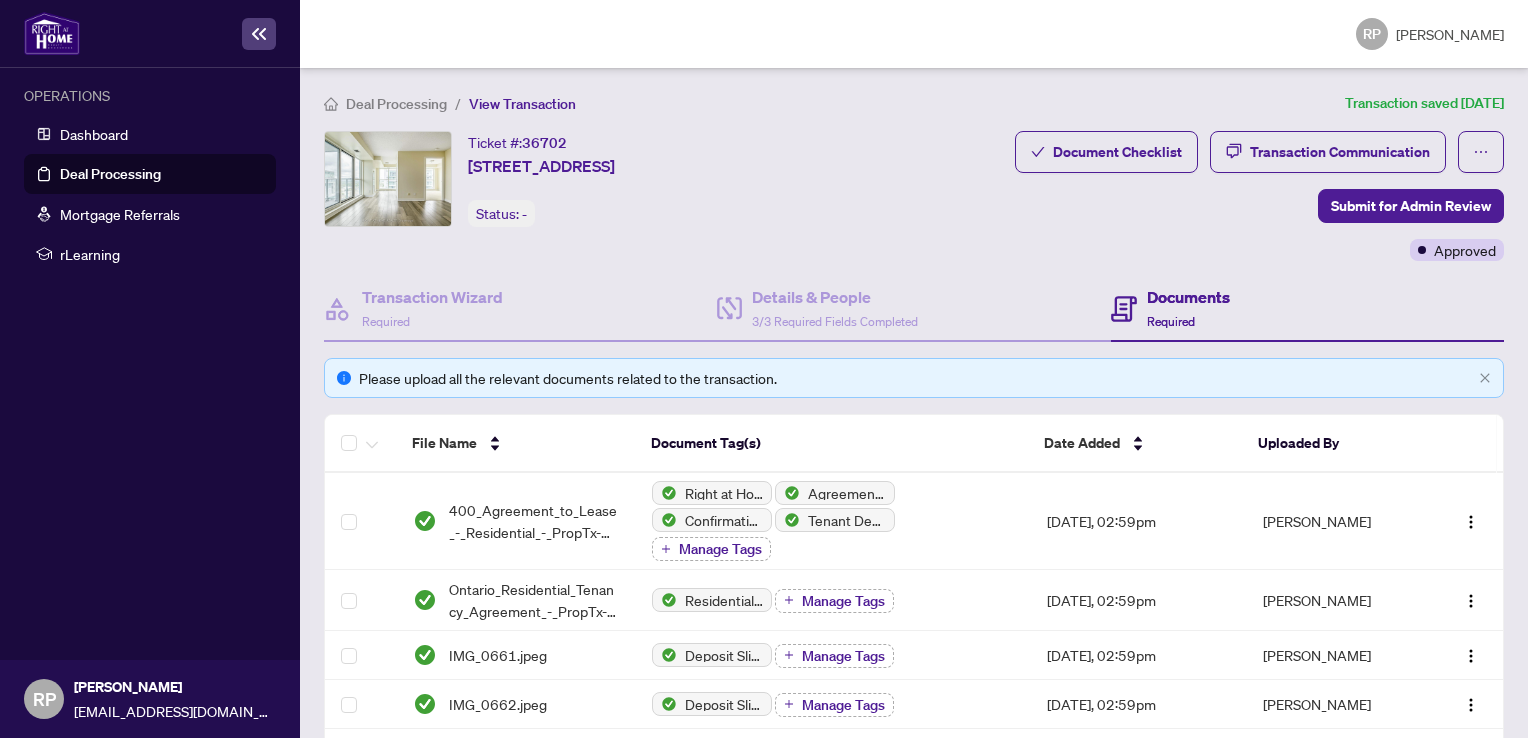 click on "Deal Processing" at bounding box center [110, 174] 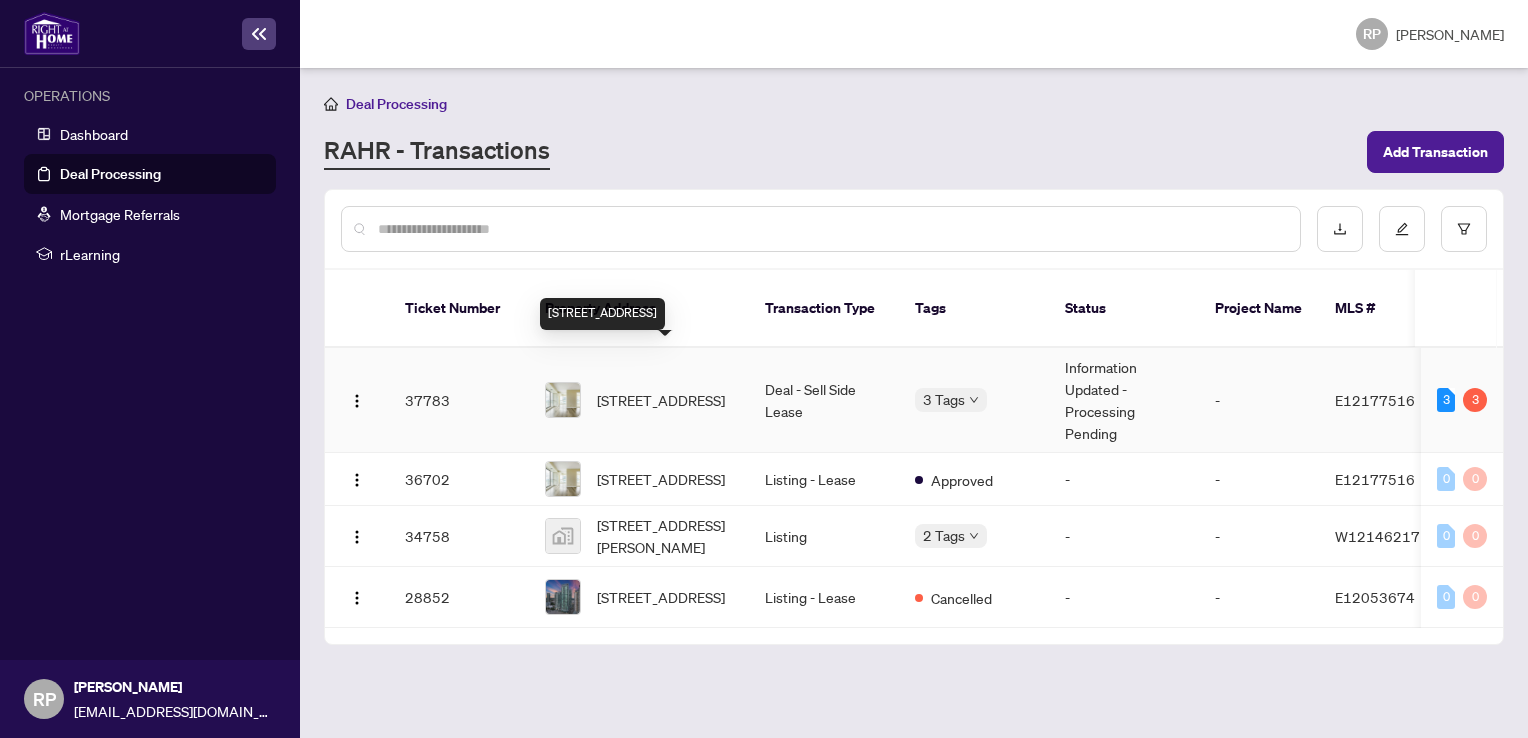 click on "[STREET_ADDRESS]" at bounding box center (661, 400) 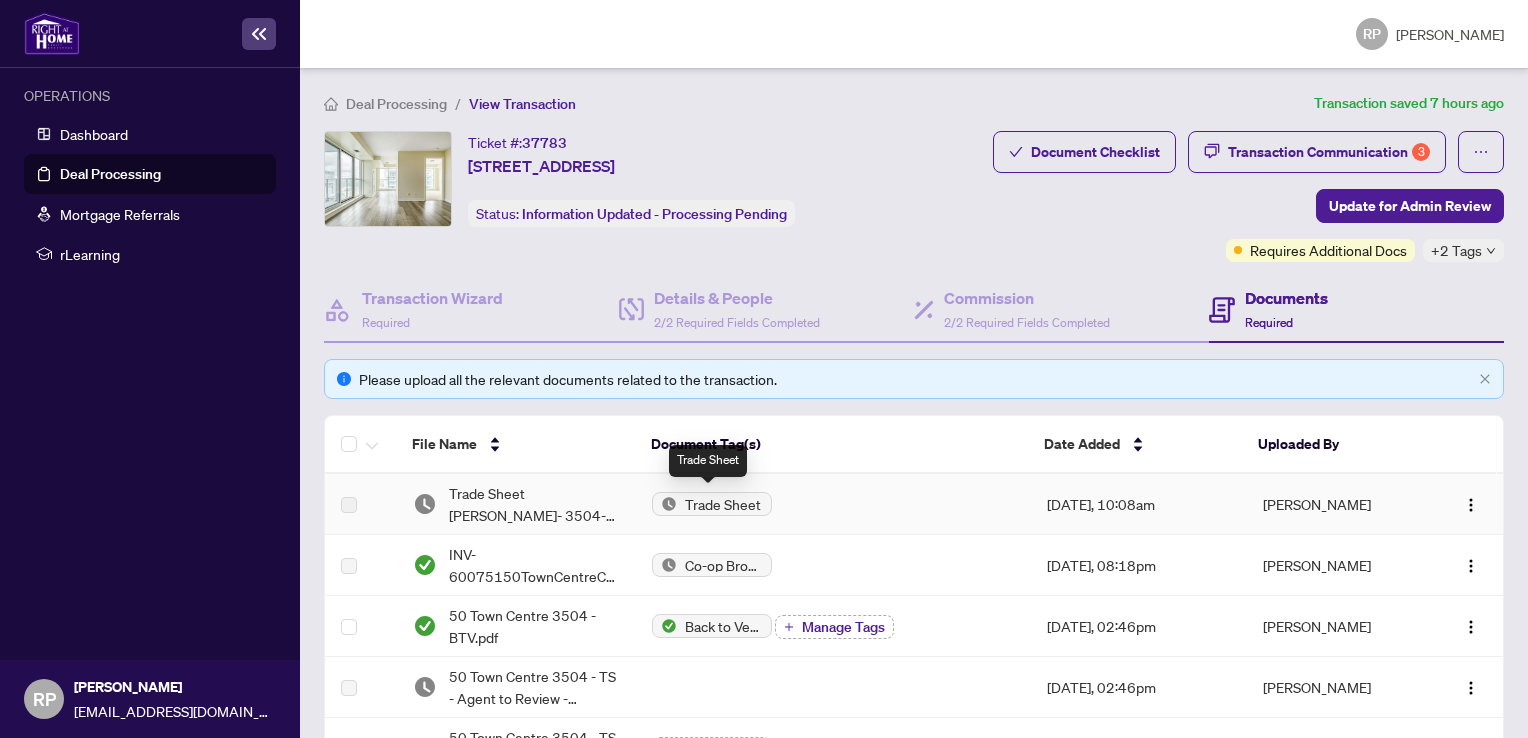 click on "Trade Sheet" at bounding box center (723, 504) 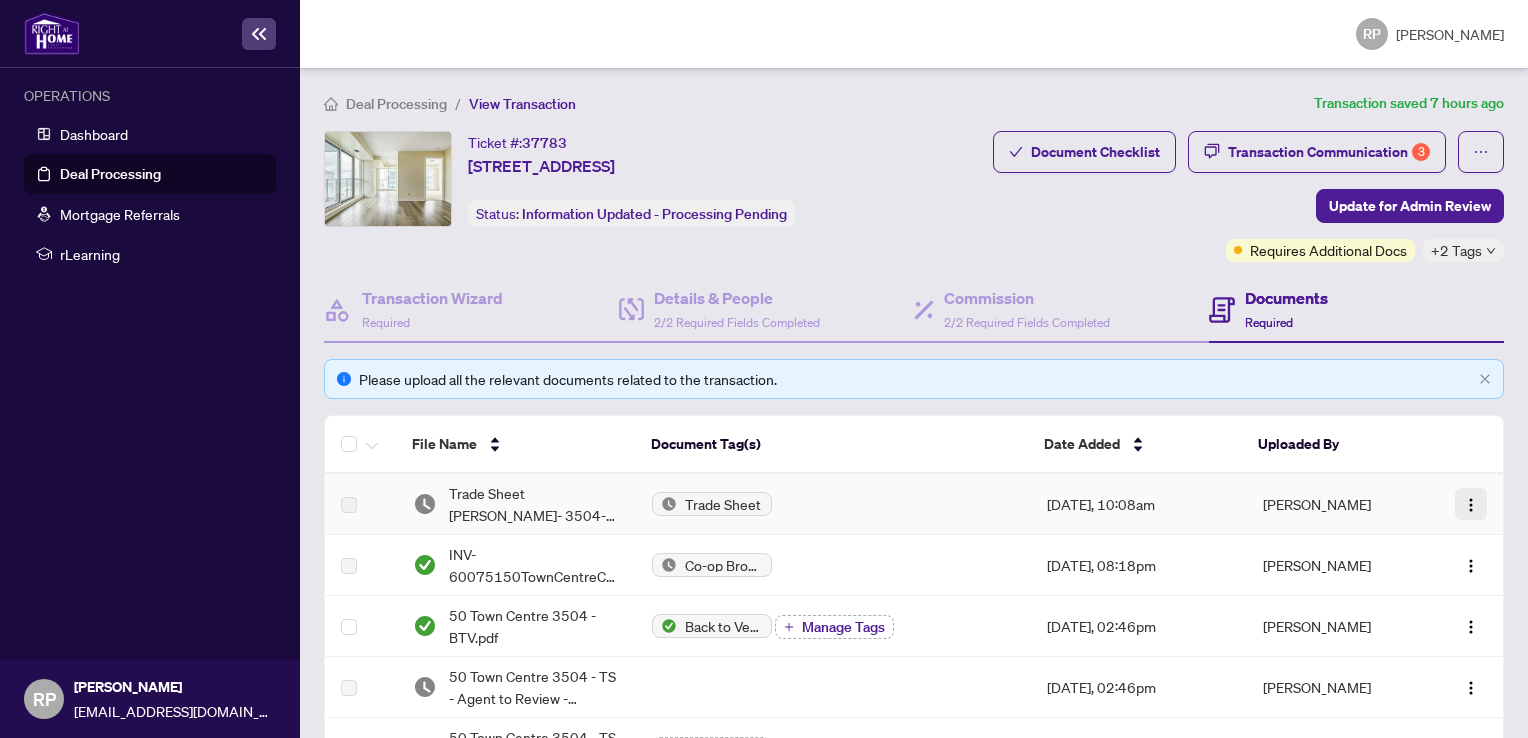 click at bounding box center (1471, 505) 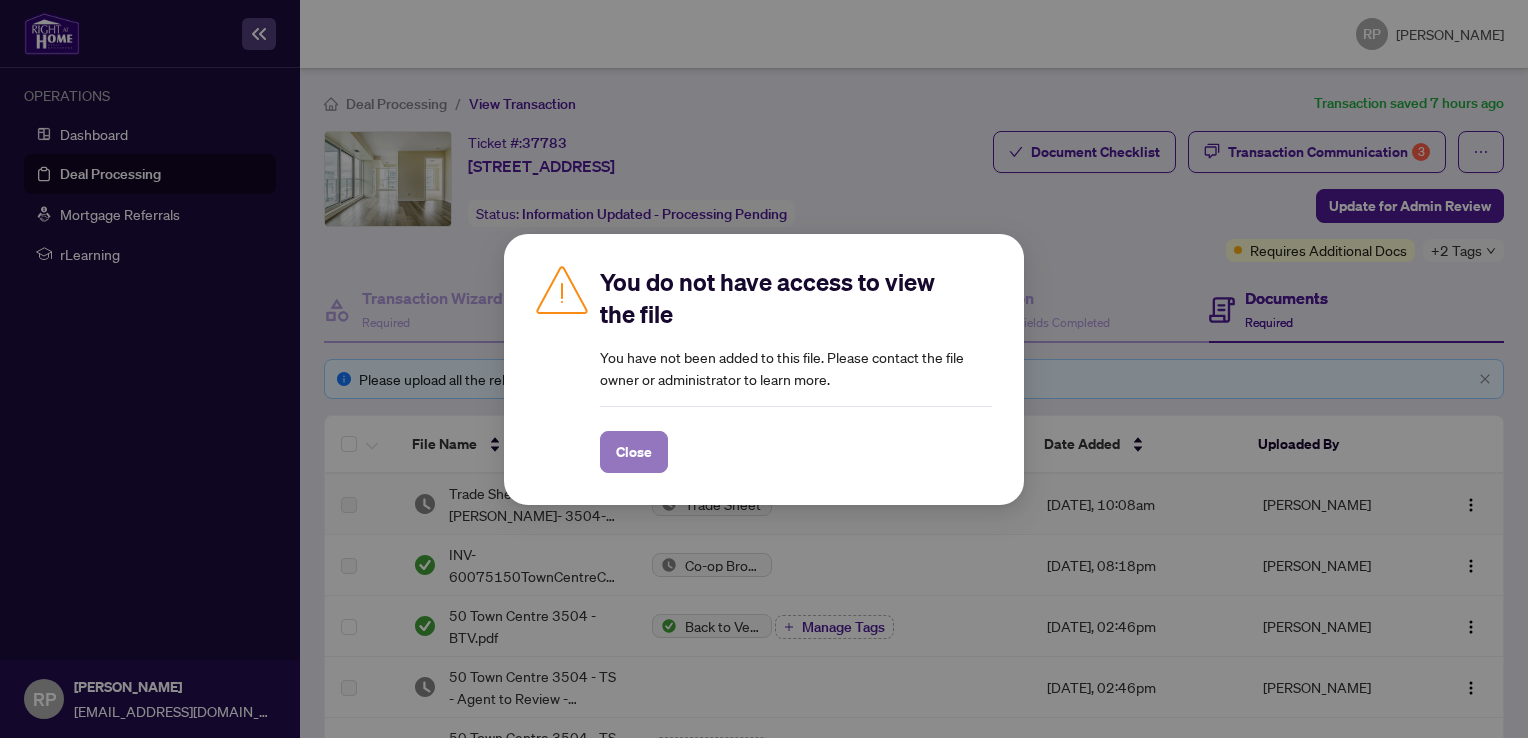 click on "Close" at bounding box center [634, 452] 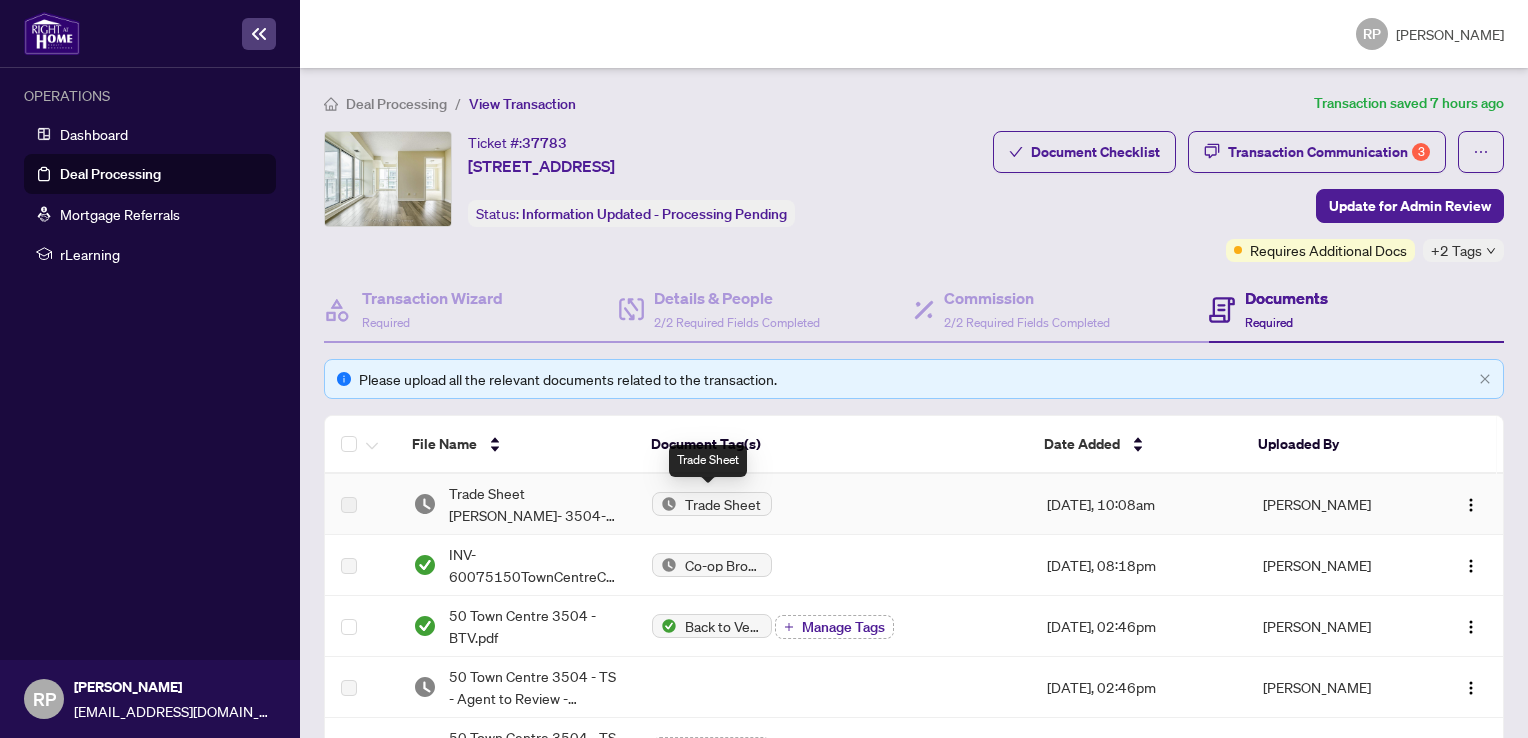 click on "Trade Sheet" at bounding box center (712, 504) 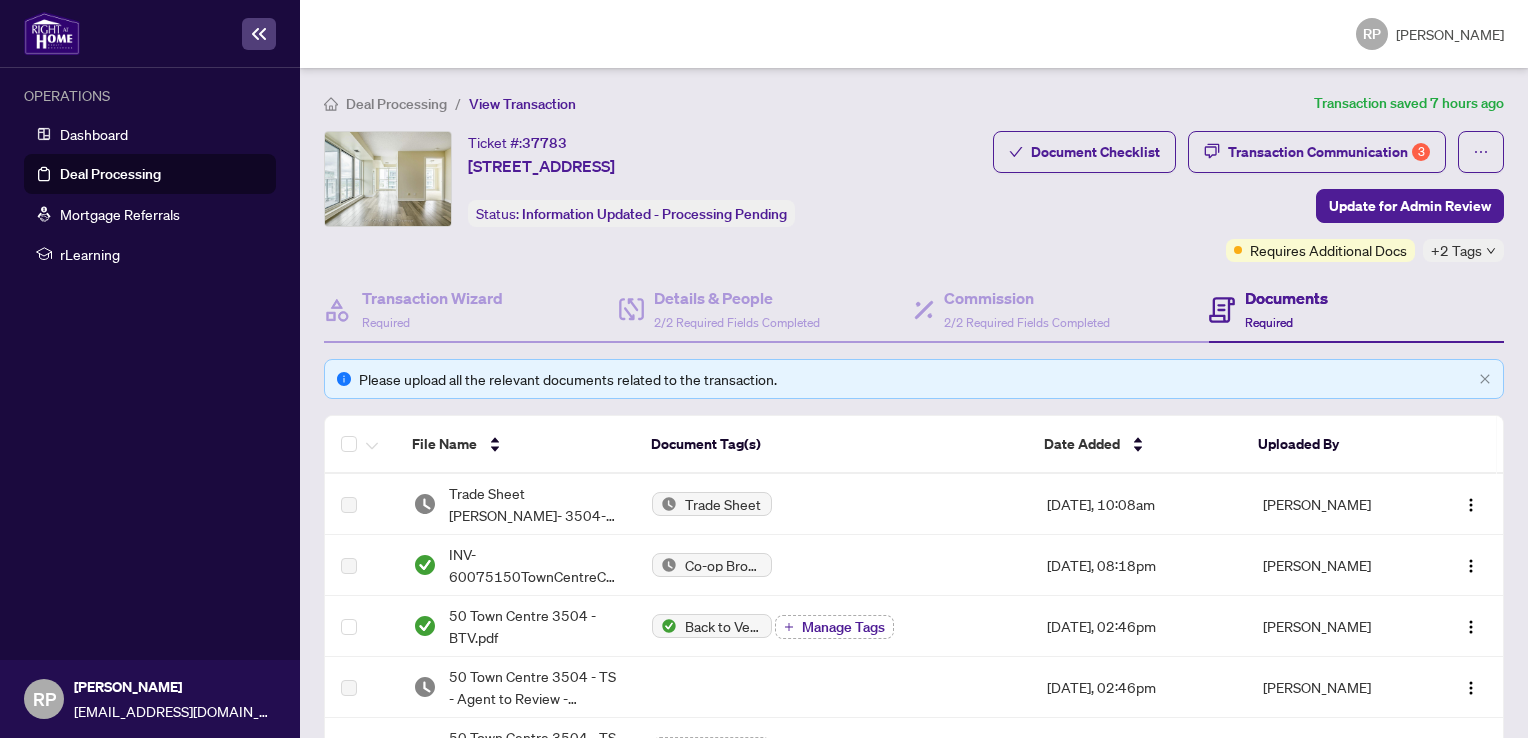 click on "Deal Processing" at bounding box center (110, 174) 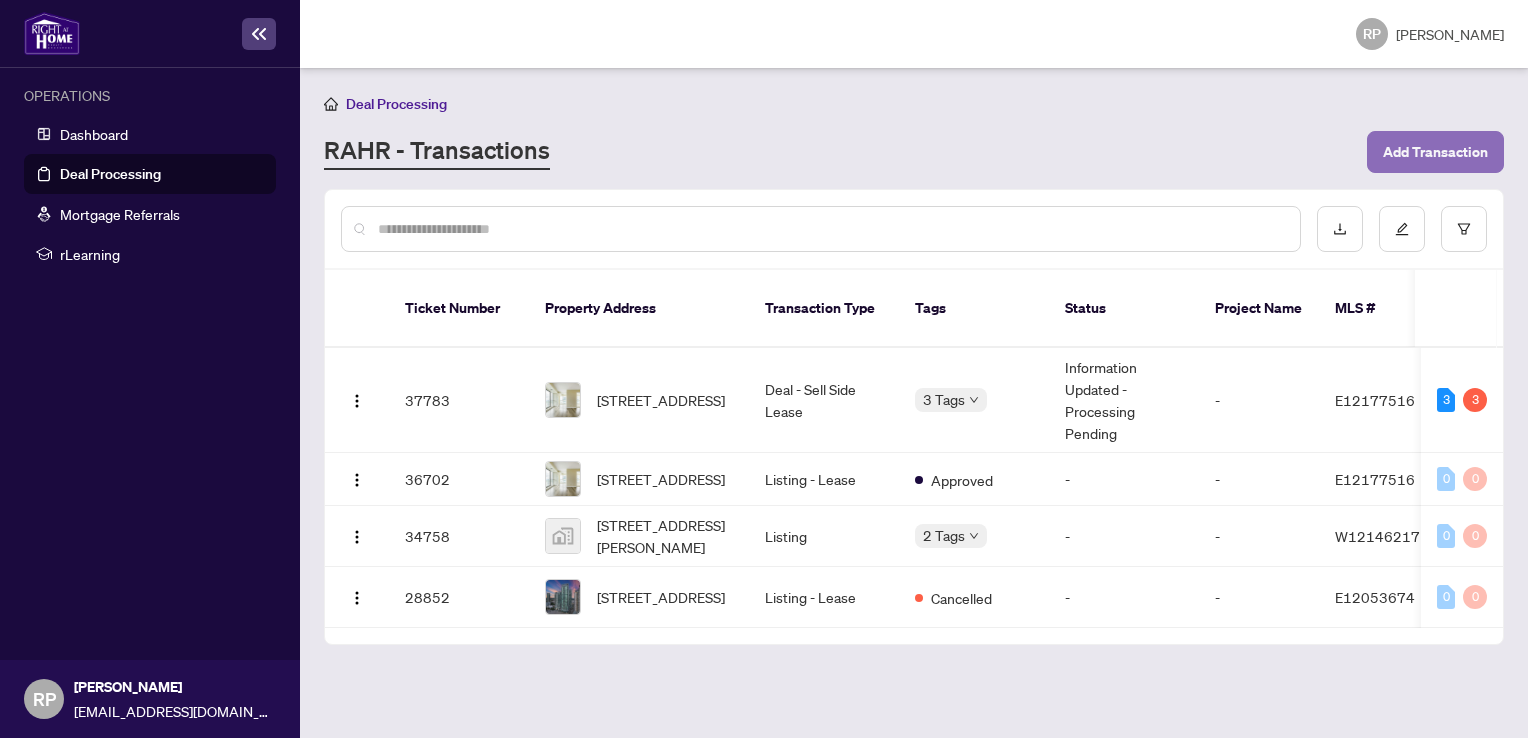 click on "Add Transaction" at bounding box center (1435, 152) 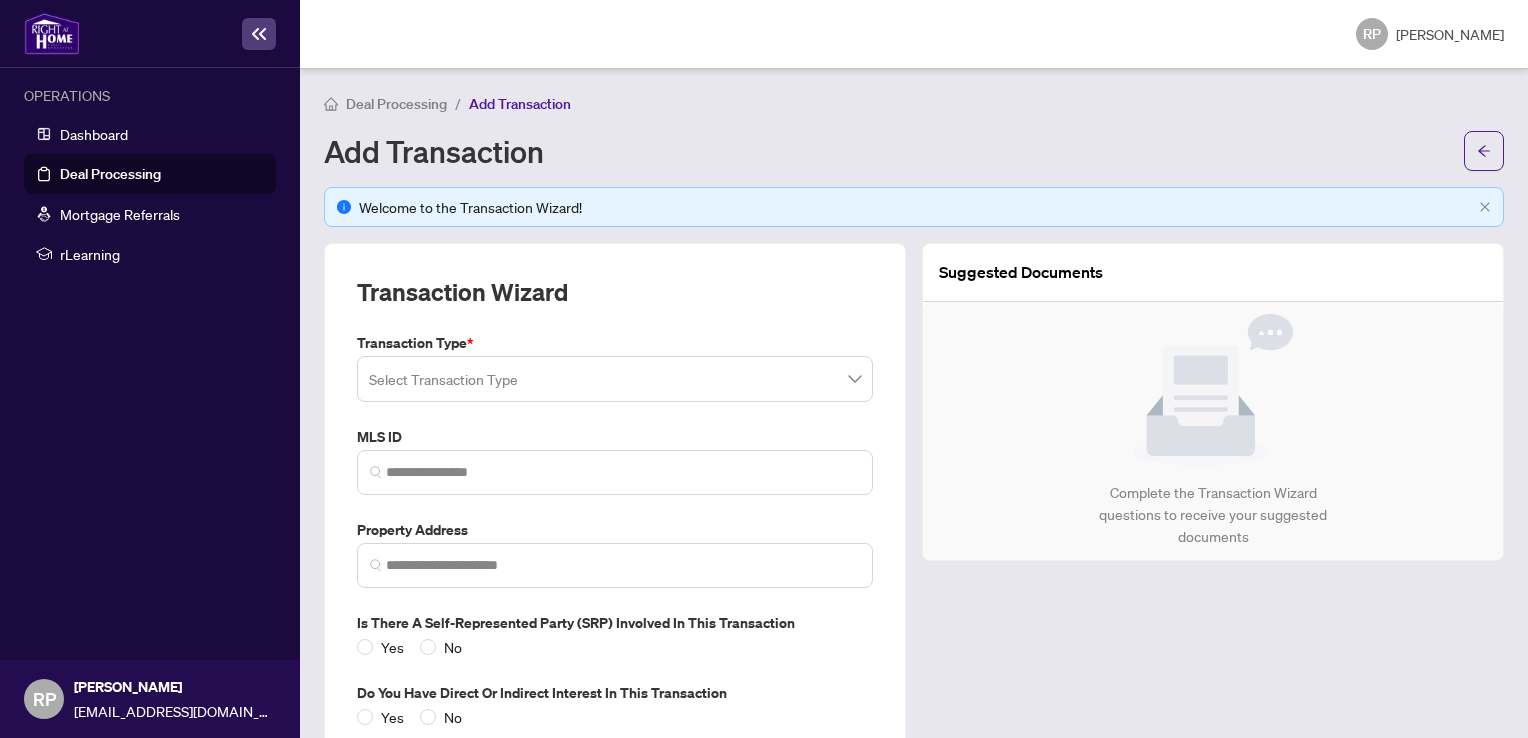 click at bounding box center (615, 379) 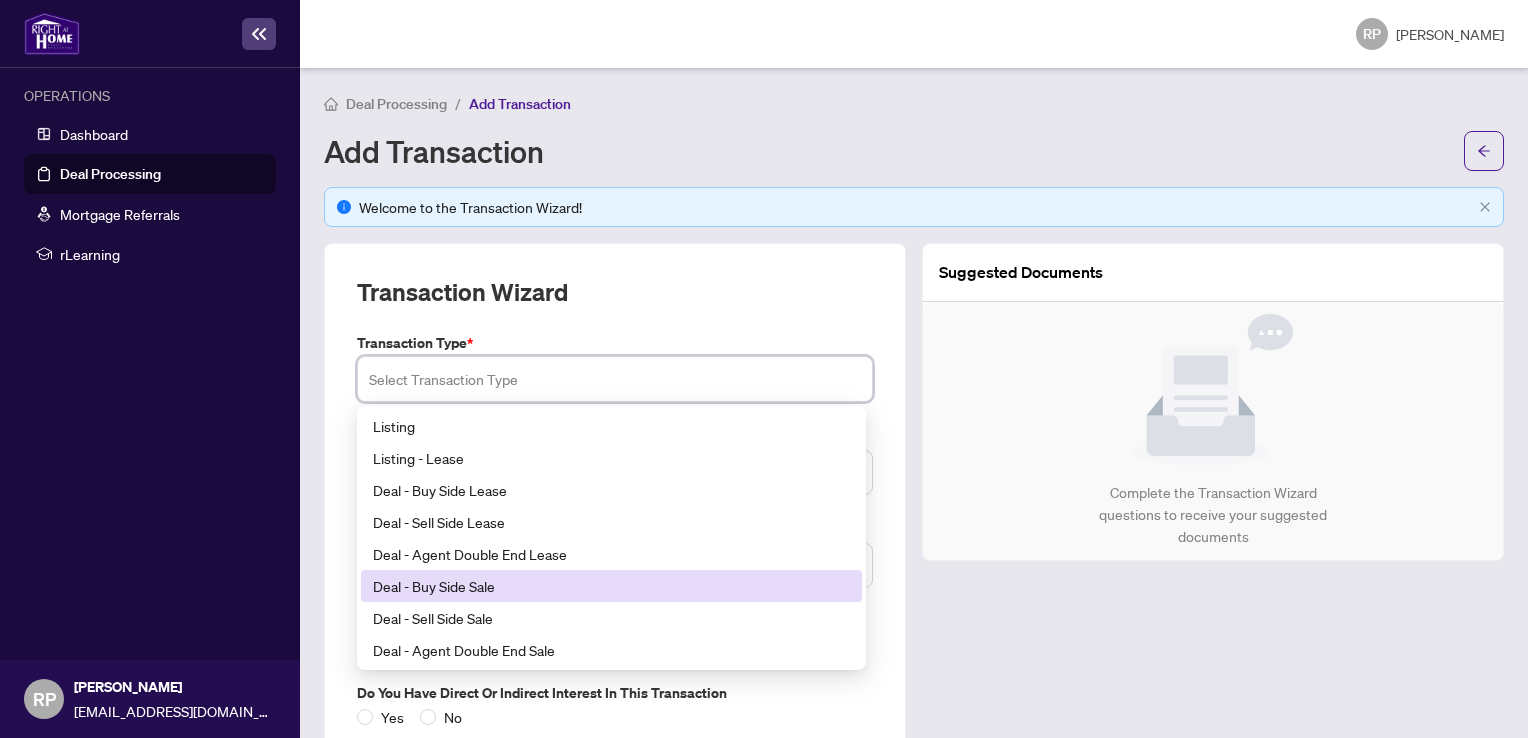 click on "Deal - Buy Side Sale" at bounding box center [611, 586] 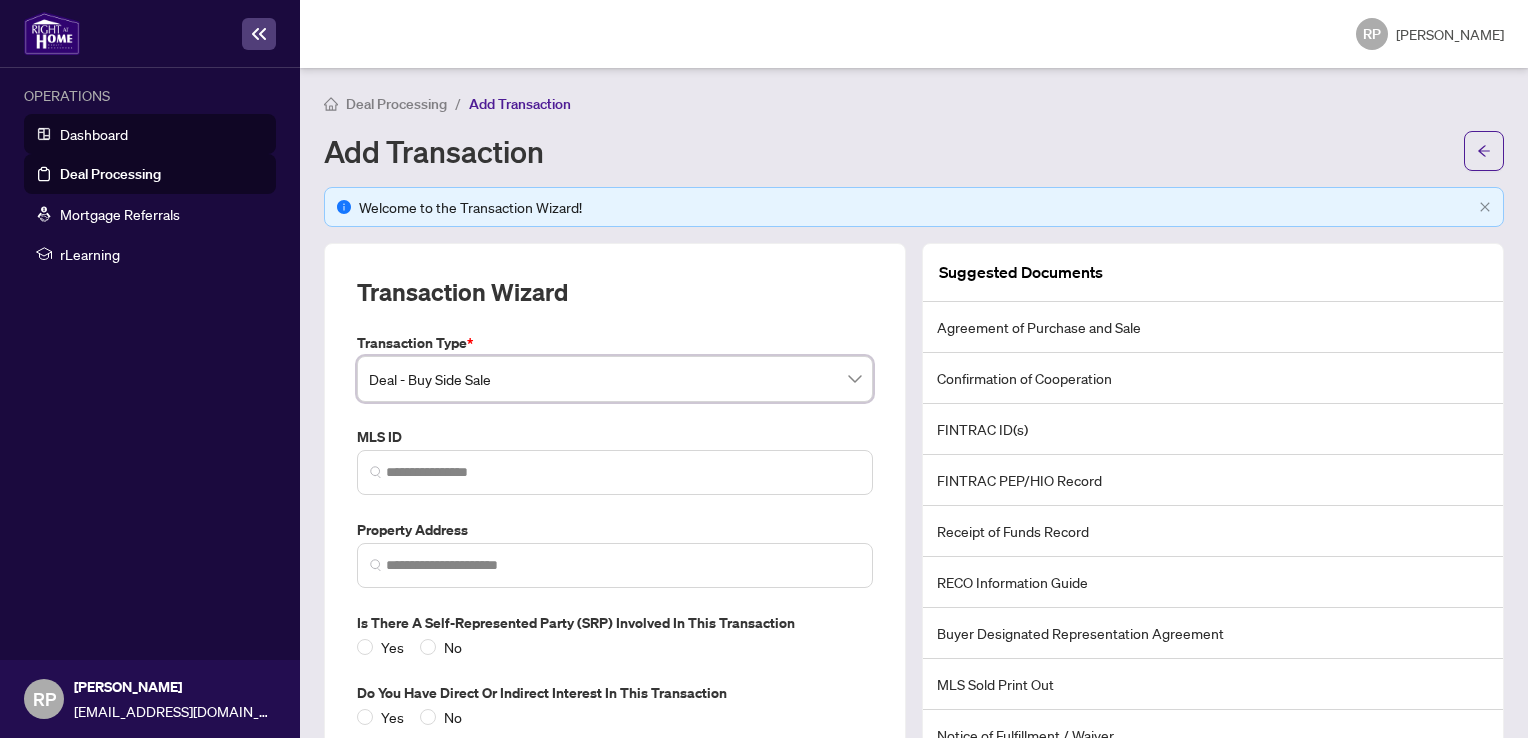 click on "Dashboard" at bounding box center [94, 134] 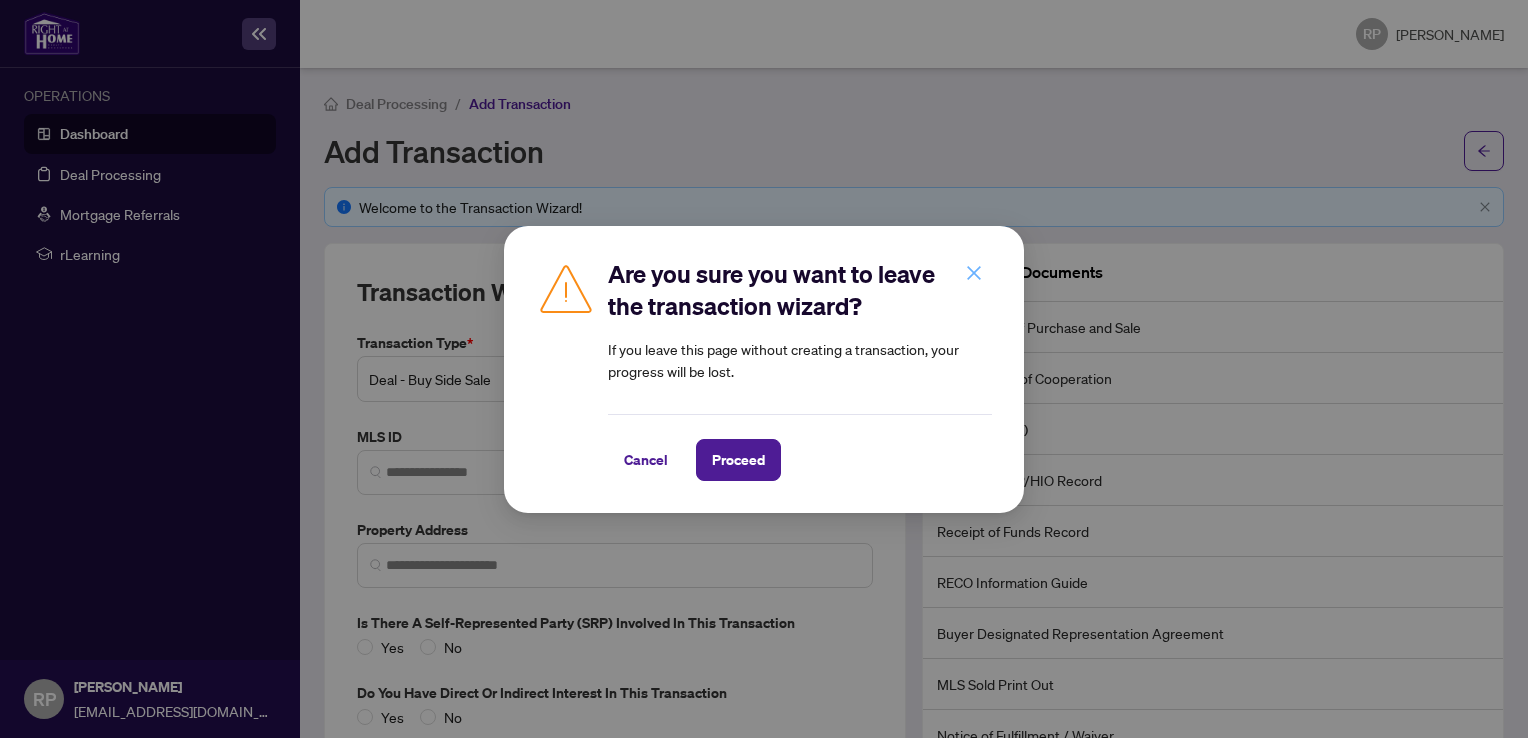 click 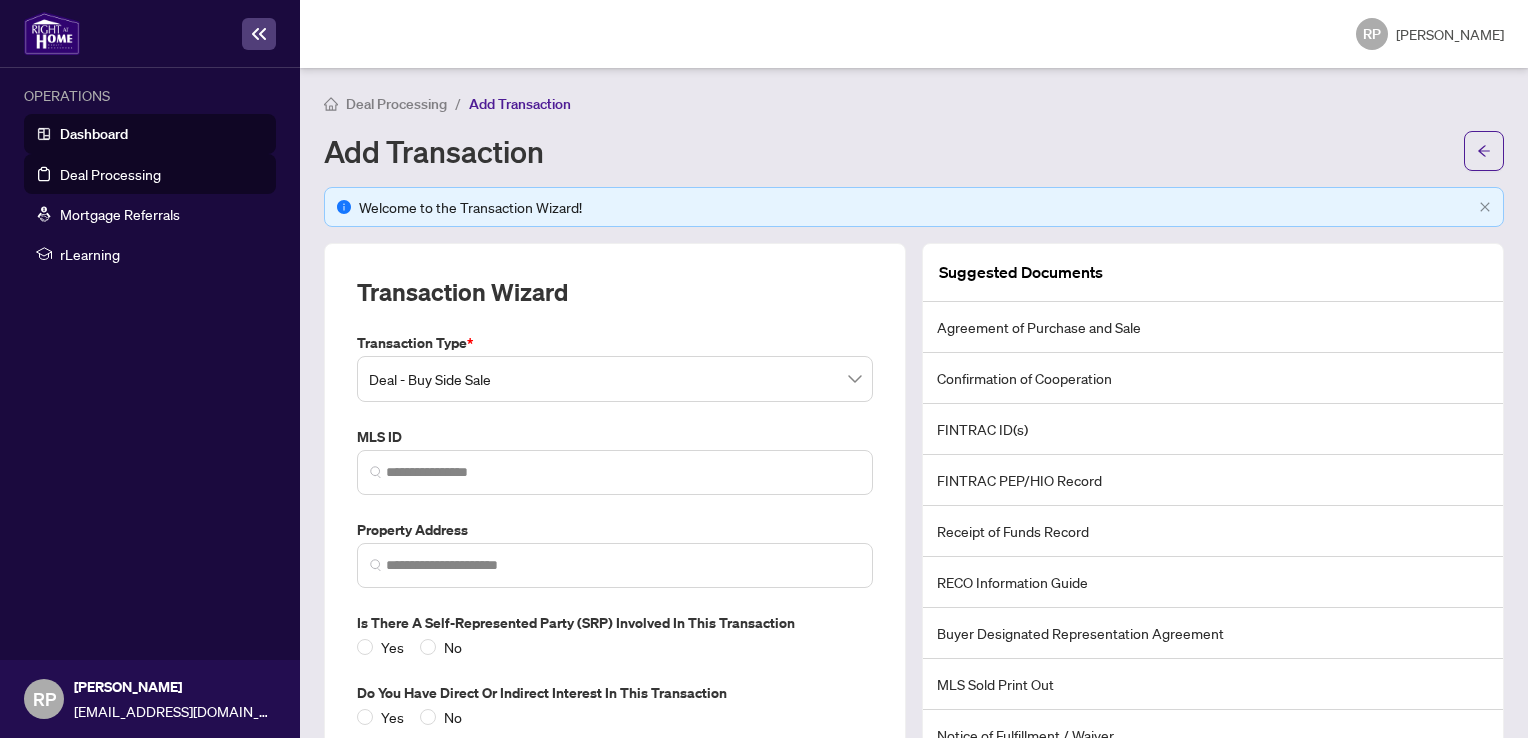 click on "Deal Processing" at bounding box center [110, 174] 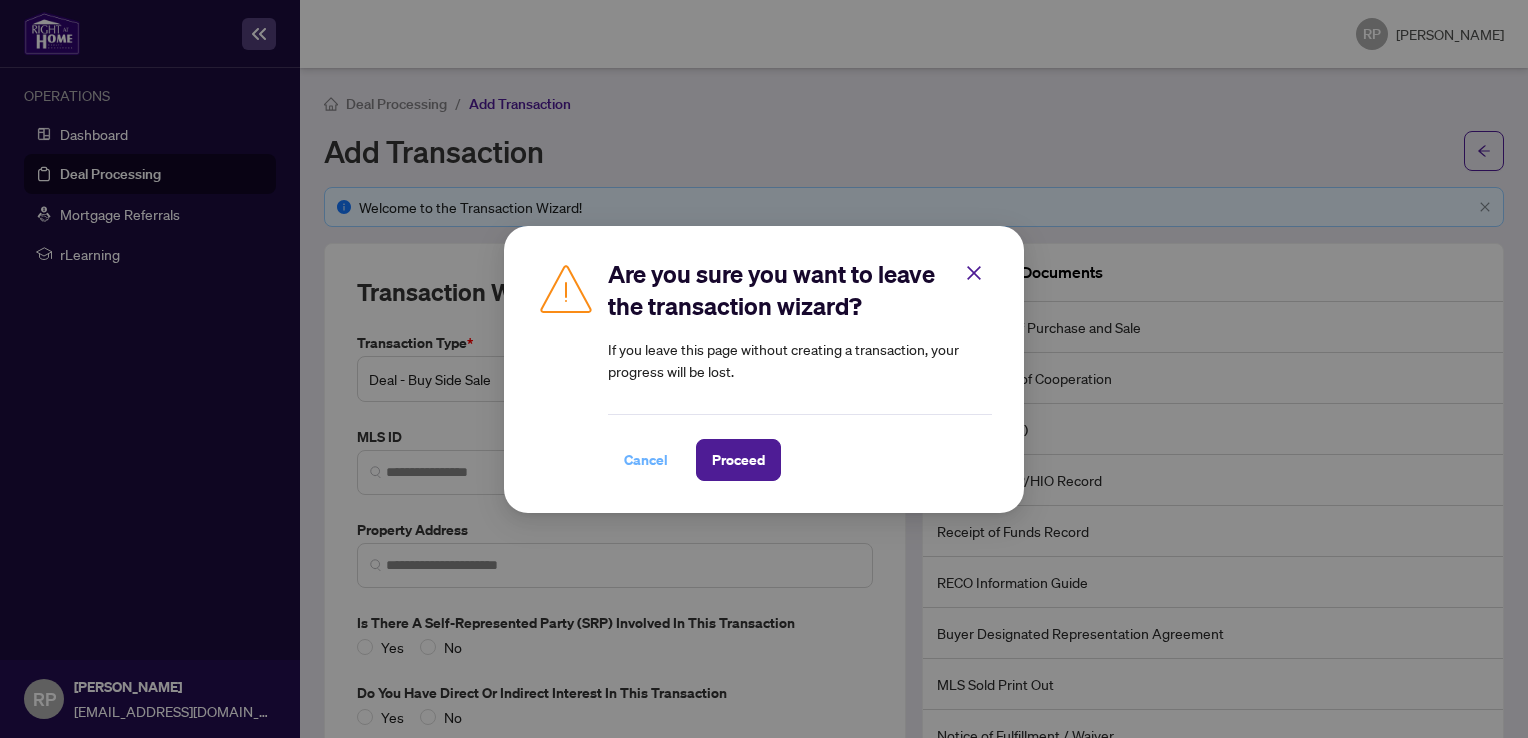 click on "Cancel" at bounding box center (646, 460) 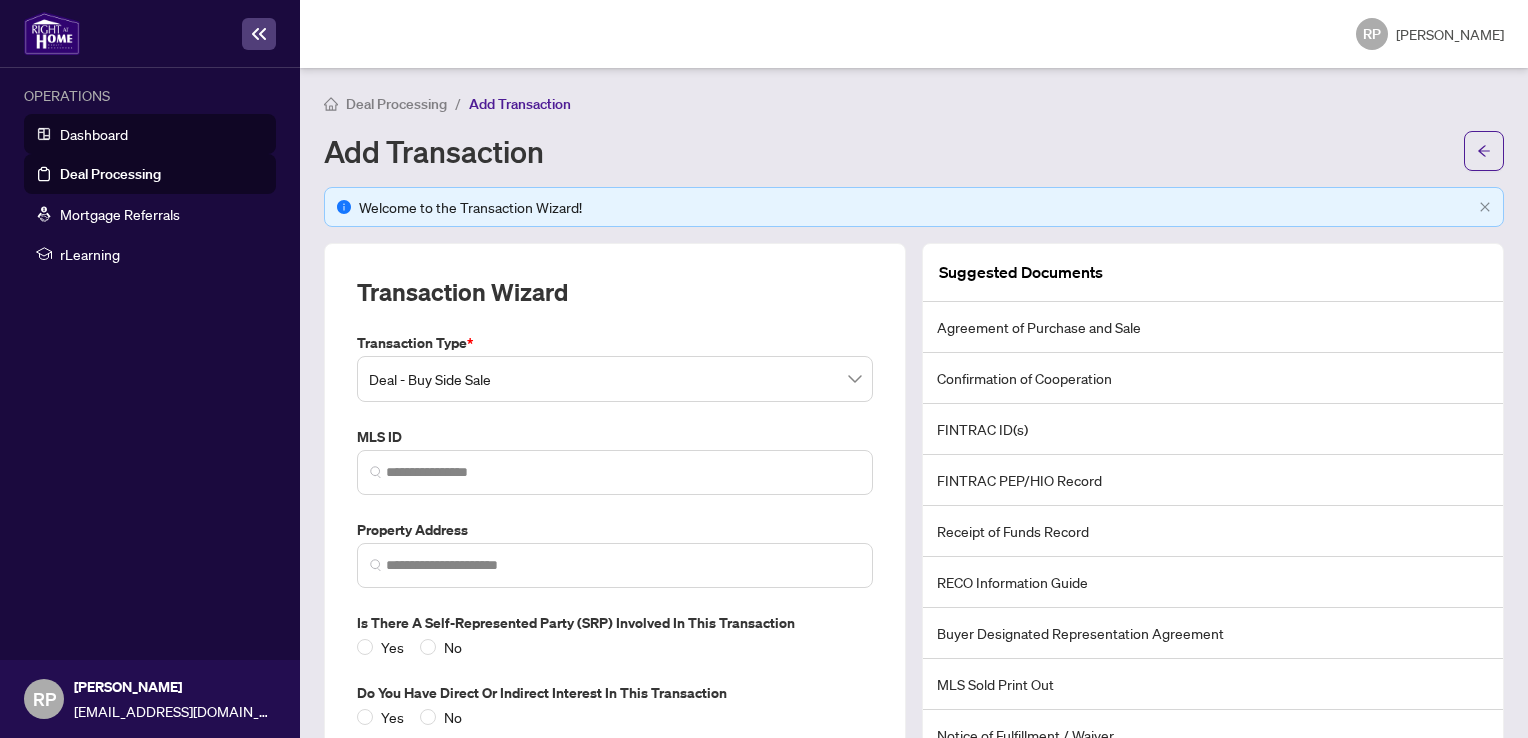 click on "Dashboard" at bounding box center (94, 134) 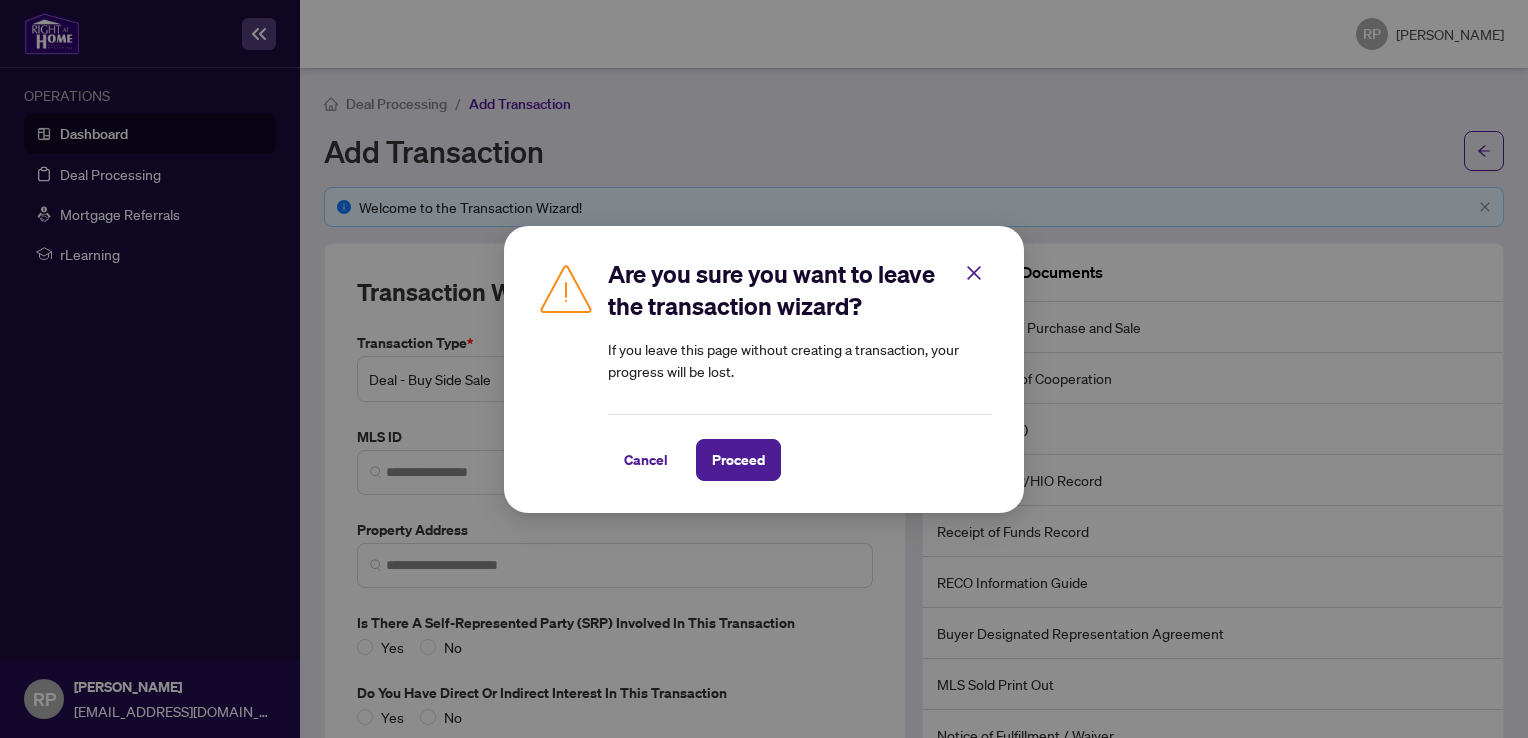 drag, startPoint x: 661, startPoint y: 464, endPoint x: 822, endPoint y: 496, distance: 164.14932 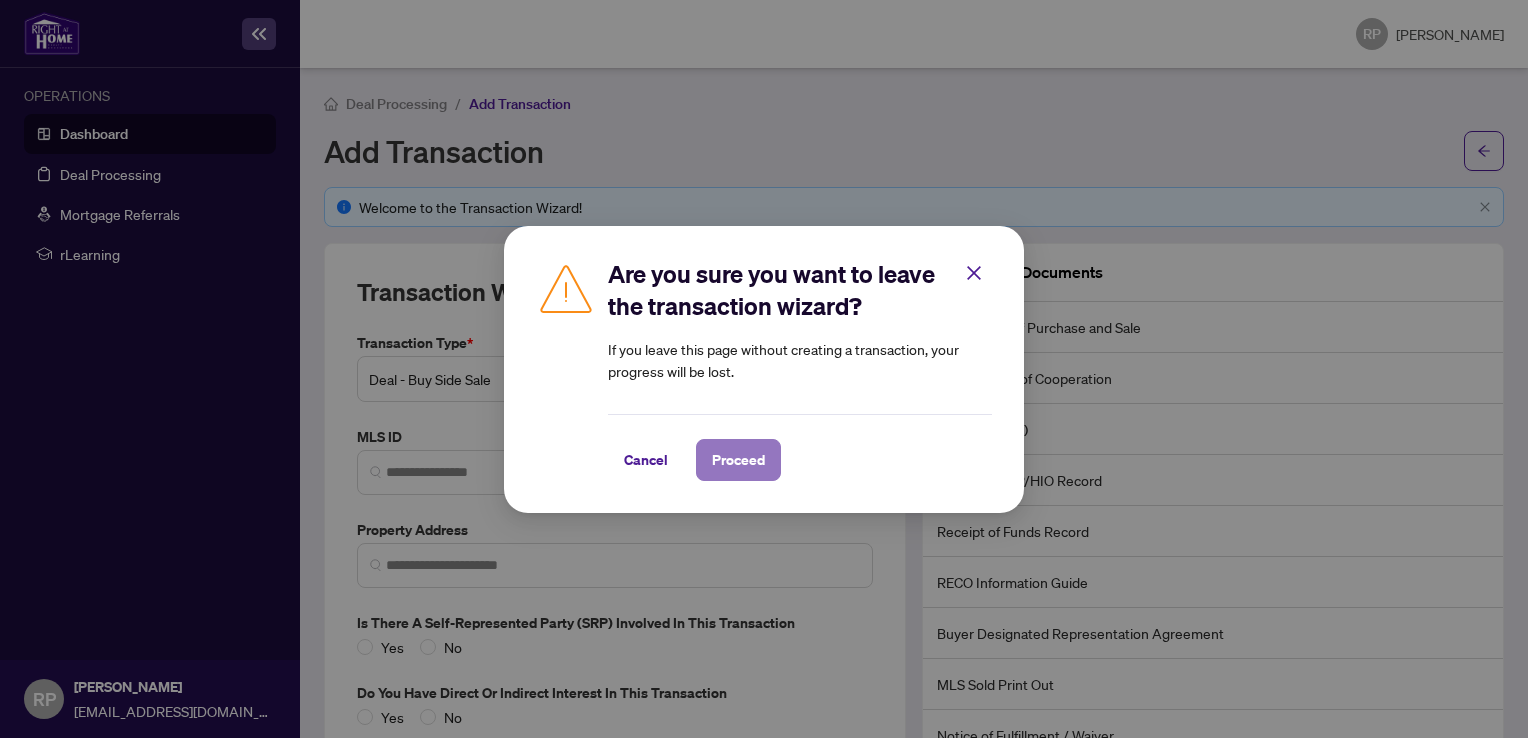click on "Proceed" at bounding box center [738, 460] 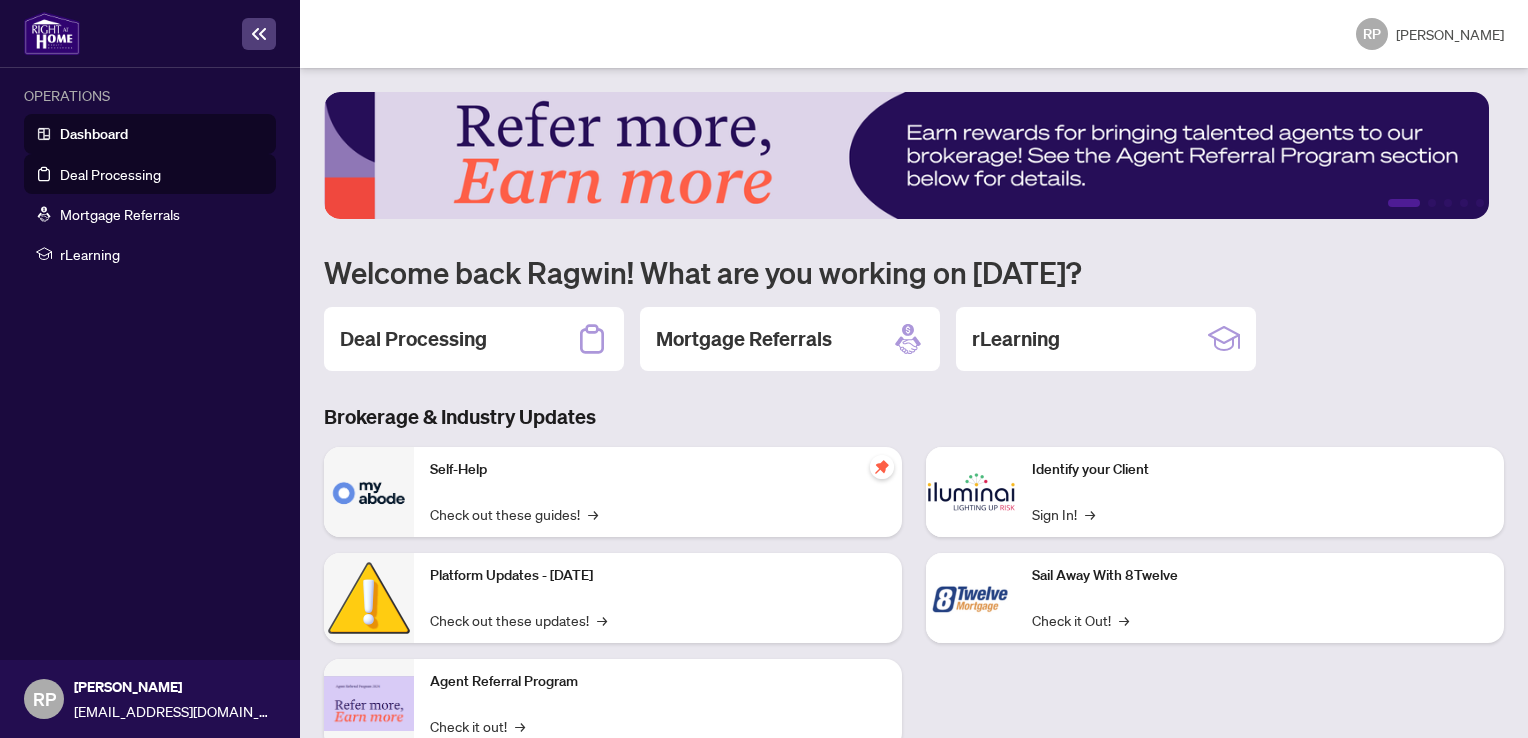 click on "Deal Processing" at bounding box center [110, 174] 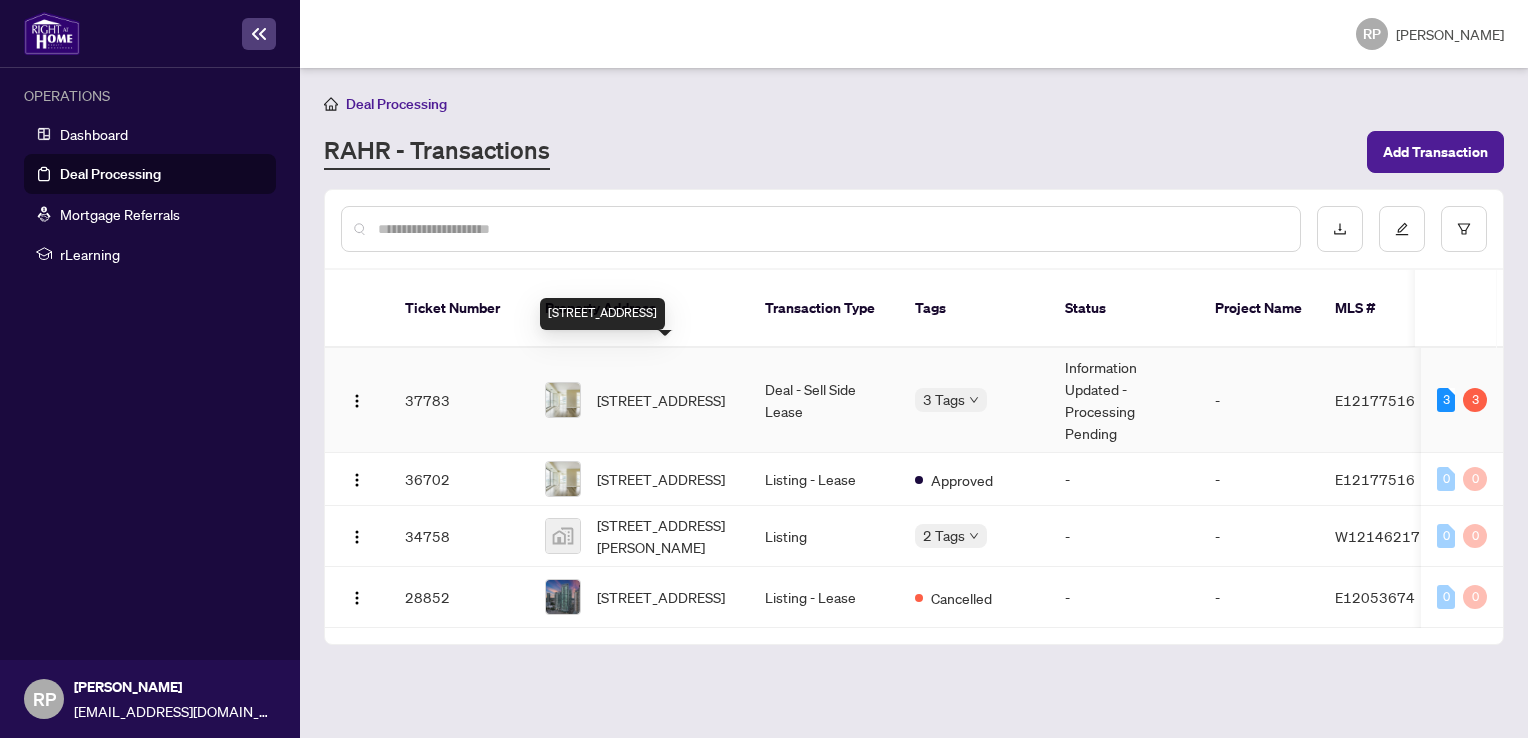 click on "[STREET_ADDRESS]" at bounding box center [661, 400] 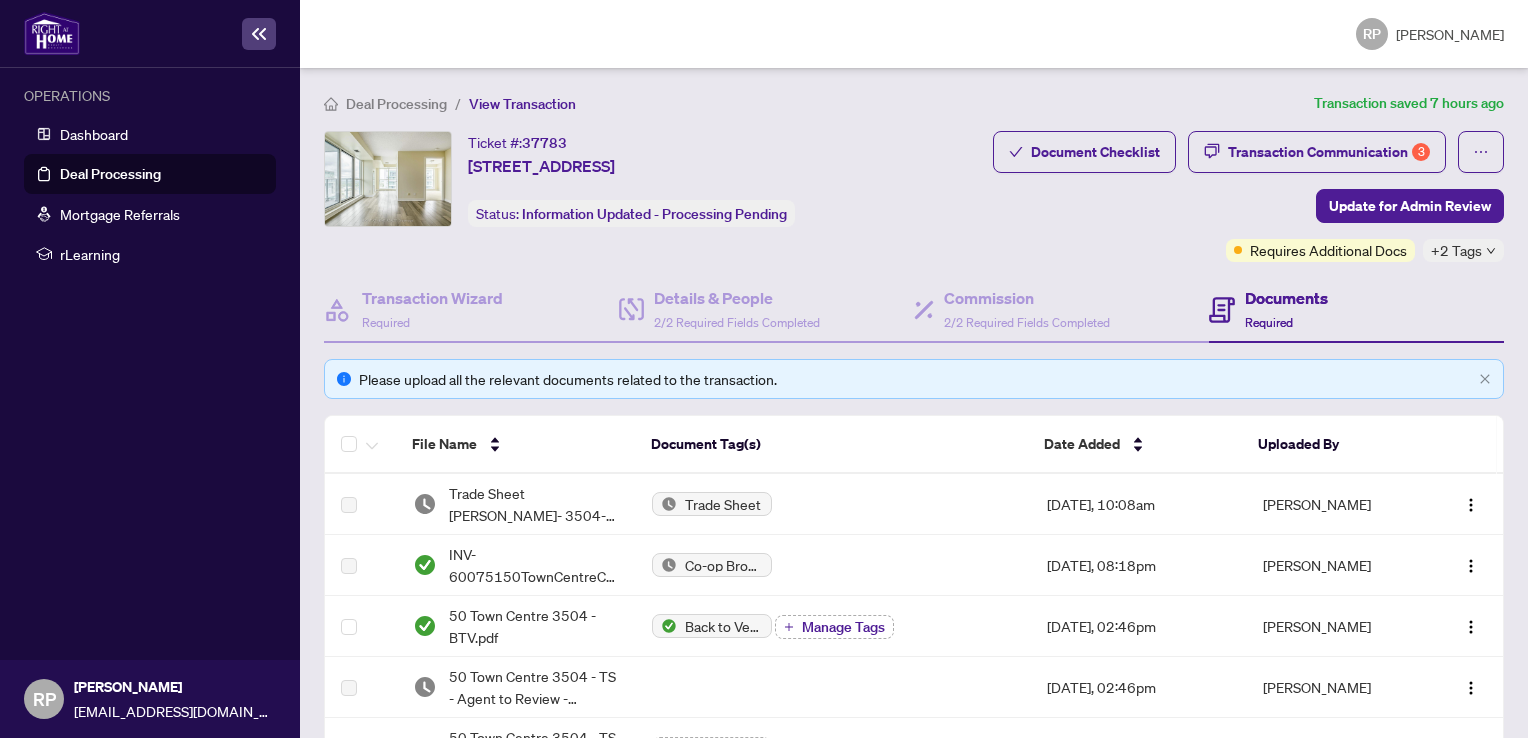 click on "Deal Processing" at bounding box center [110, 174] 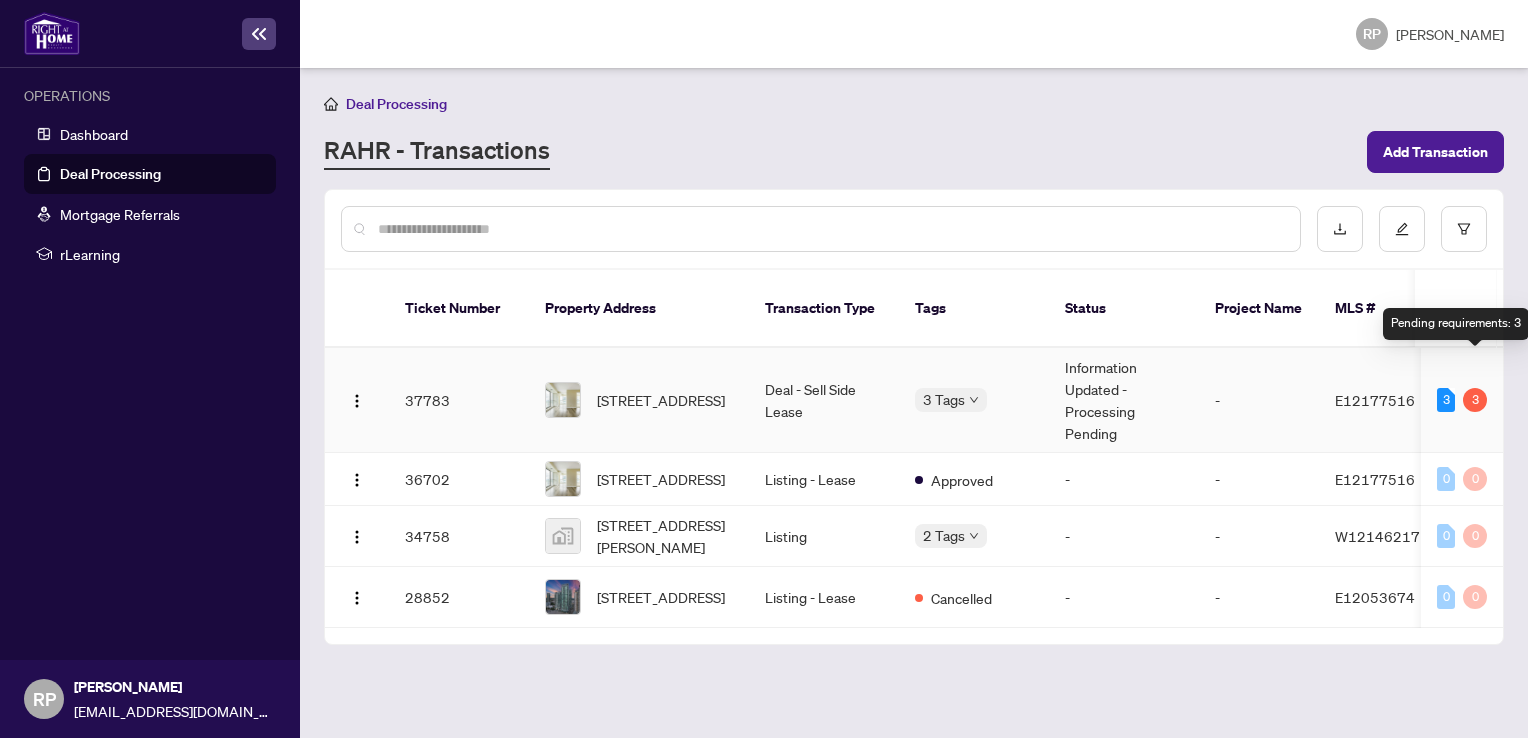 click on "3" at bounding box center (1475, 400) 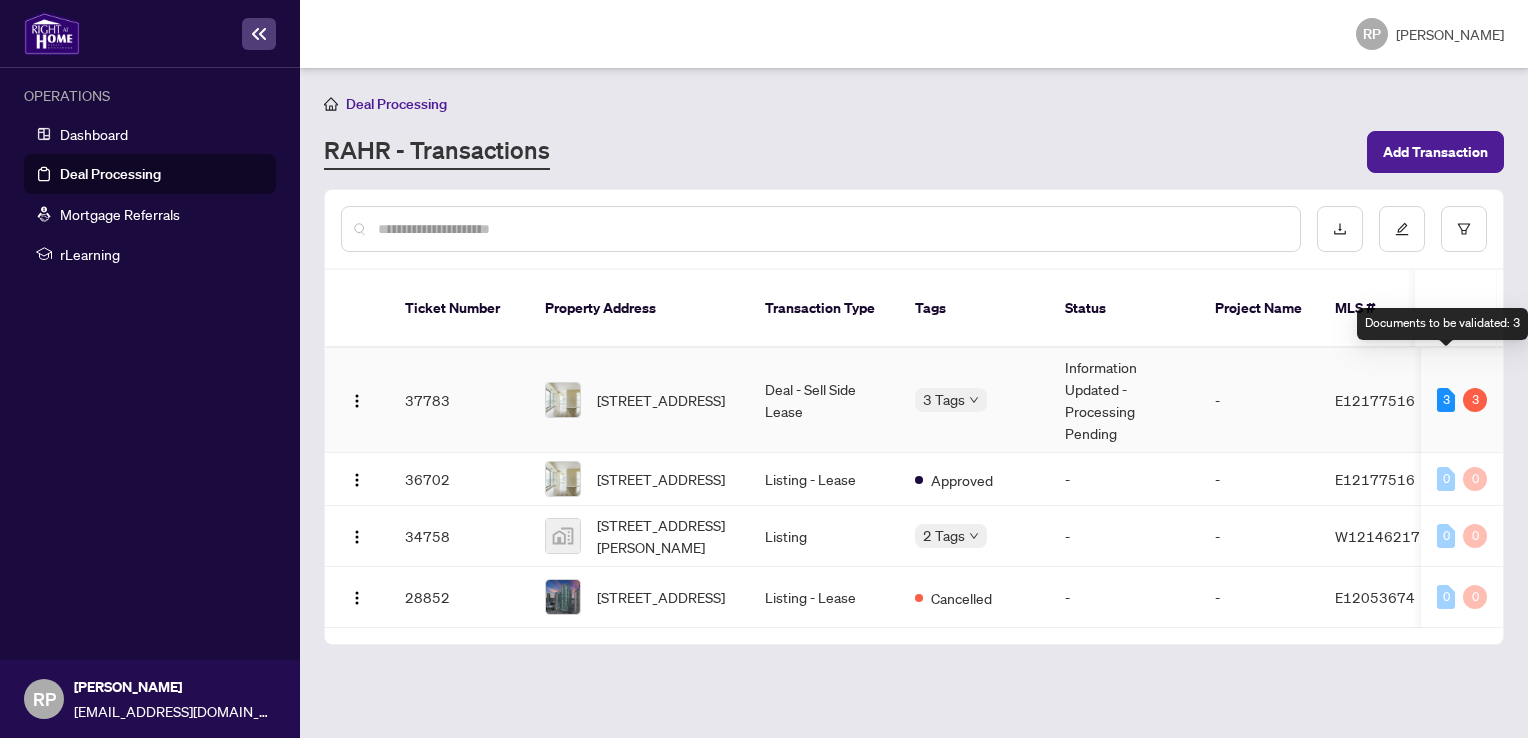click on "3" at bounding box center [1446, 400] 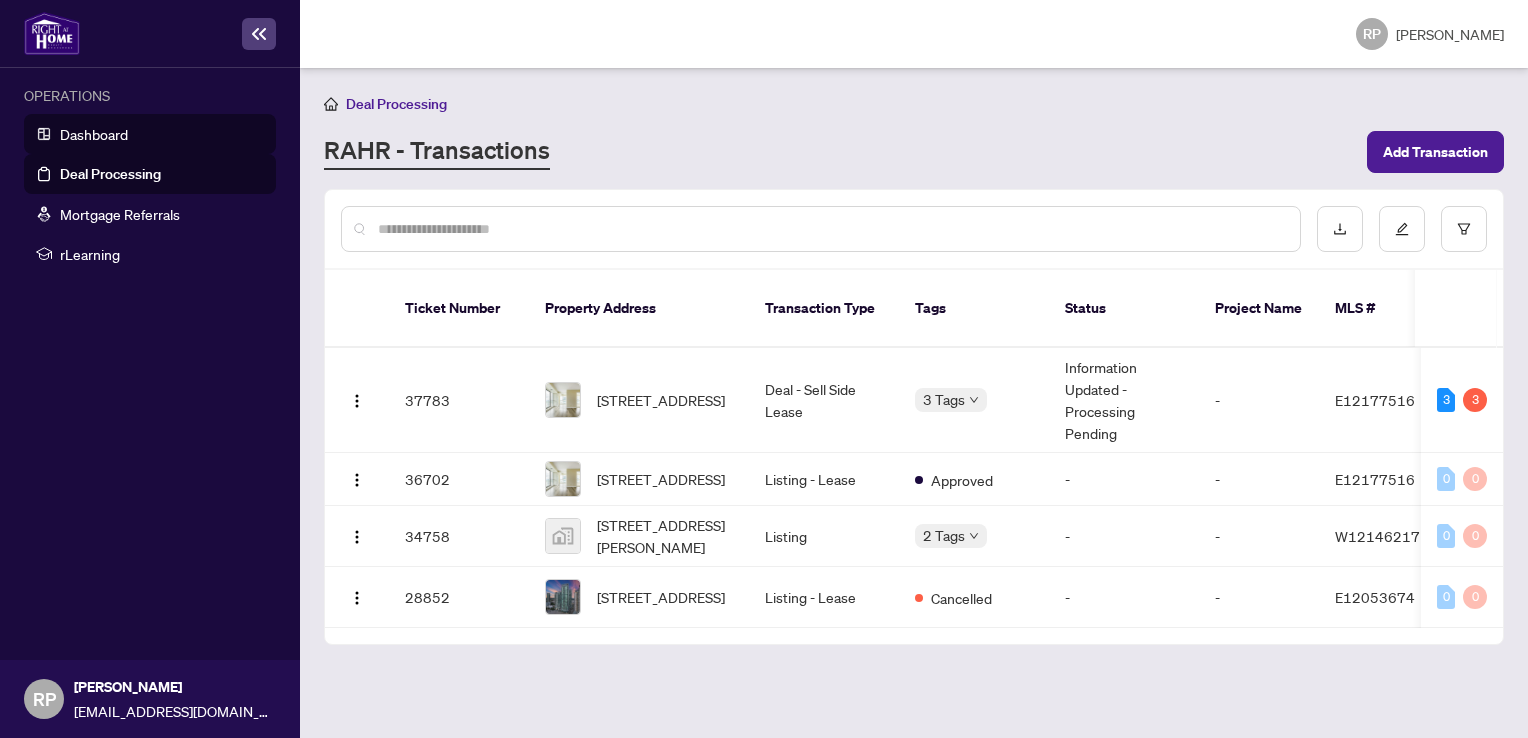 click on "Dashboard" at bounding box center (94, 134) 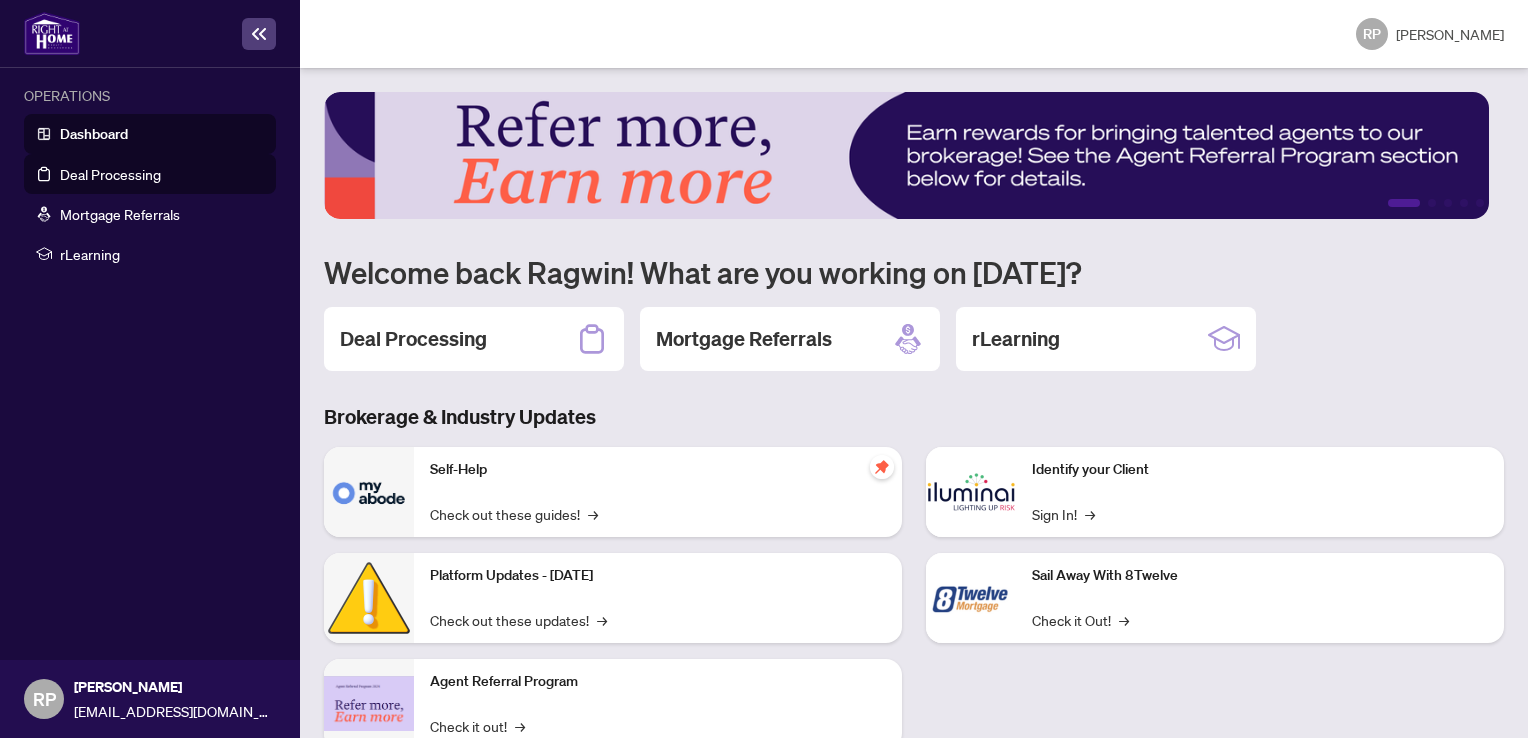 click on "Deal Processing" at bounding box center (110, 174) 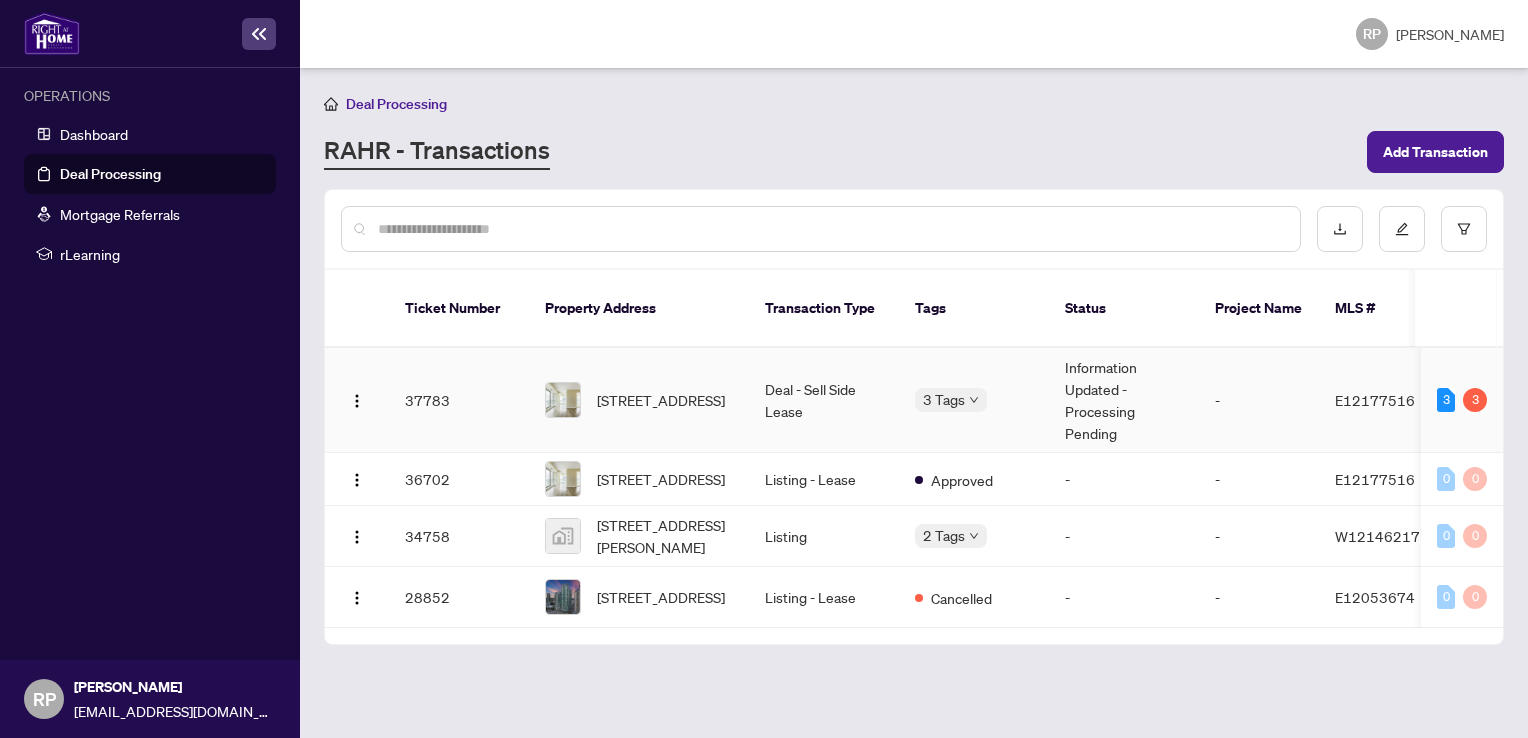 click on "37783" at bounding box center [459, 400] 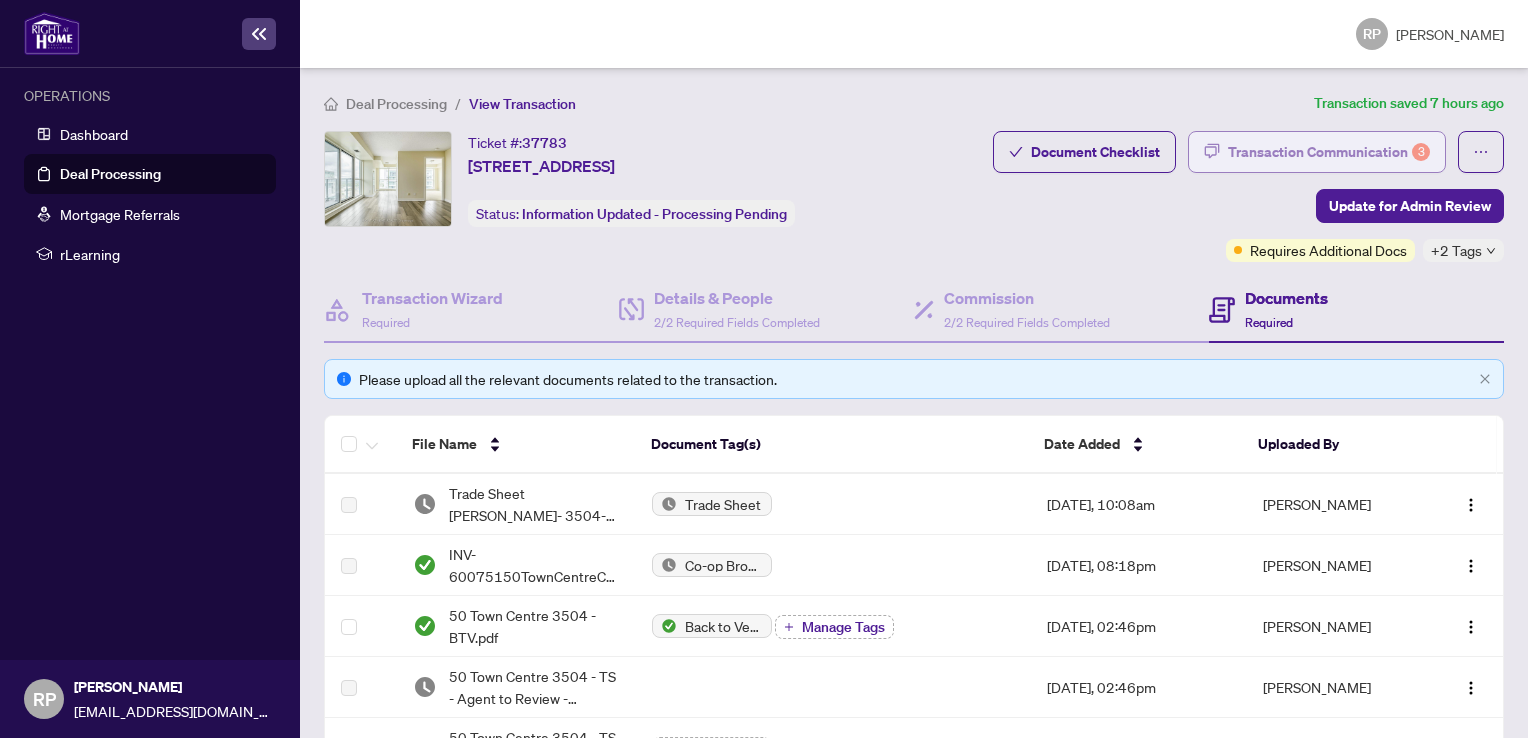 click on "Transaction Communication 3" at bounding box center (1329, 152) 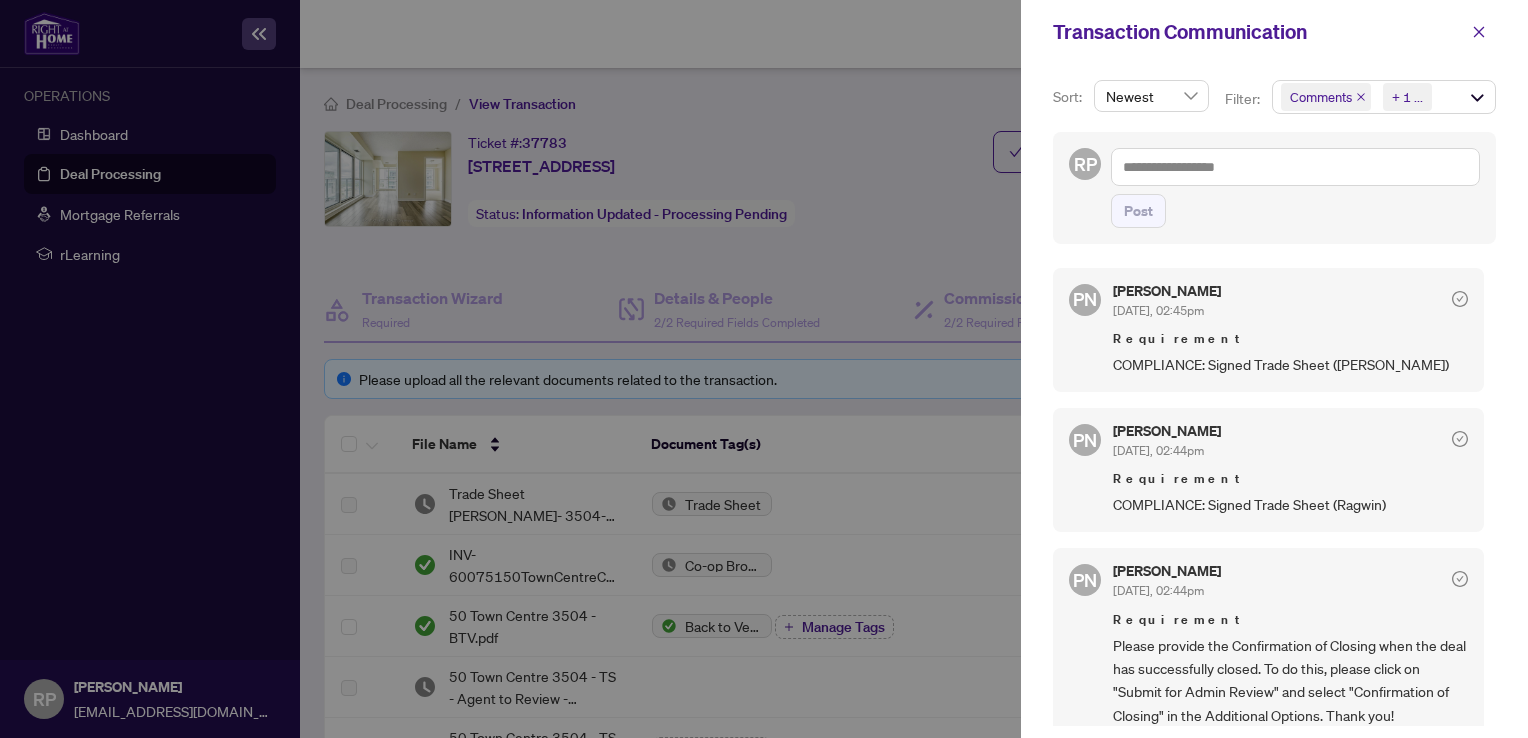 click on "Requirement" at bounding box center (1290, 479) 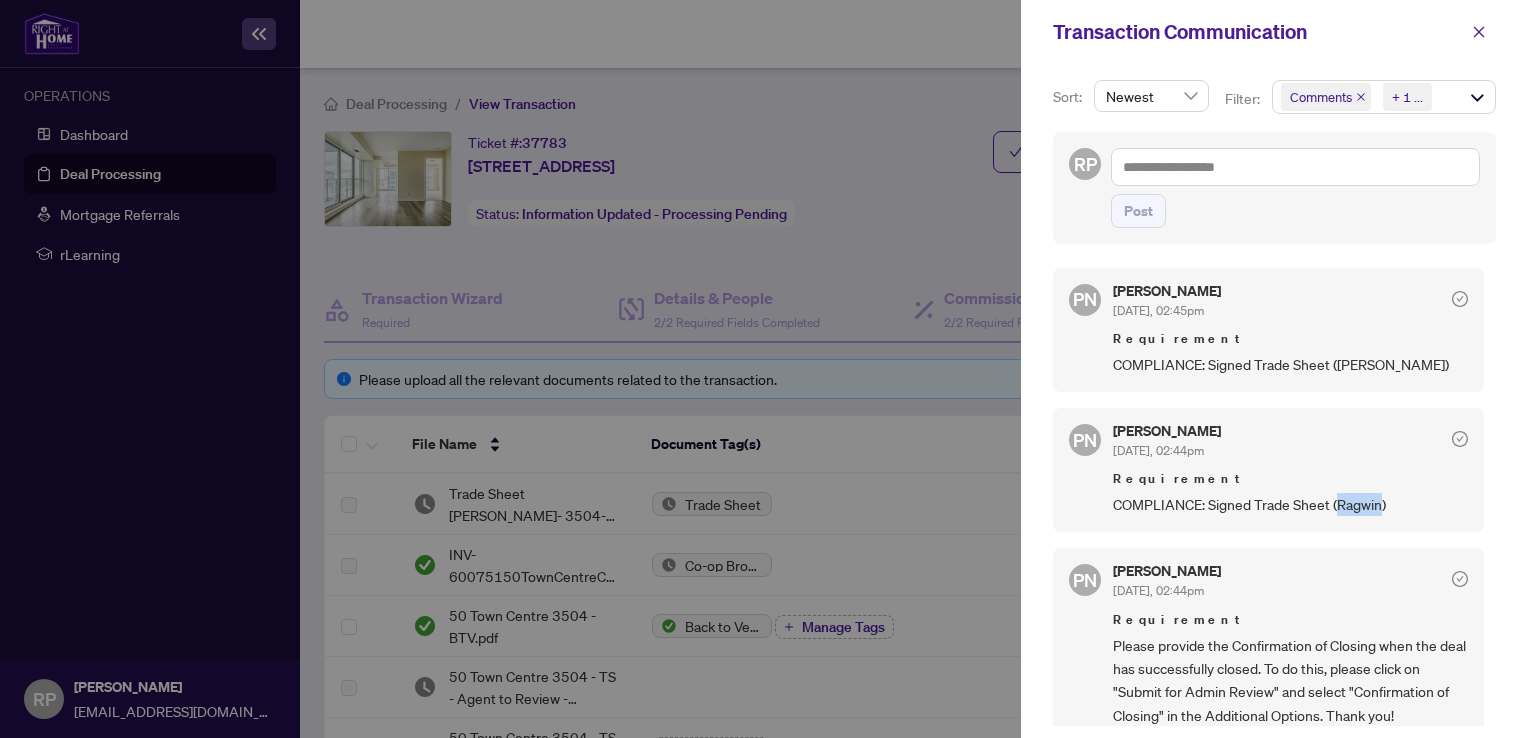 click on "COMPLIANCE: Signed Trade Sheet (Ragwin)" at bounding box center (1290, 504) 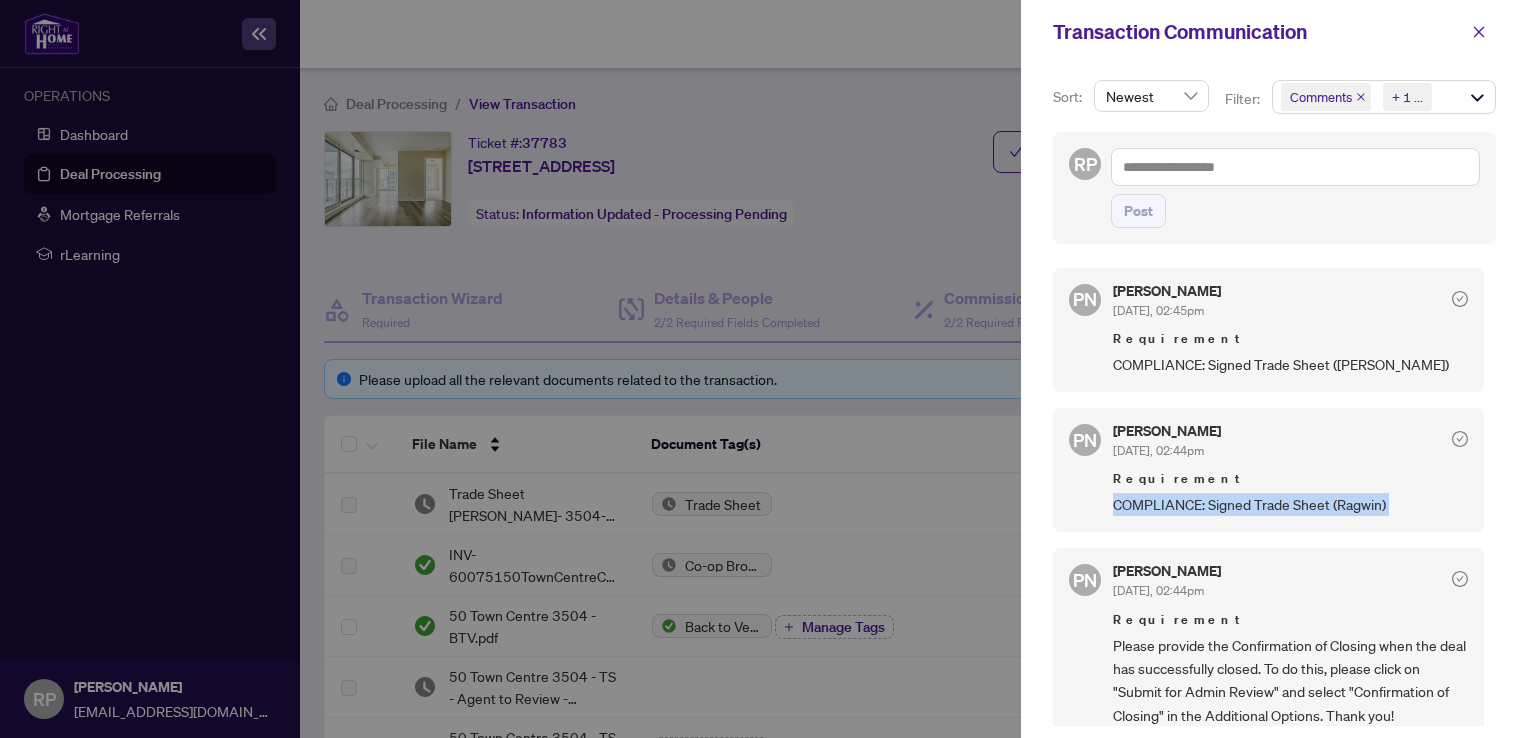 click on "COMPLIANCE: Signed Trade Sheet (Ragwin)" at bounding box center [1290, 504] 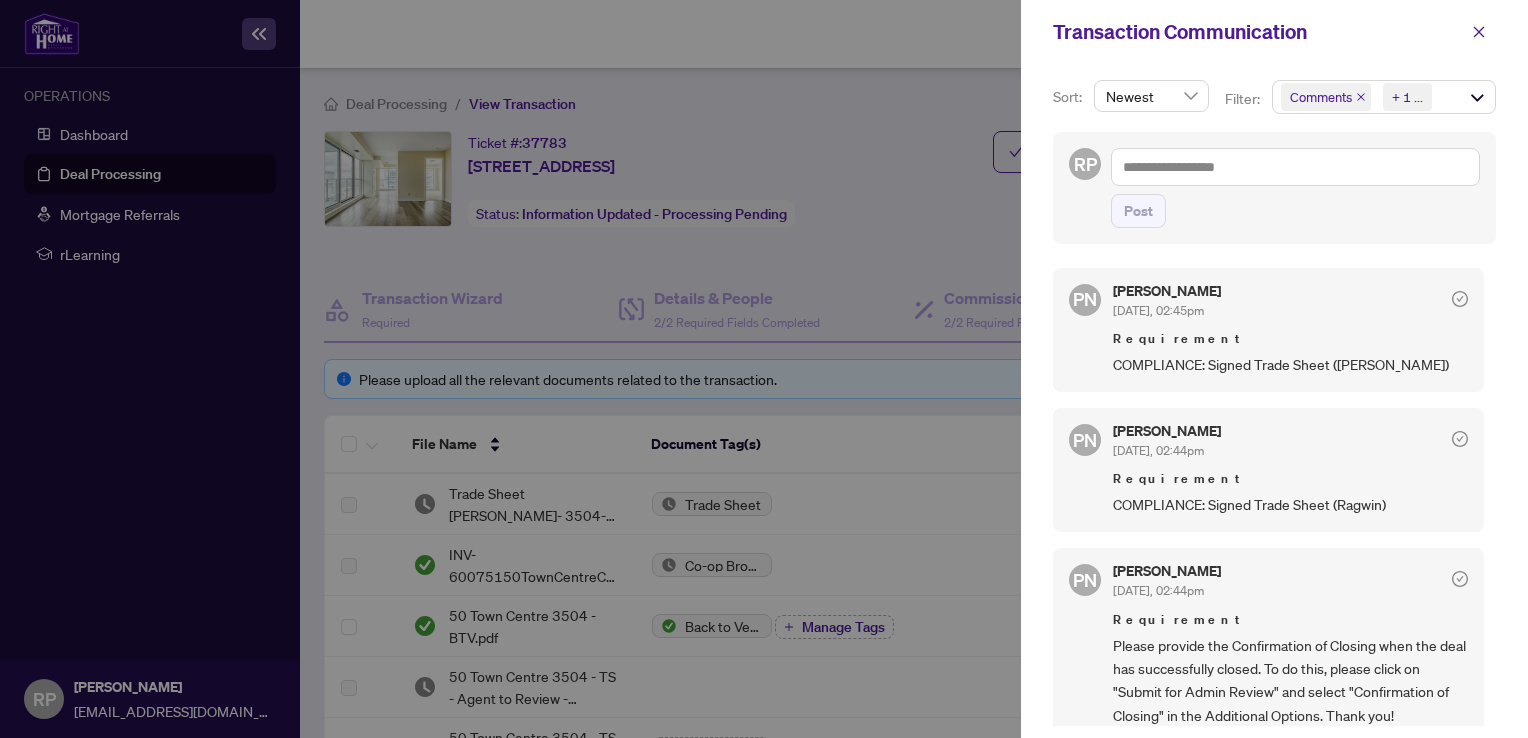 click on "Requirement" at bounding box center (1290, 479) 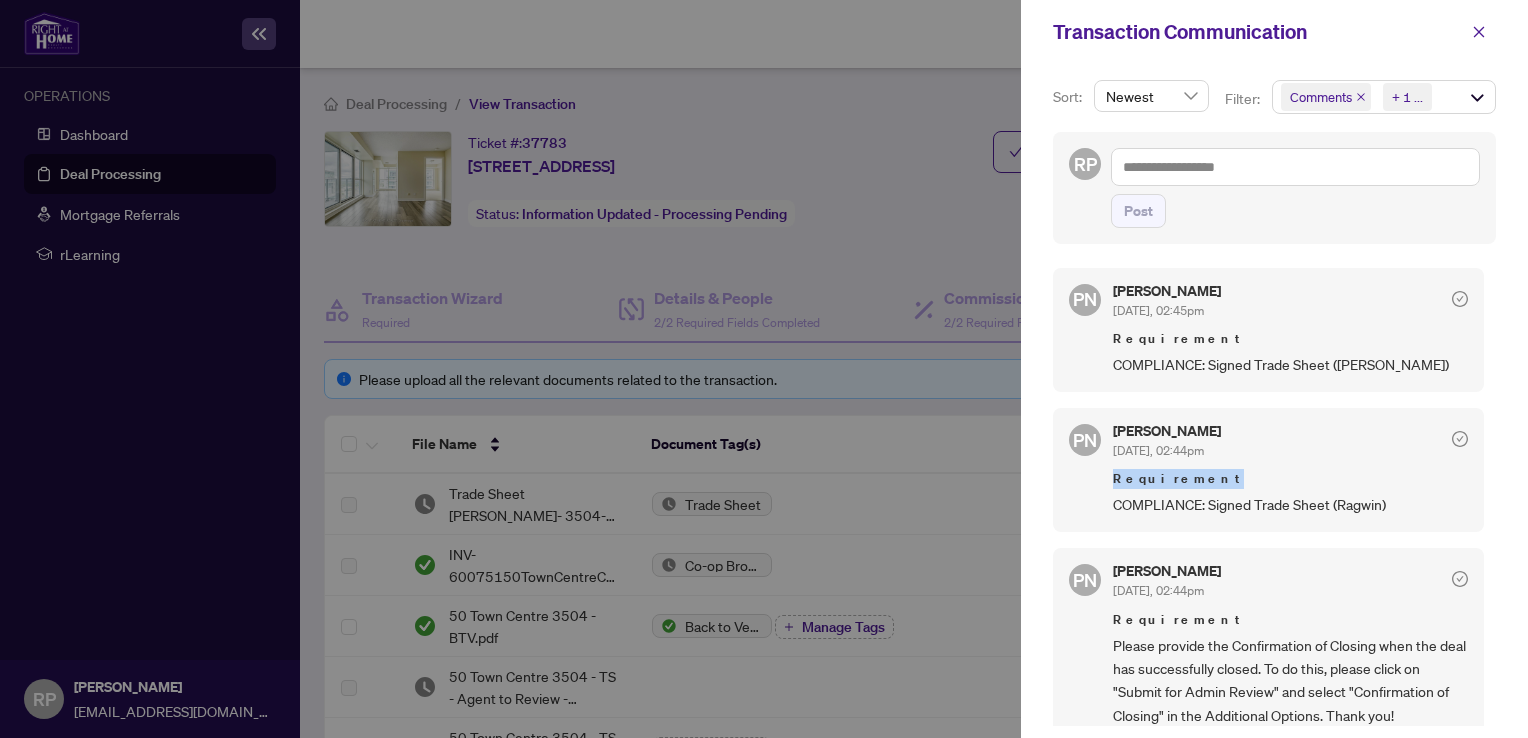 click on "Requirement" at bounding box center (1290, 479) 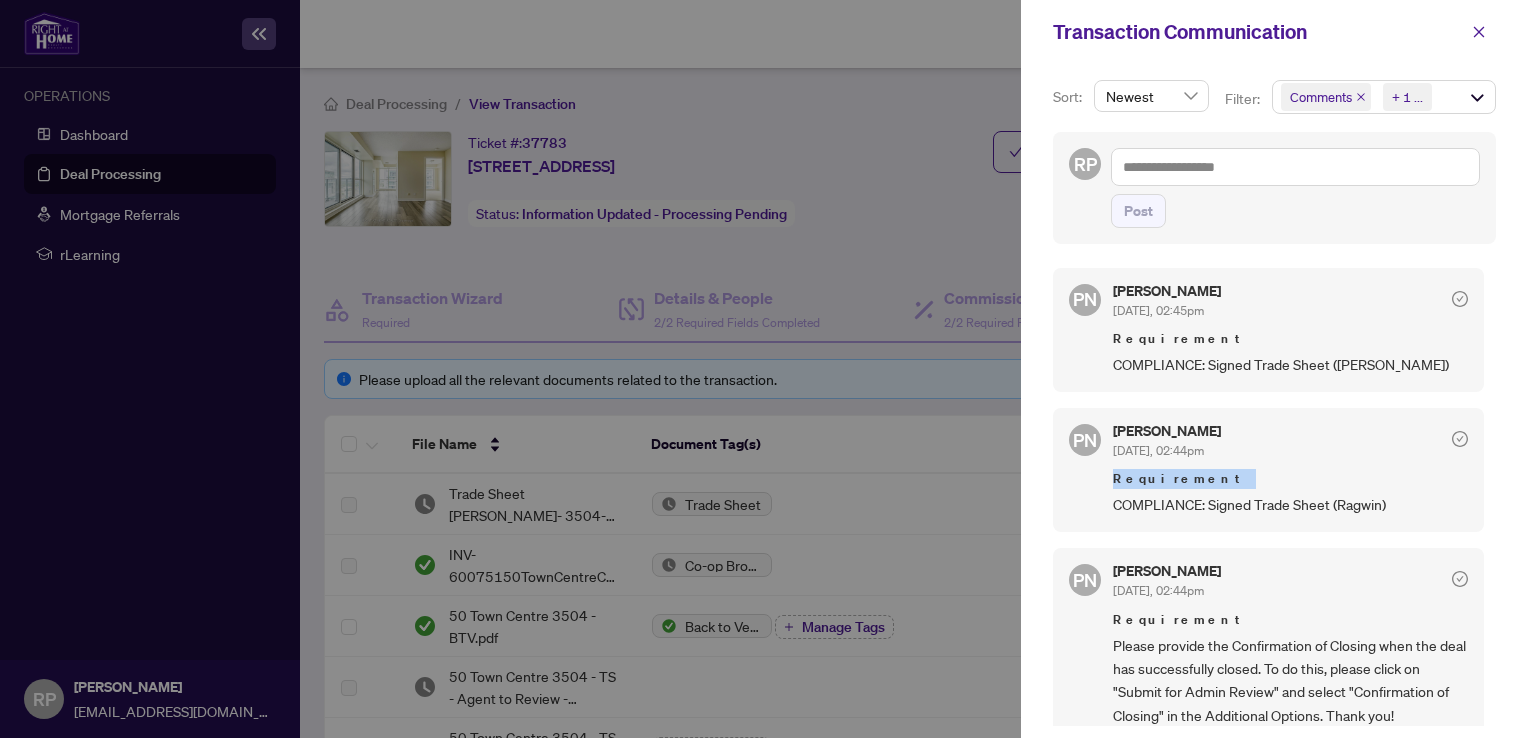 click on "Requirement" at bounding box center [1290, 479] 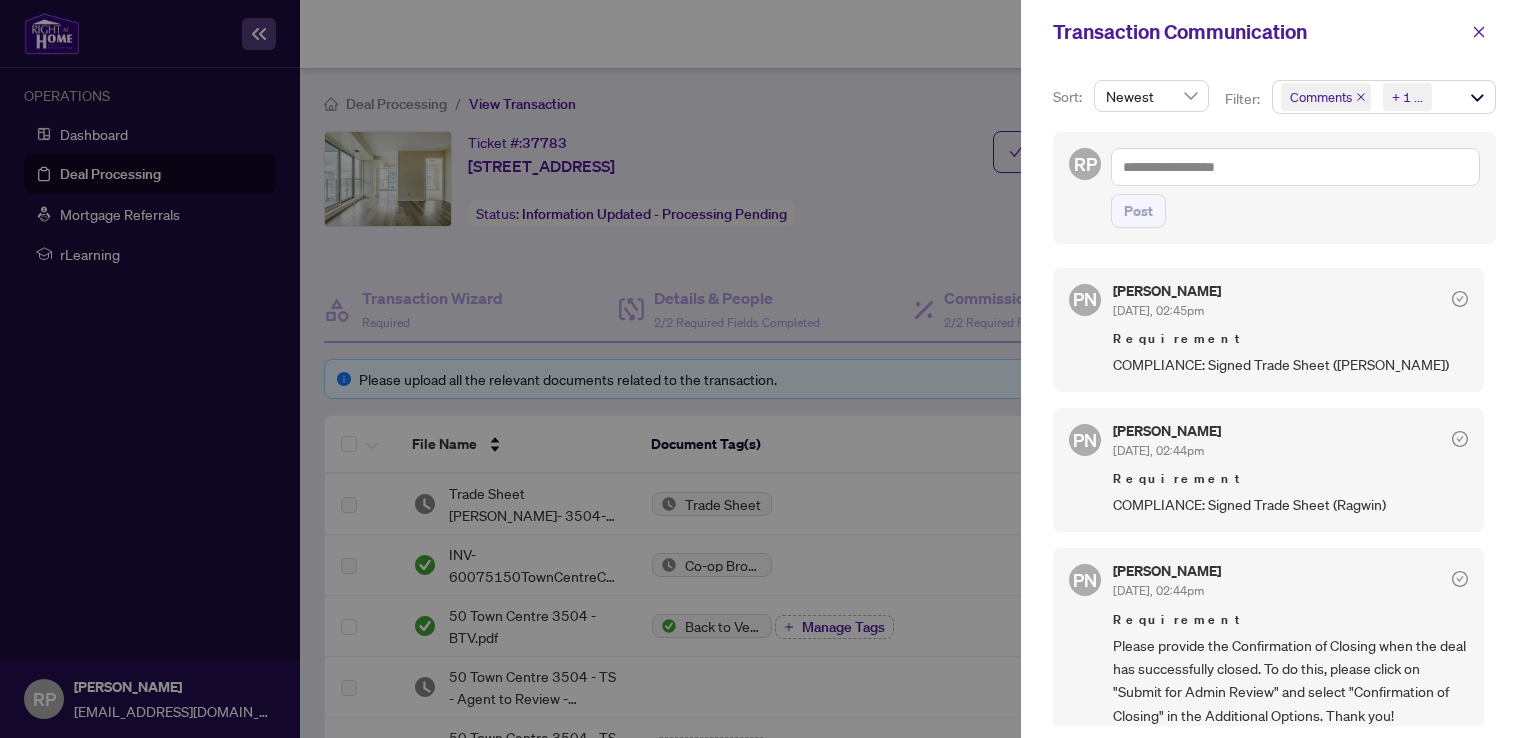 drag, startPoint x: 1127, startPoint y: 481, endPoint x: 1104, endPoint y: 451, distance: 37.802116 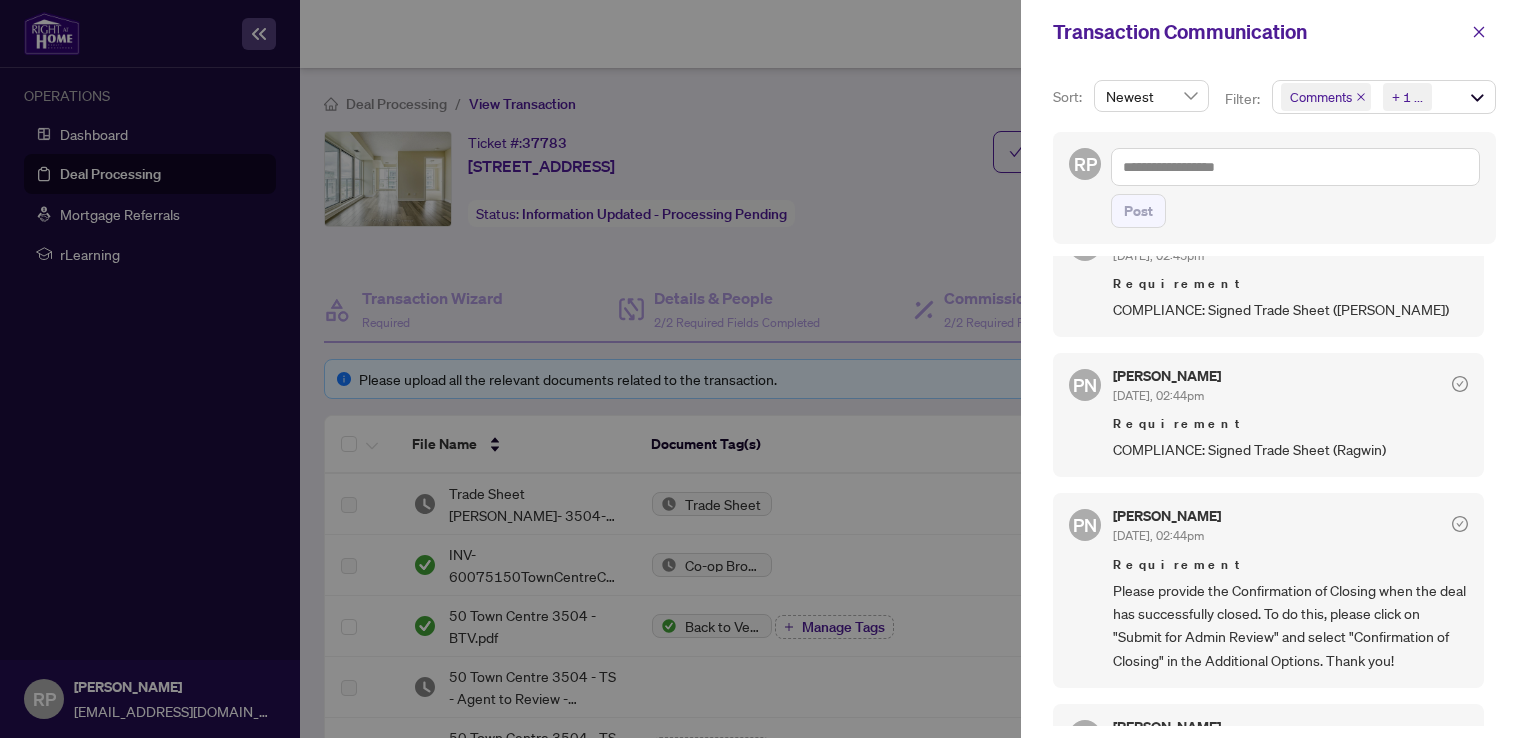 scroll, scrollTop: 0, scrollLeft: 0, axis: both 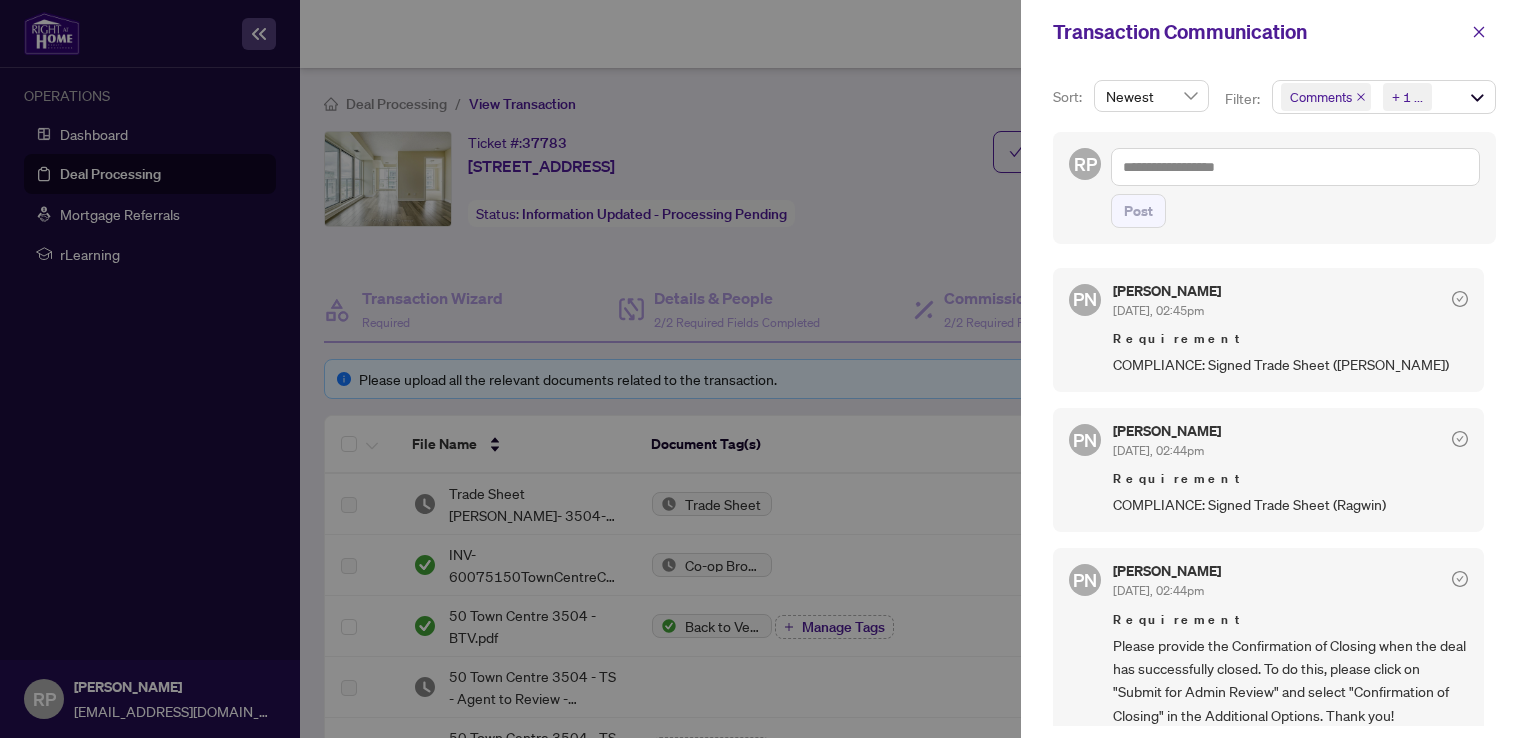 click at bounding box center [764, 369] 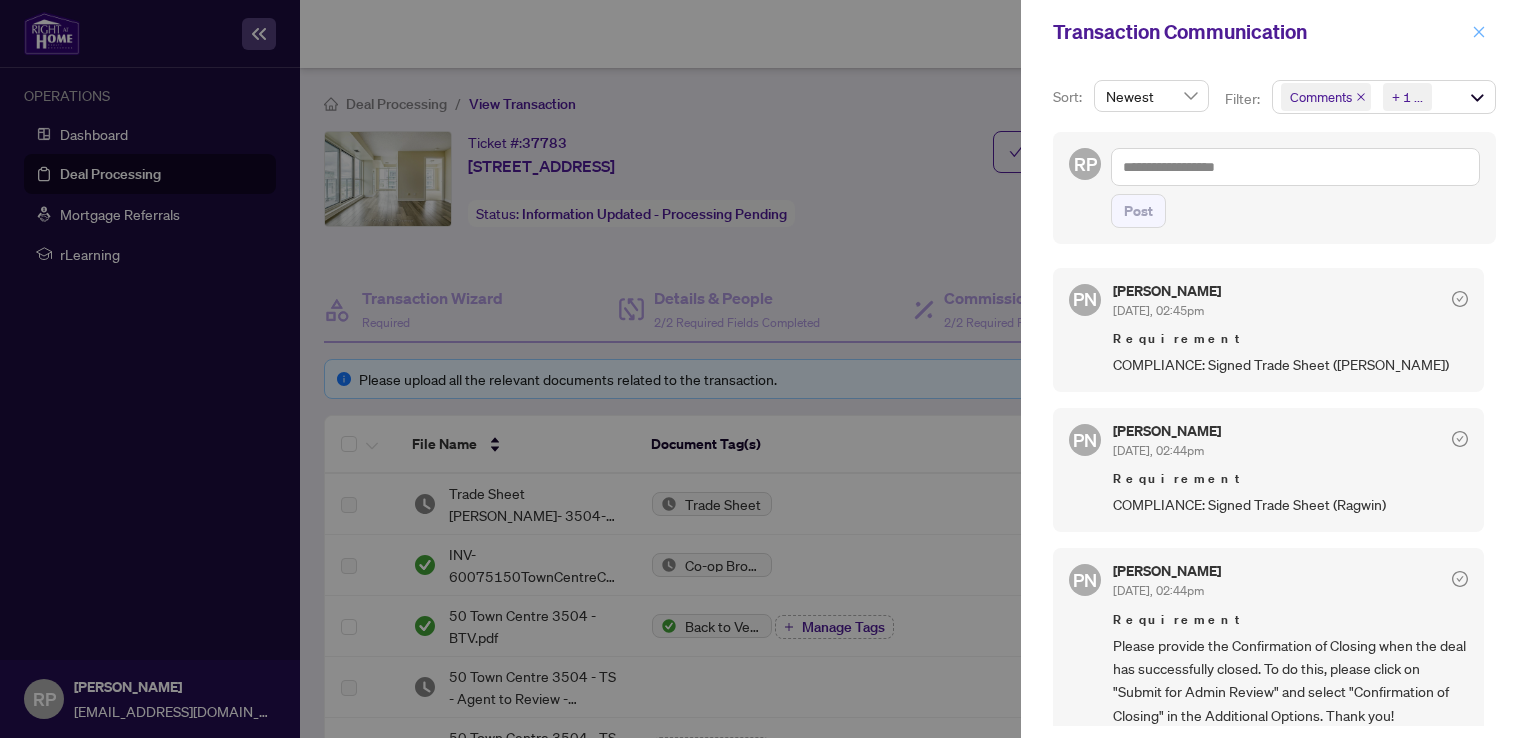 click 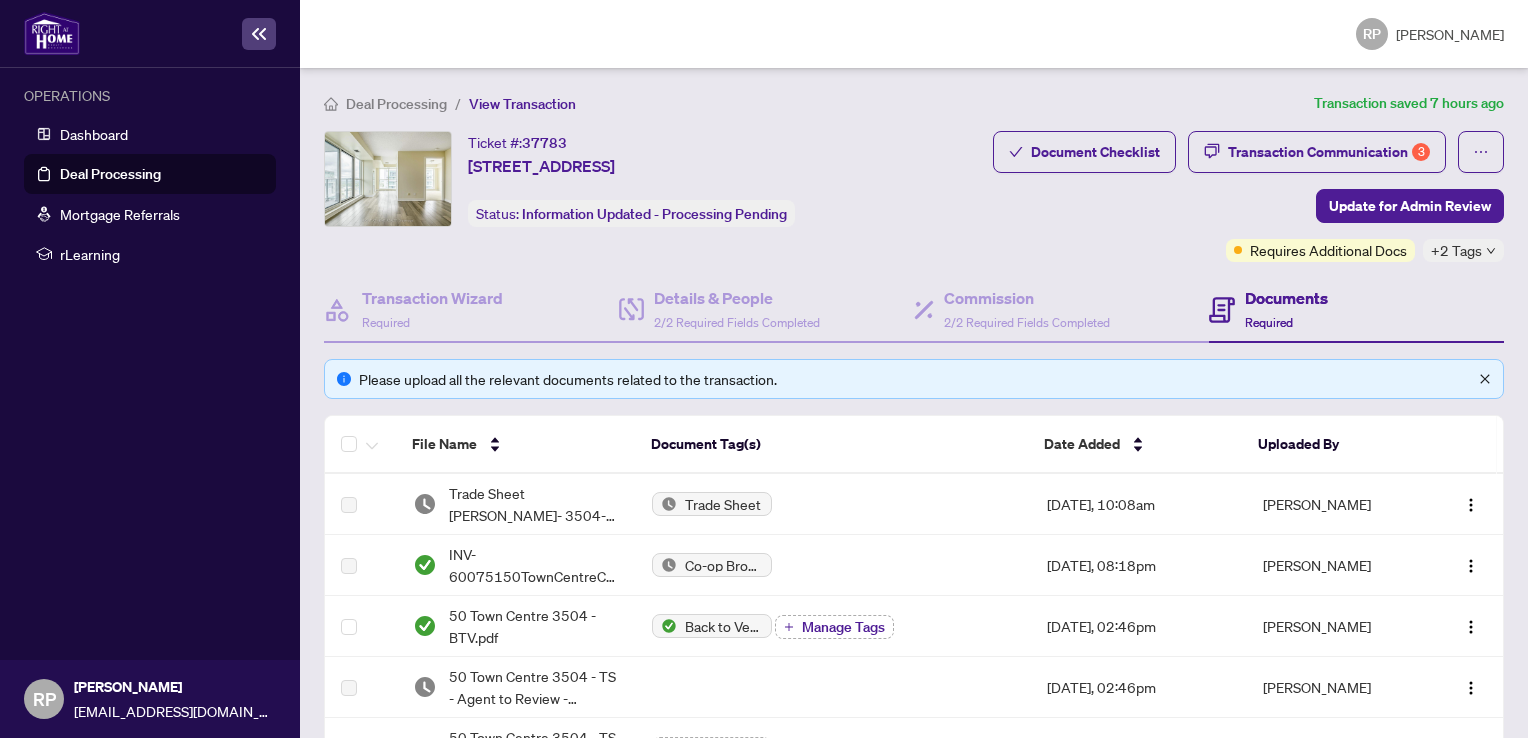 click 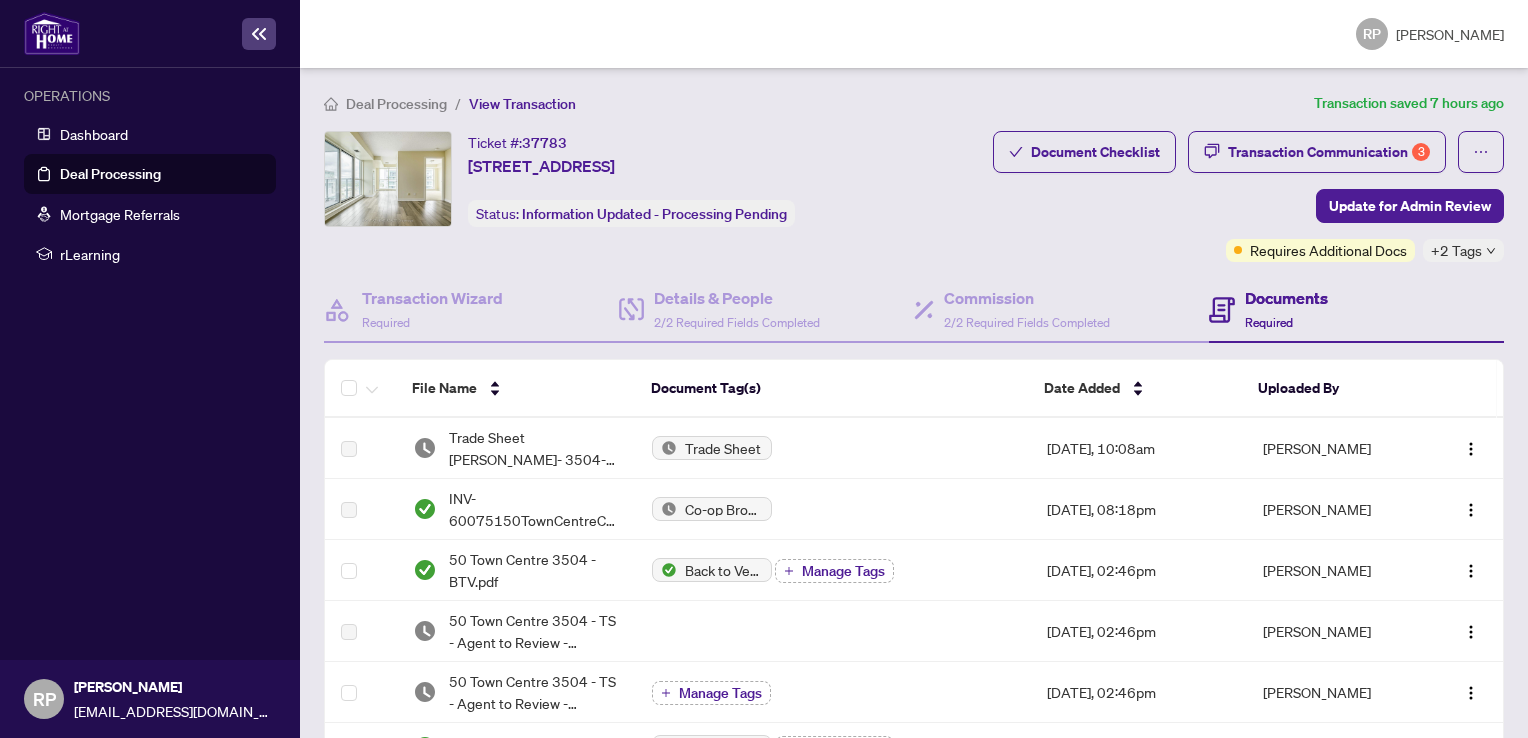 click on "+2 Tags" at bounding box center [1456, 250] 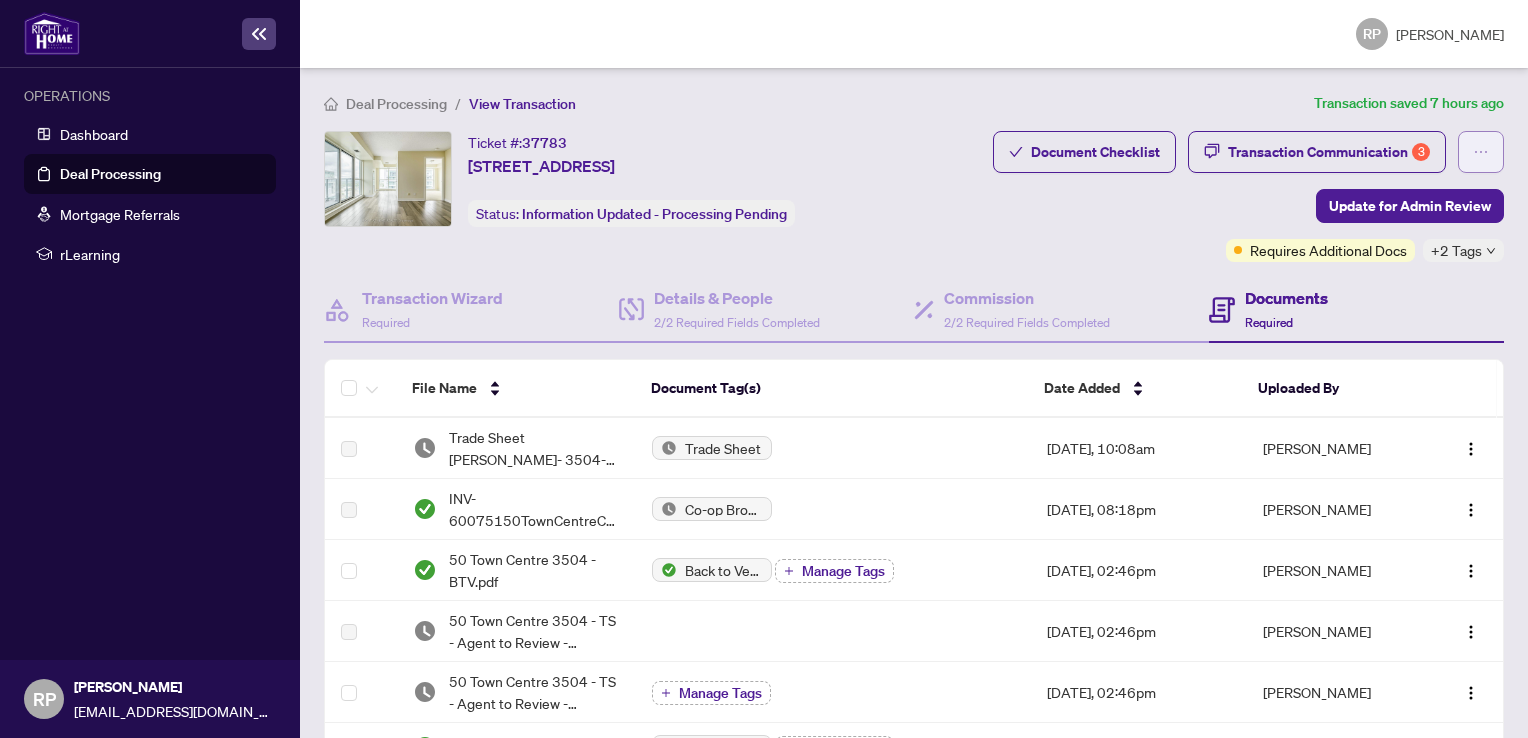 click 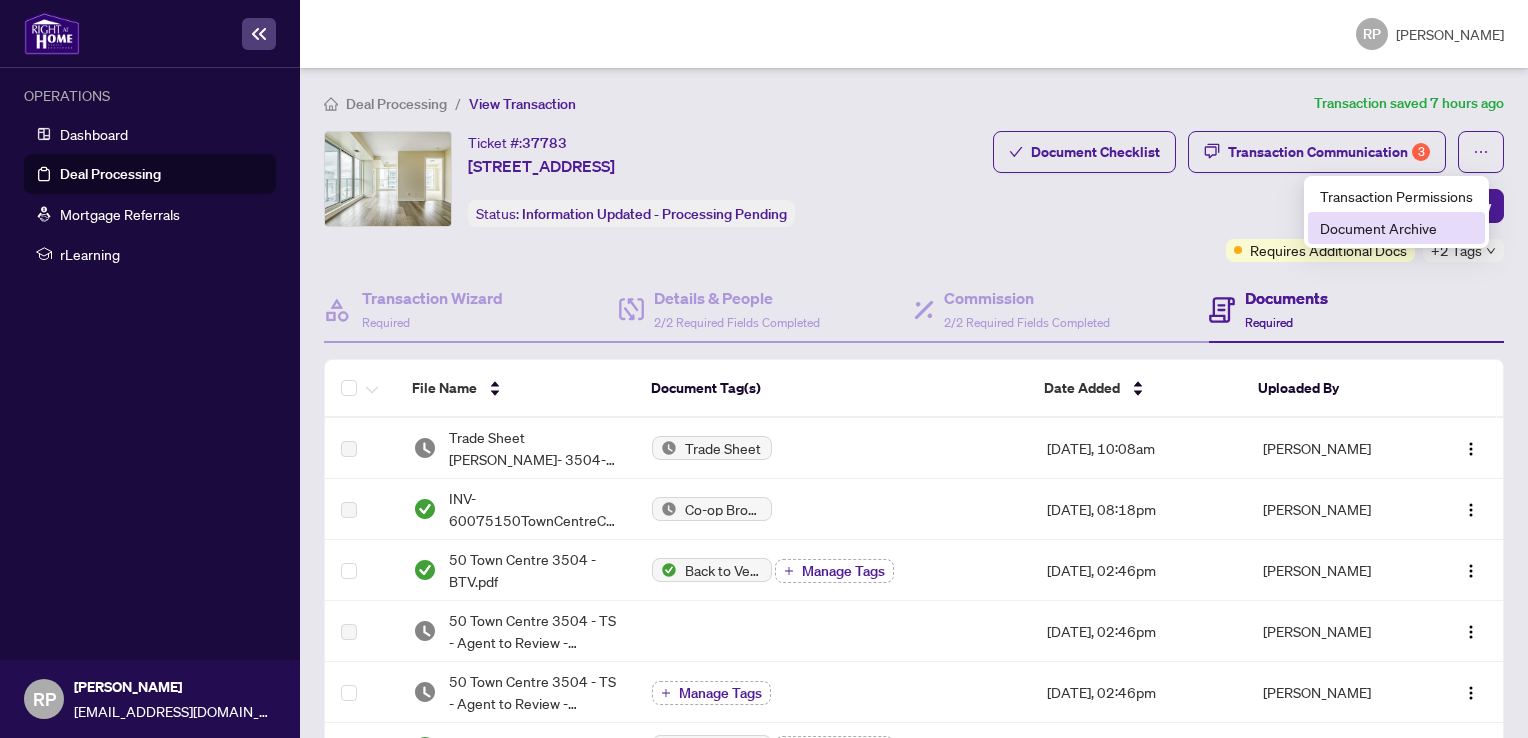 click on "Document Archive" at bounding box center [1396, 228] 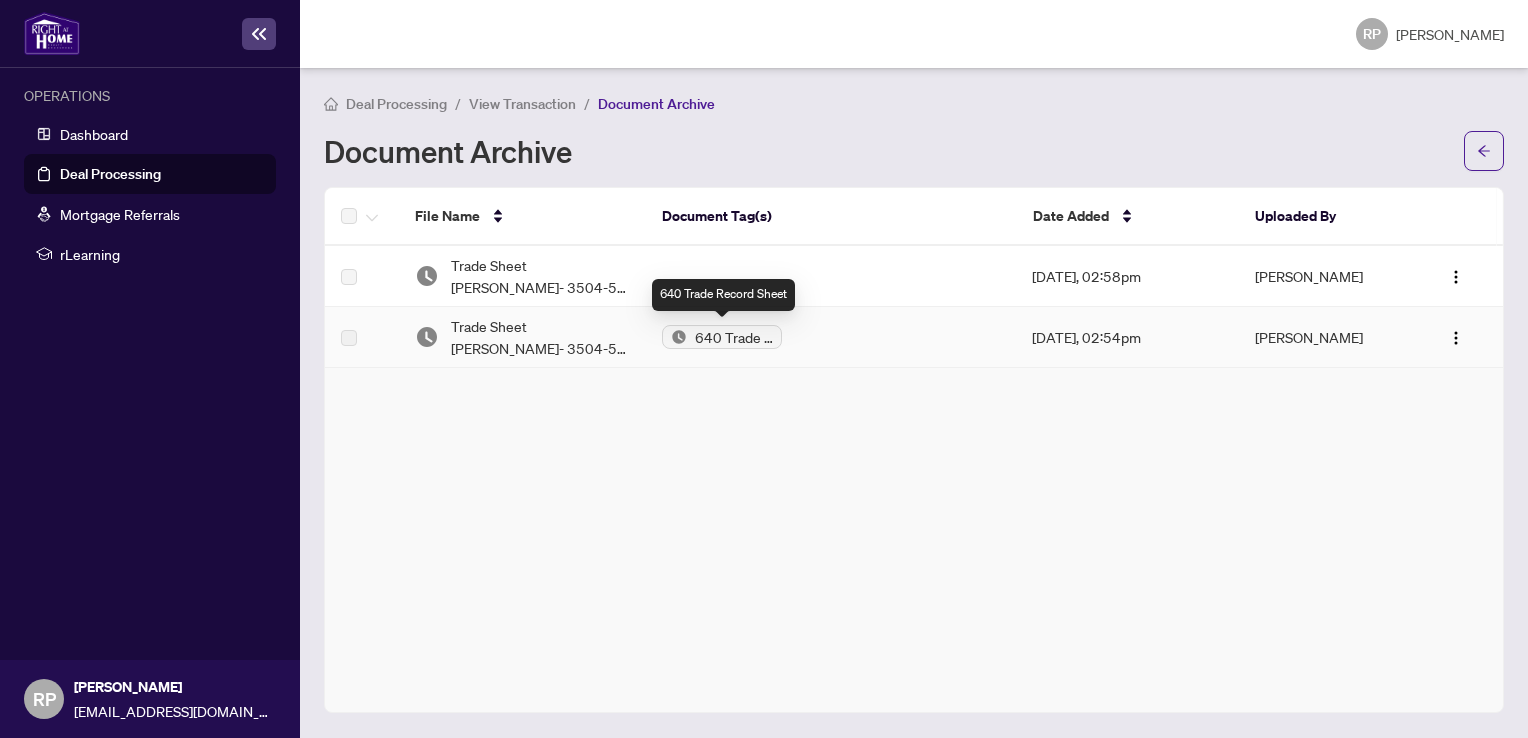 click on "640 Trade Record Sheet" at bounding box center (734, 337) 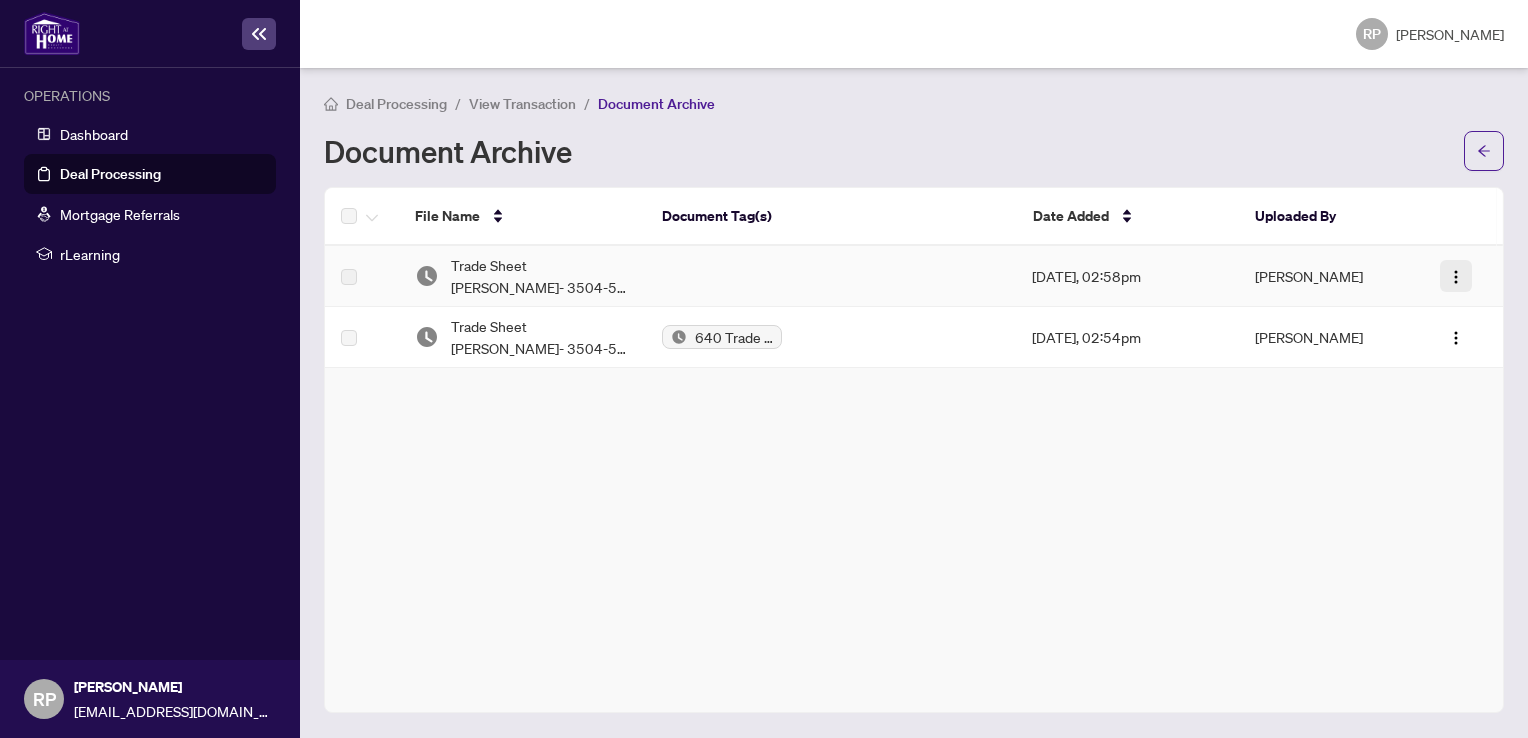 click at bounding box center (1456, 277) 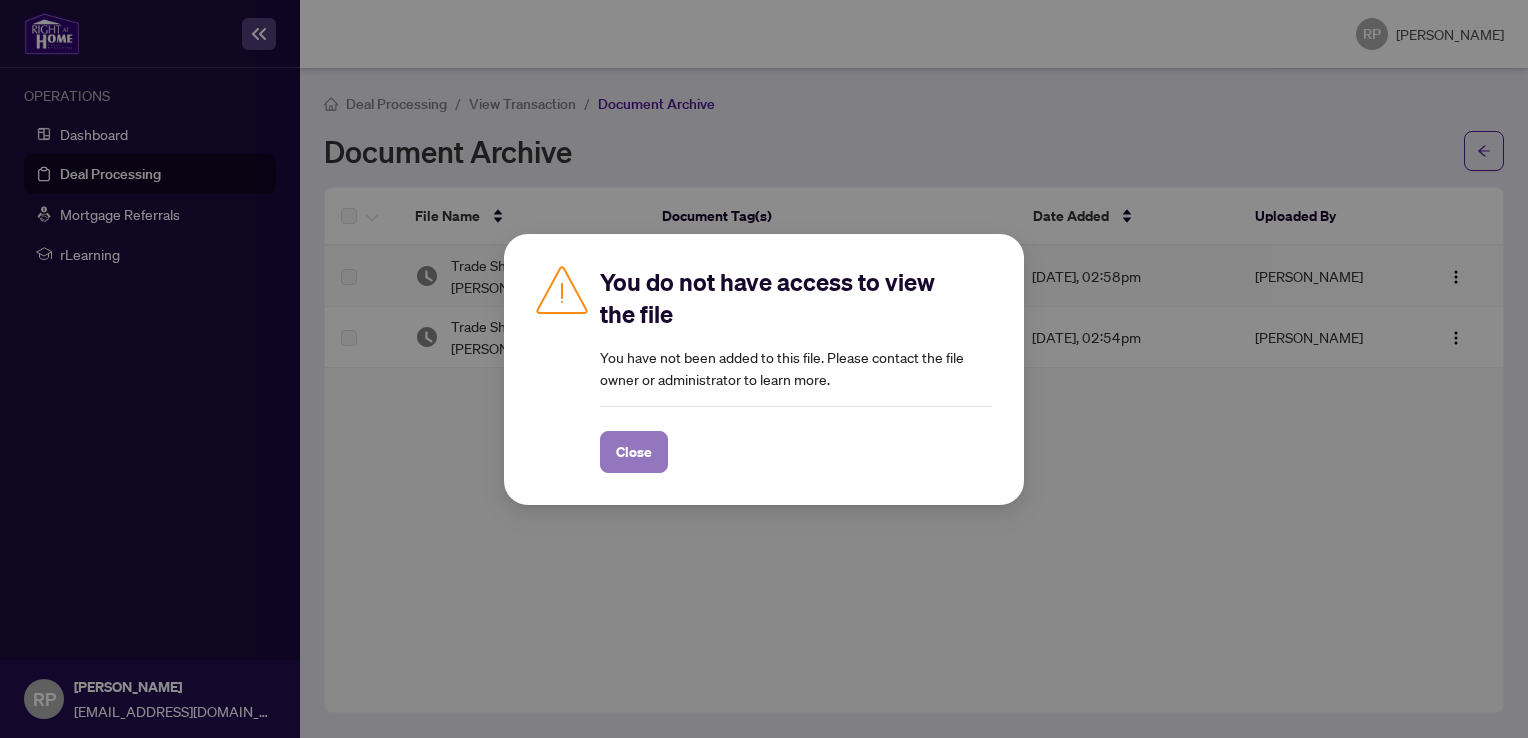 click on "Close" at bounding box center (634, 452) 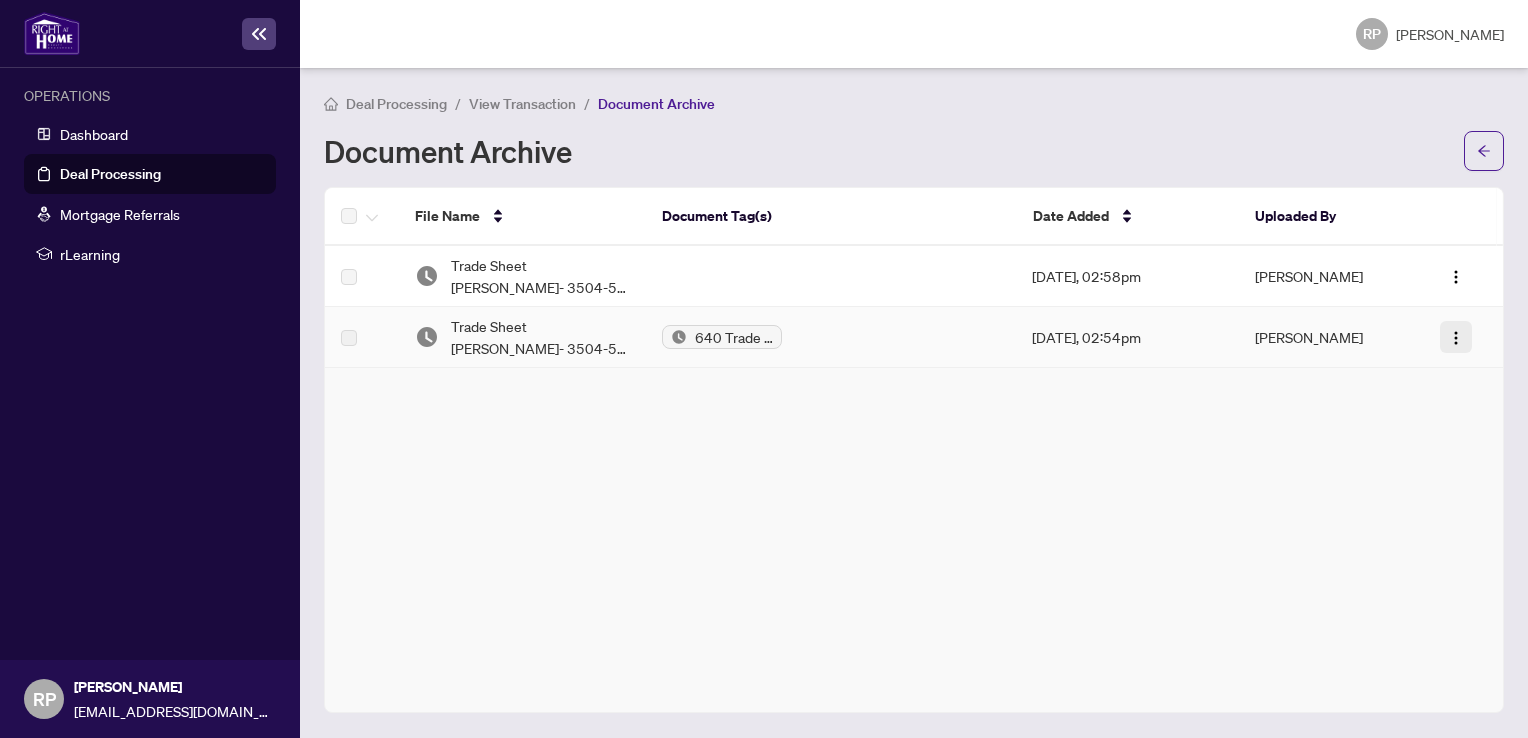 click at bounding box center (1456, 338) 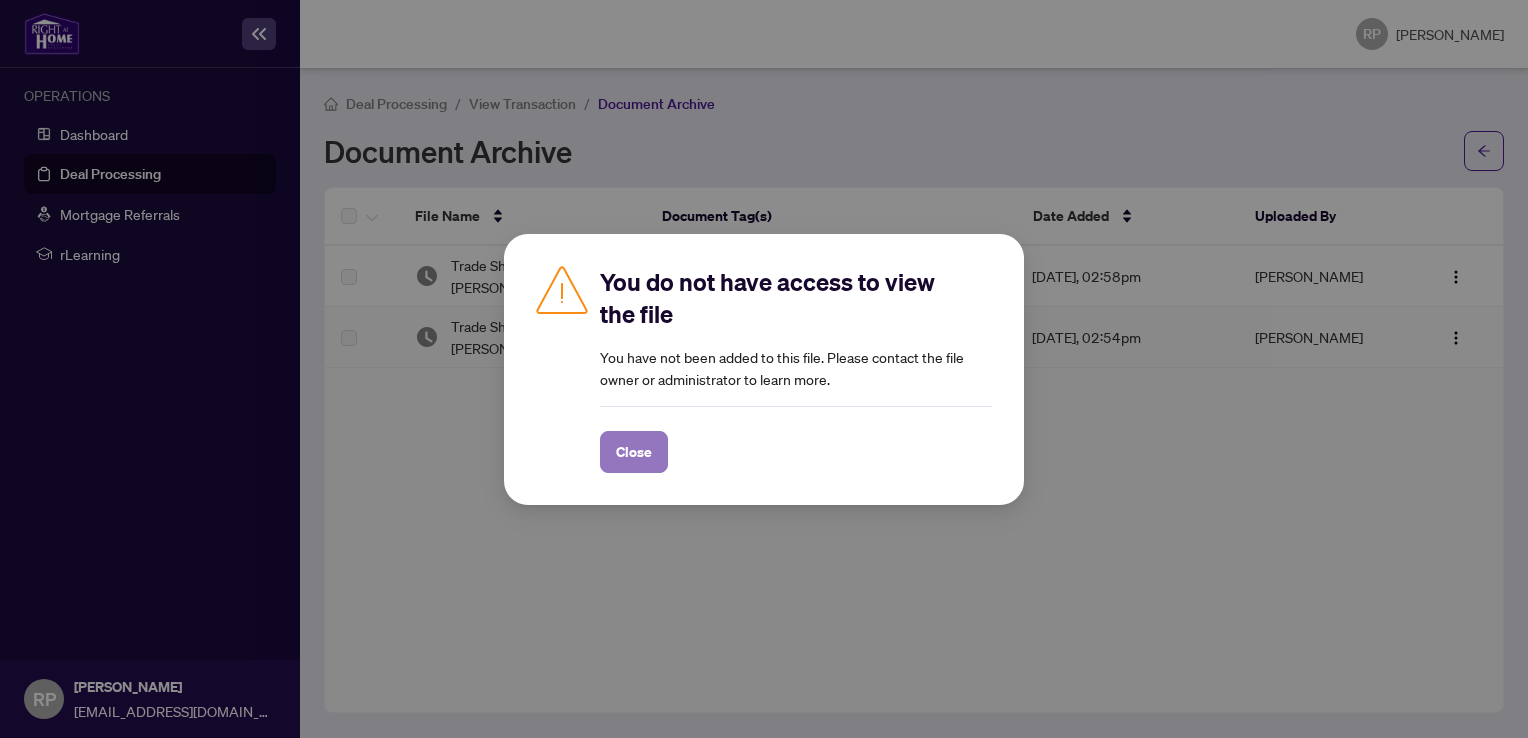 click on "Close" at bounding box center (634, 452) 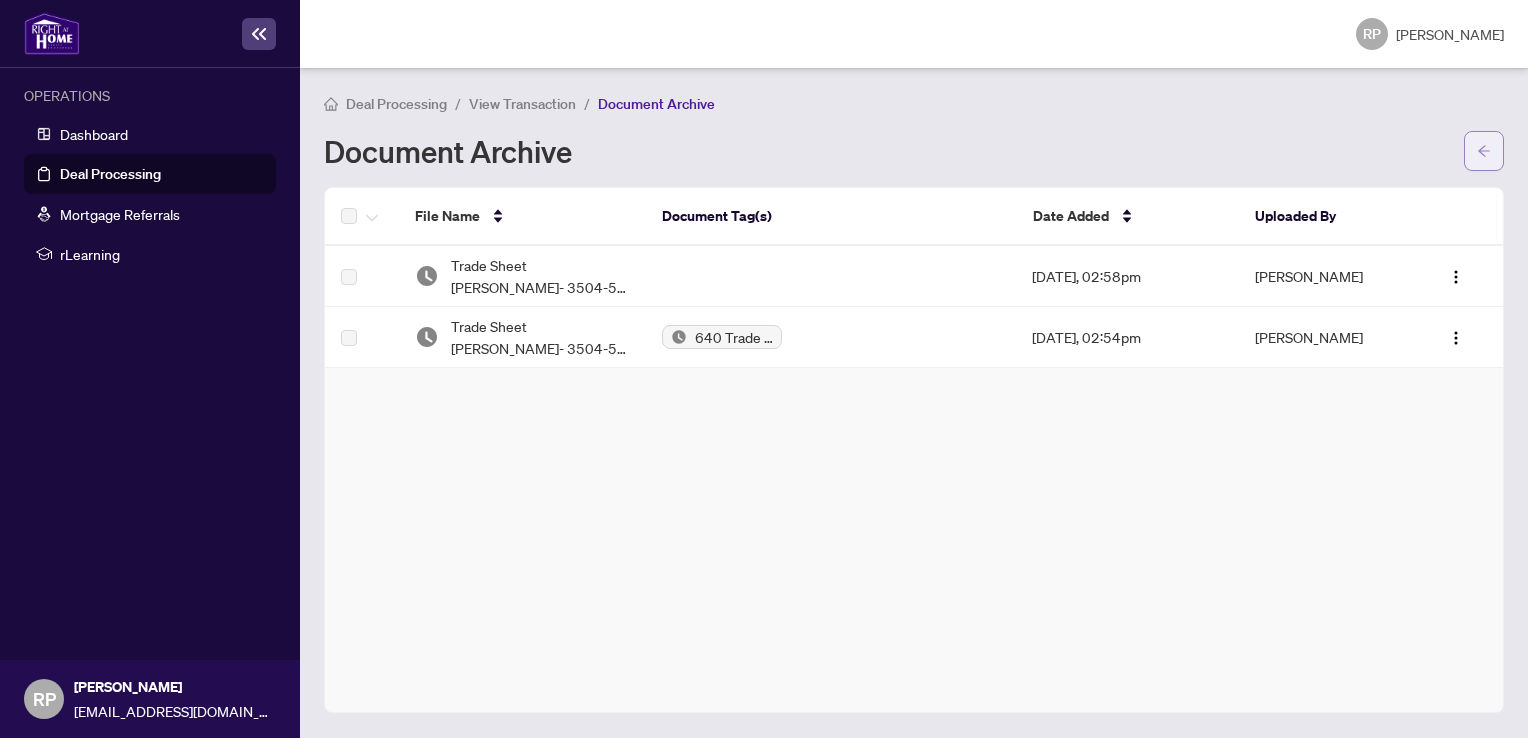 click 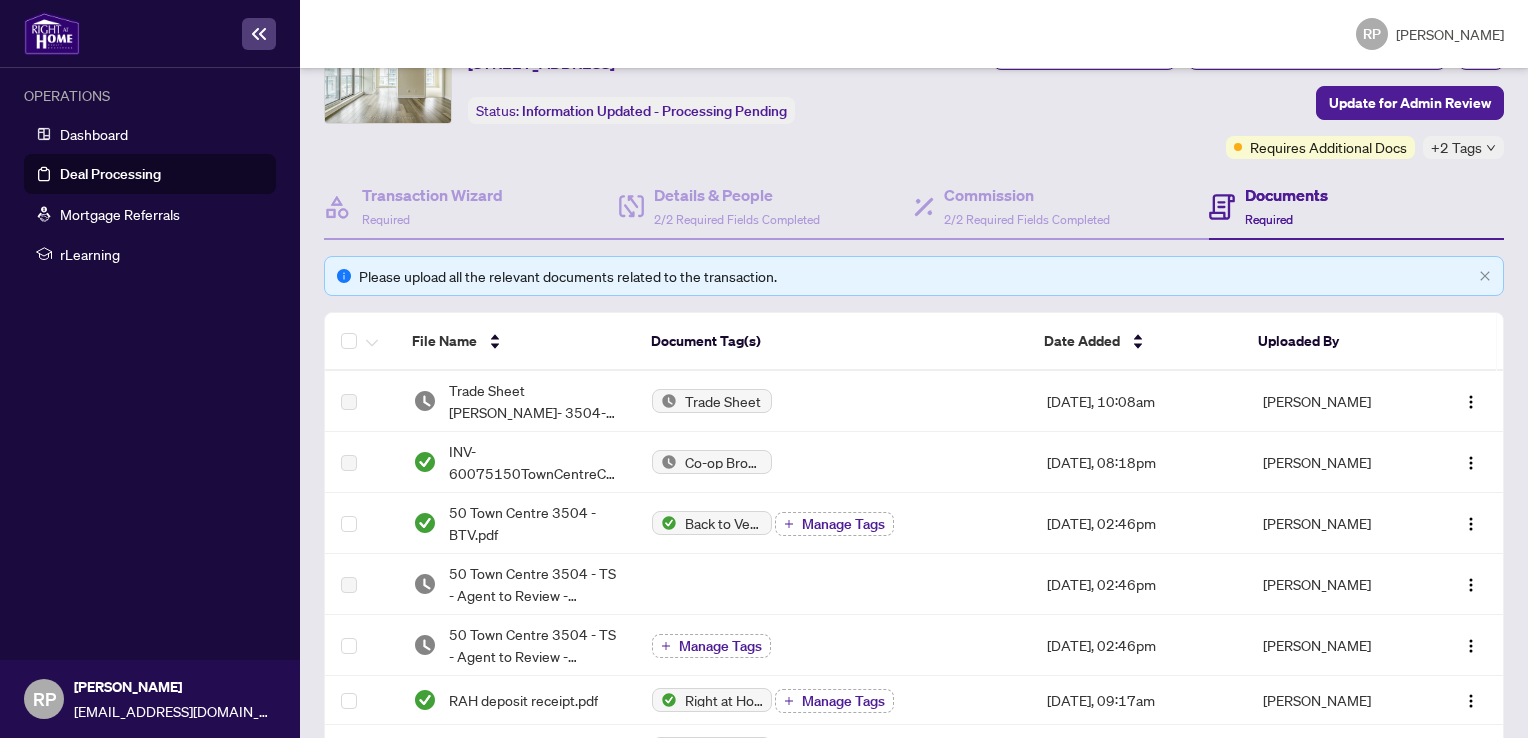 scroll, scrollTop: 84, scrollLeft: 0, axis: vertical 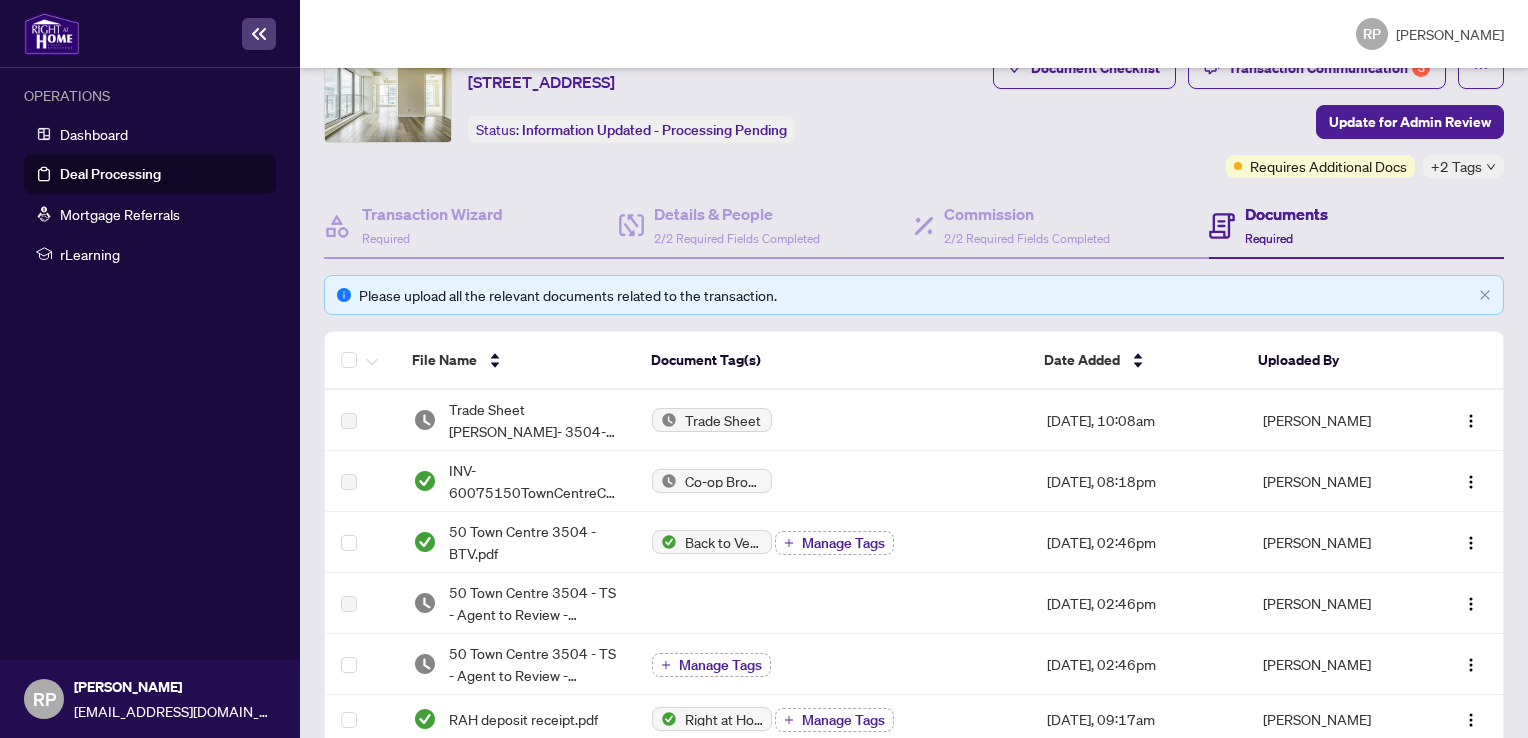 drag, startPoint x: 1481, startPoint y: 257, endPoint x: 1466, endPoint y: 194, distance: 64.7611 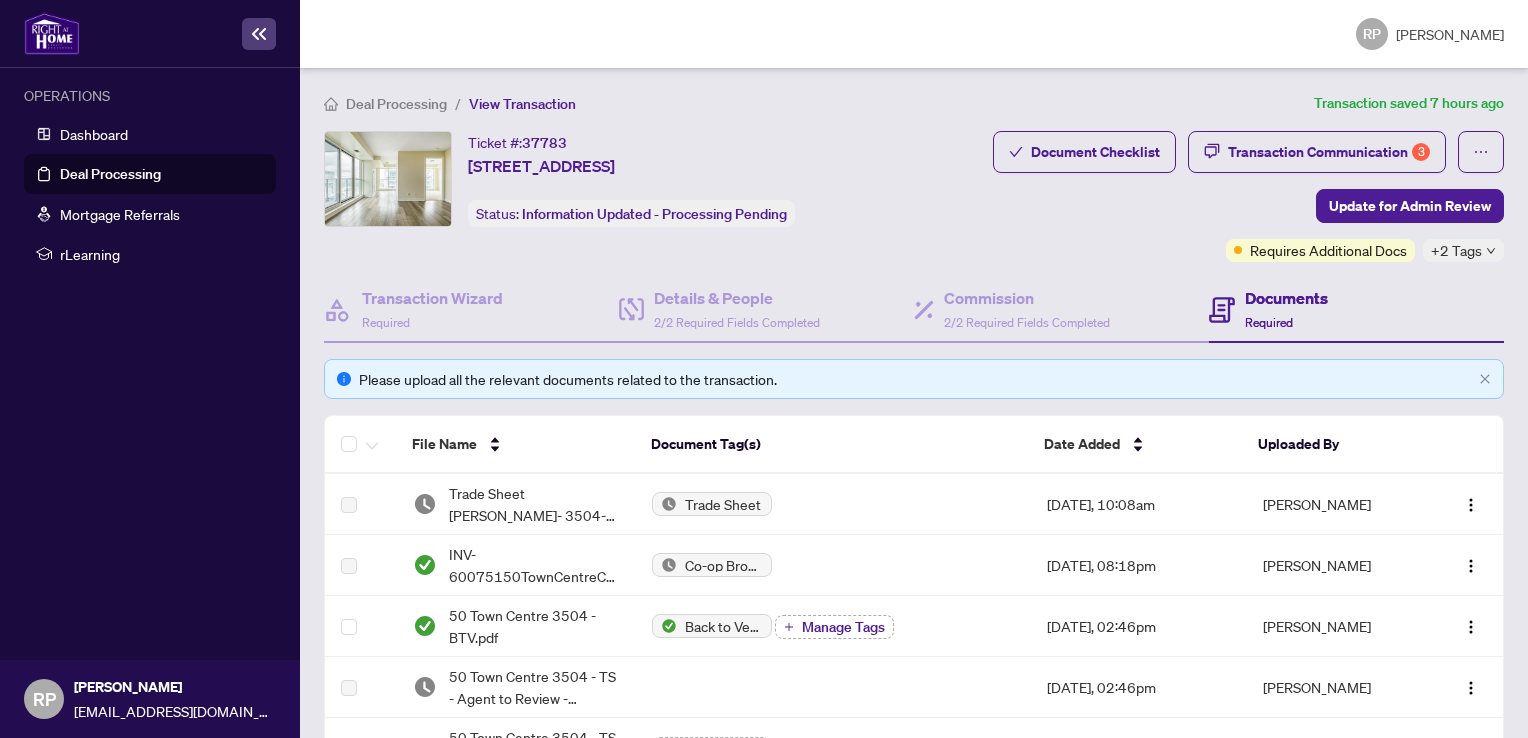 click on "Please upload all the relevant documents related to the transaction." at bounding box center [915, 379] 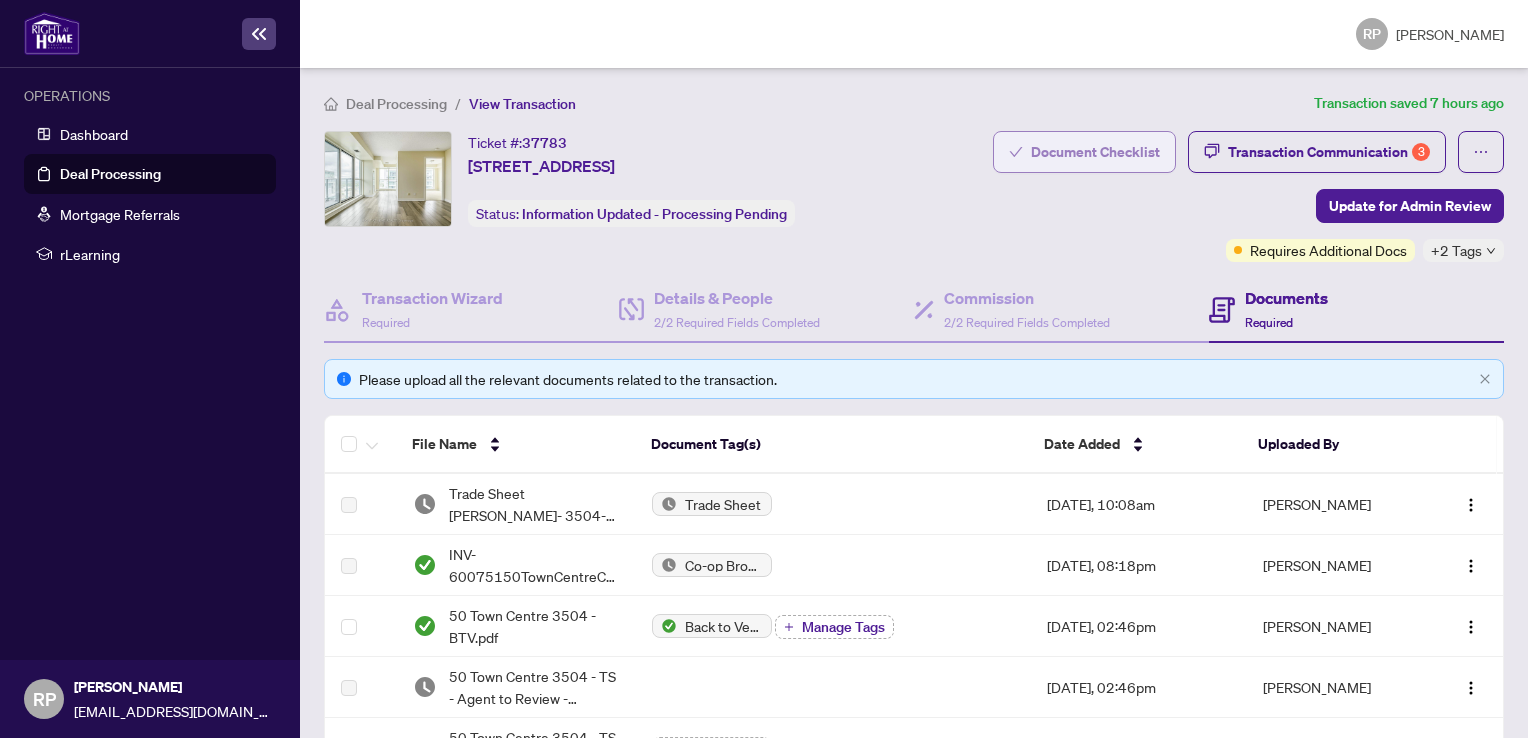 click on "Document Checklist" at bounding box center (1095, 152) 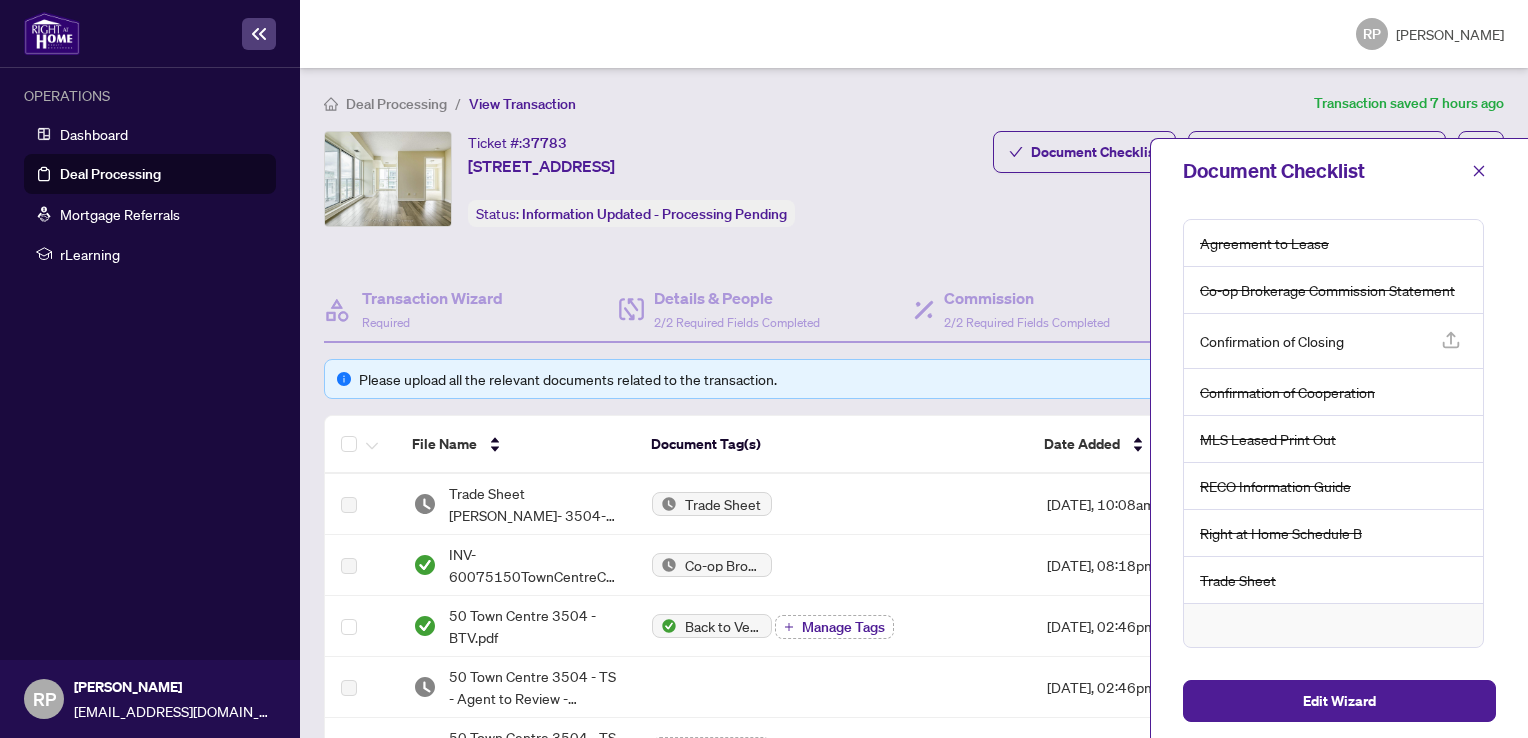 click on "Trade Sheet" at bounding box center (1238, 580) 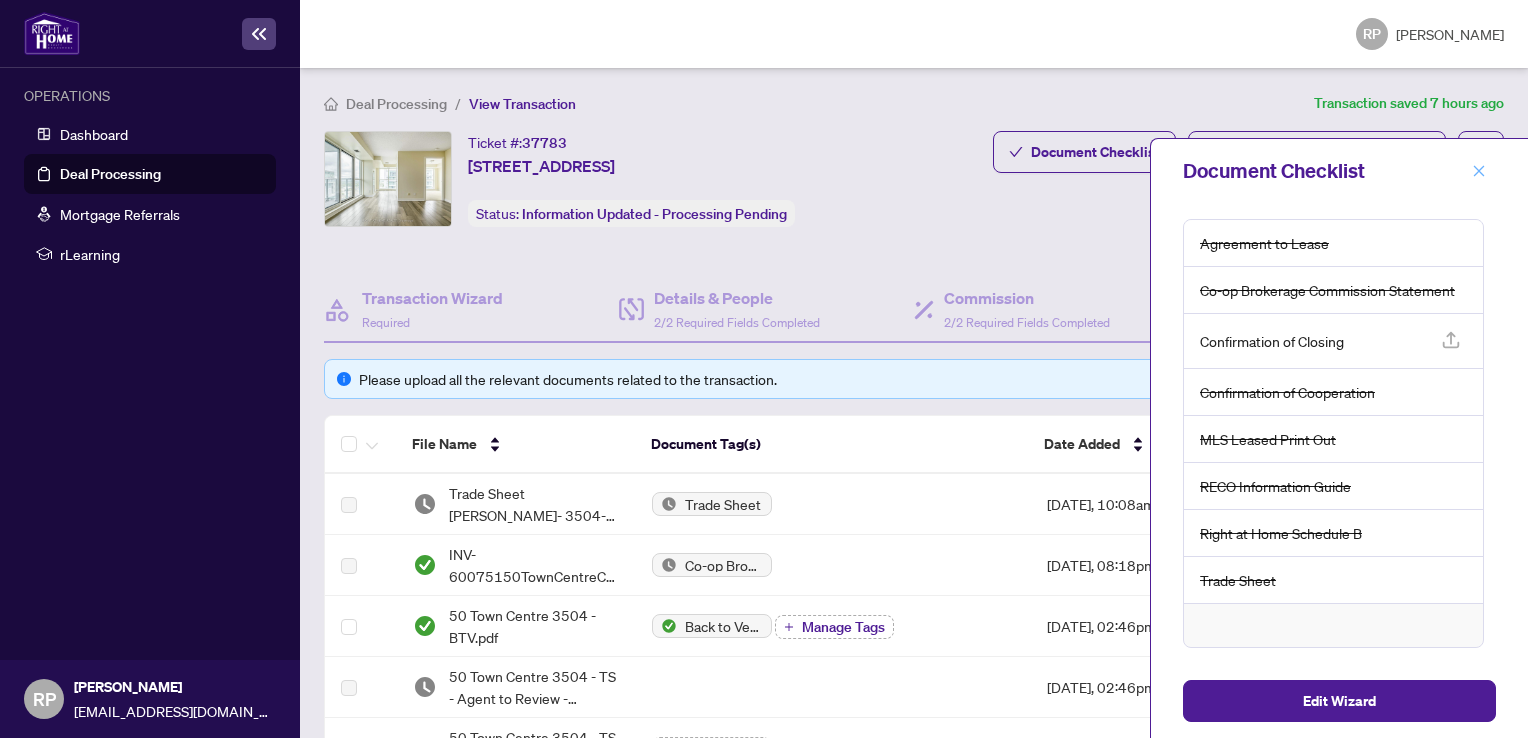 click 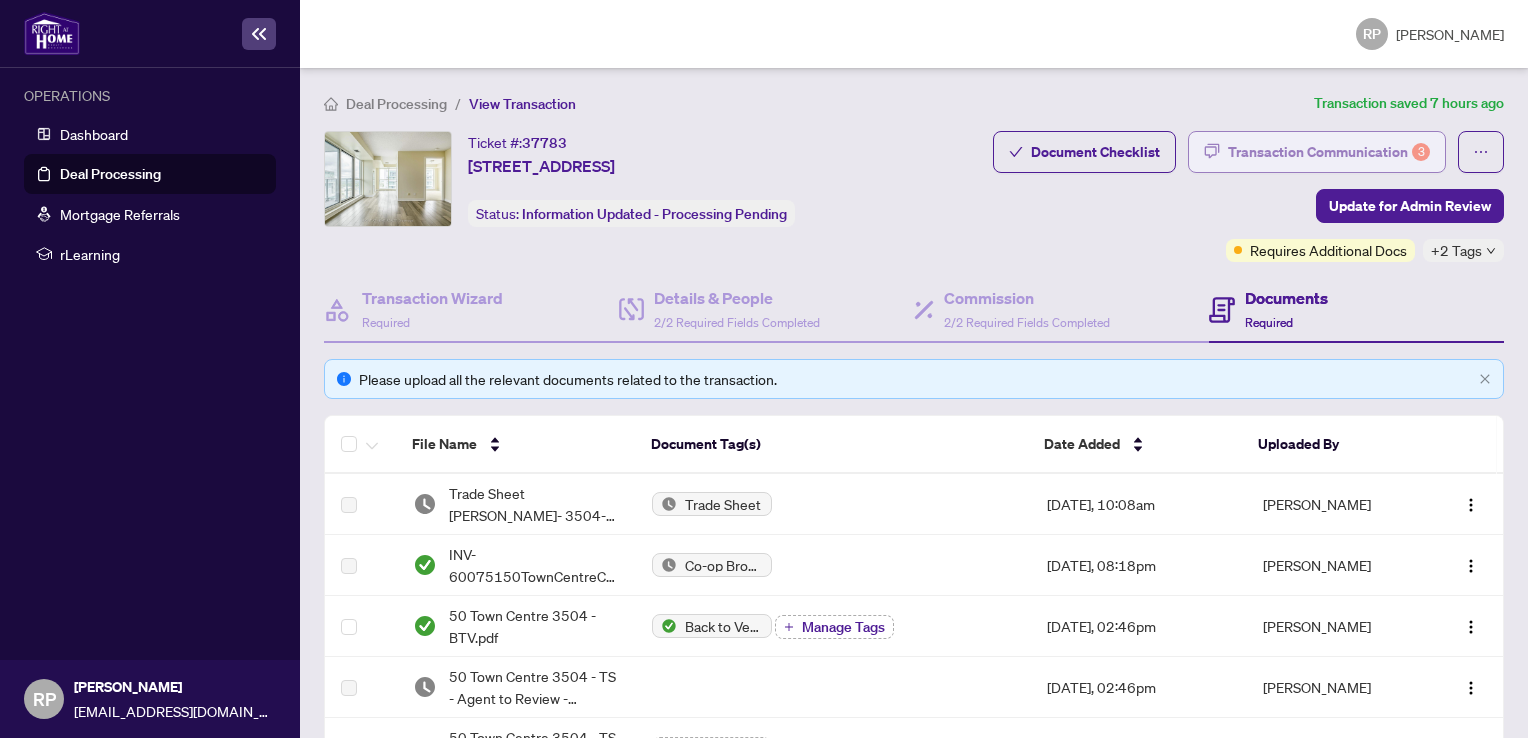 click on "Transaction Communication 3" at bounding box center [1329, 152] 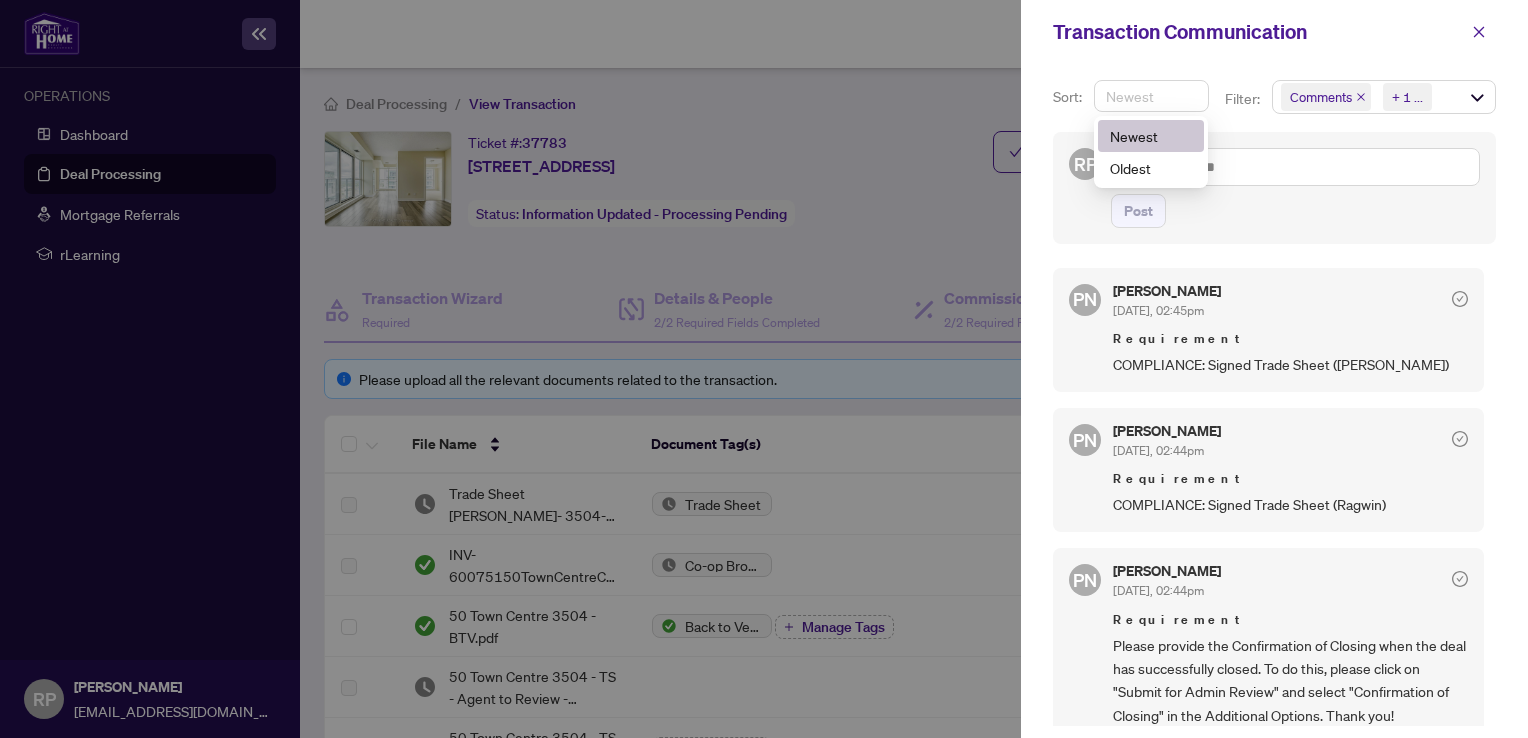 click on "Newest" at bounding box center (1151, 96) 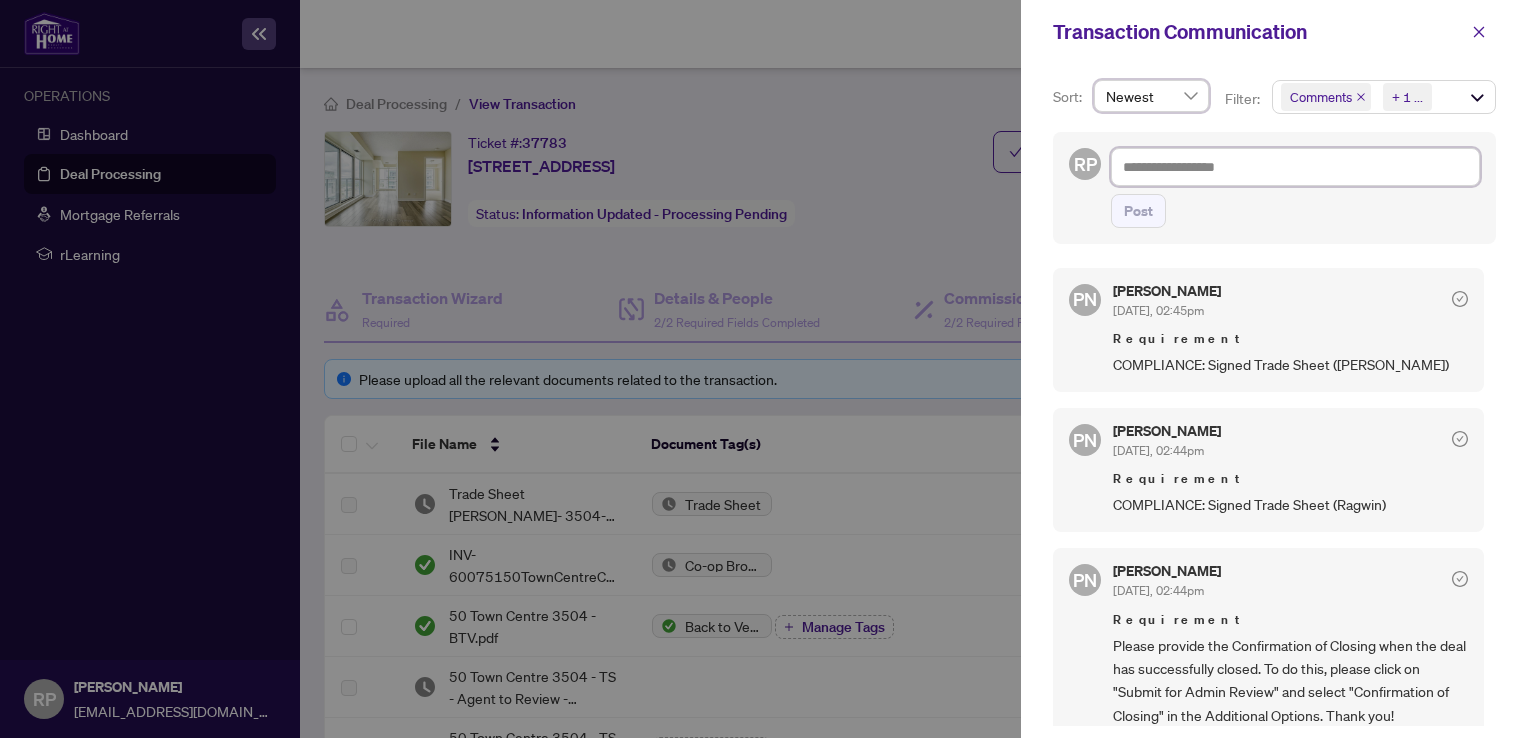 click at bounding box center [1295, 167] 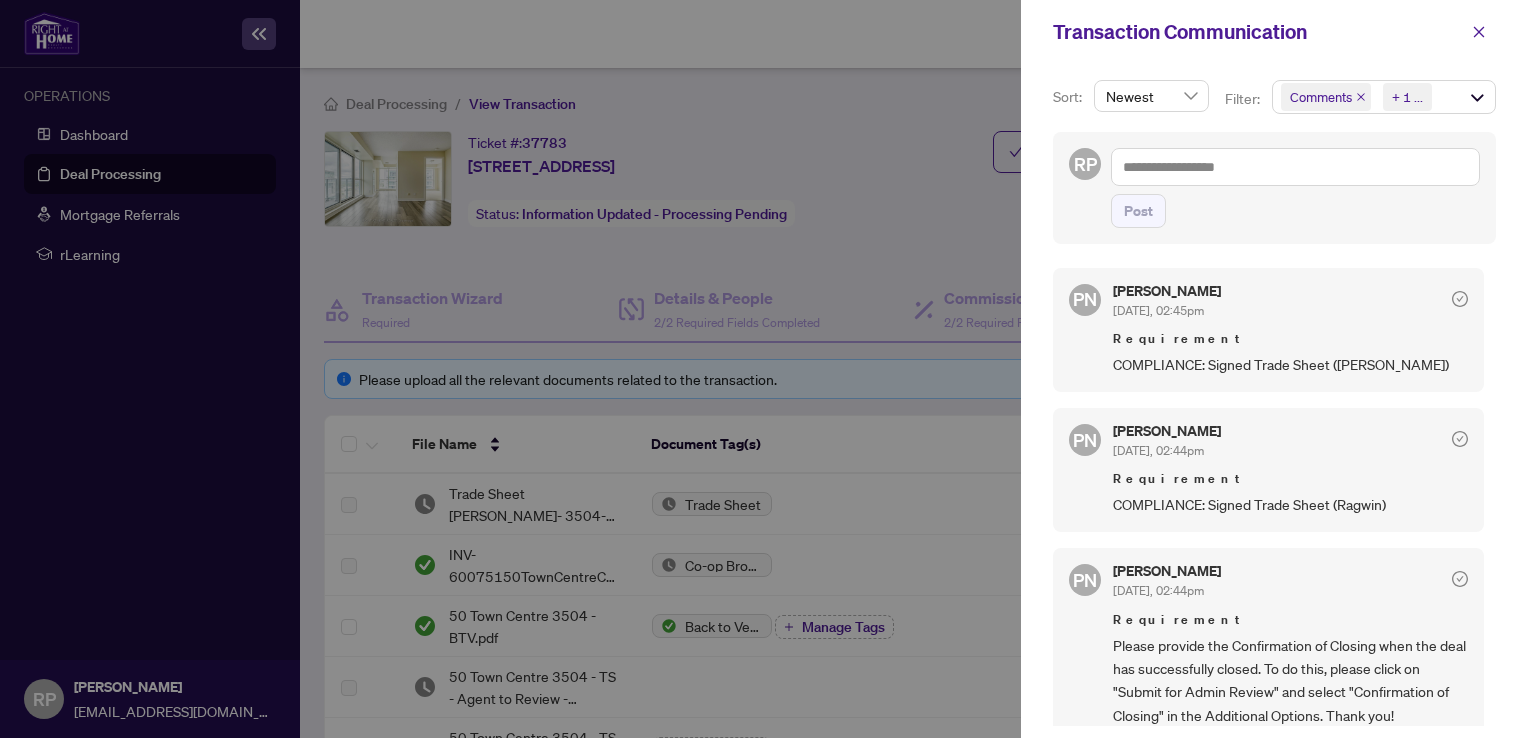 click on "Requirement" at bounding box center [1290, 479] 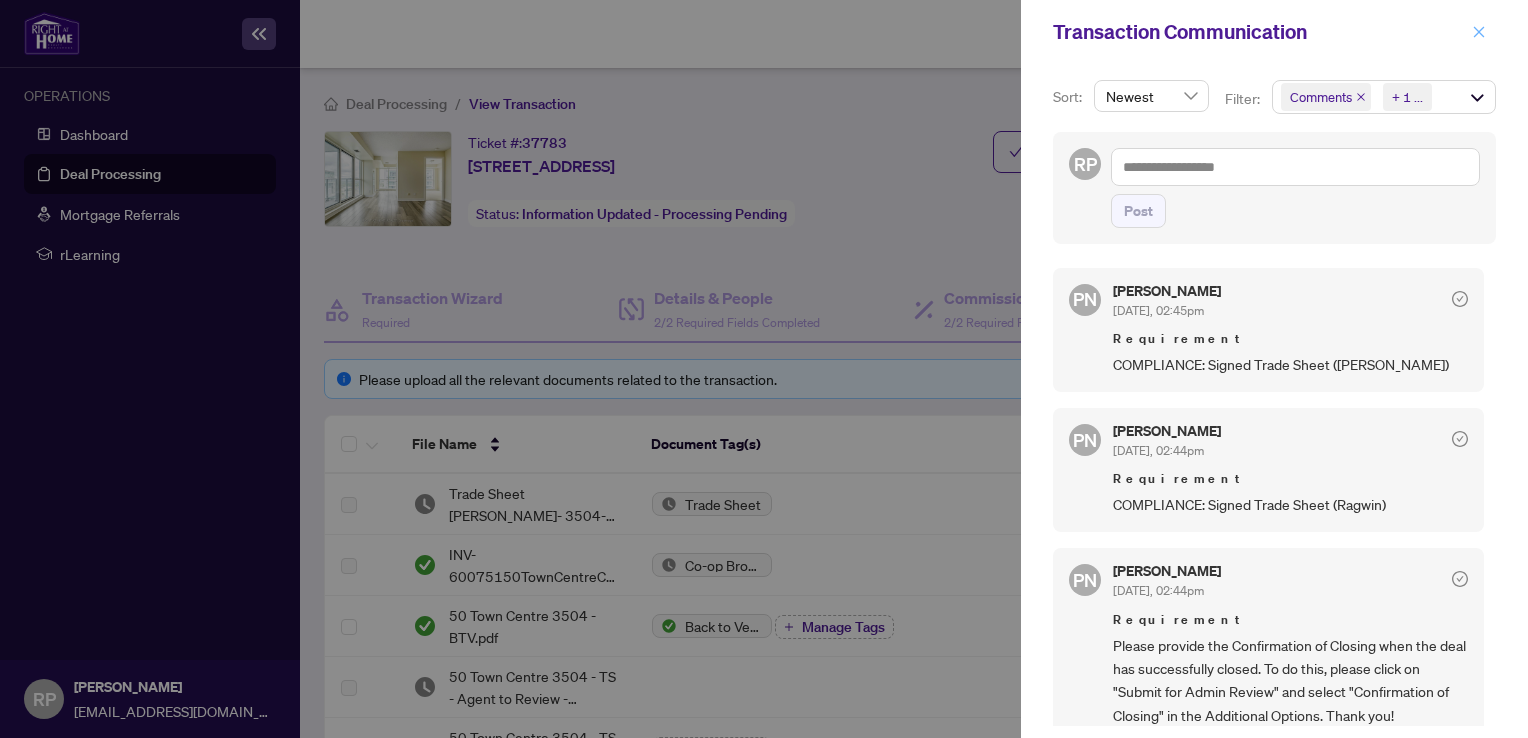 click at bounding box center [1479, 32] 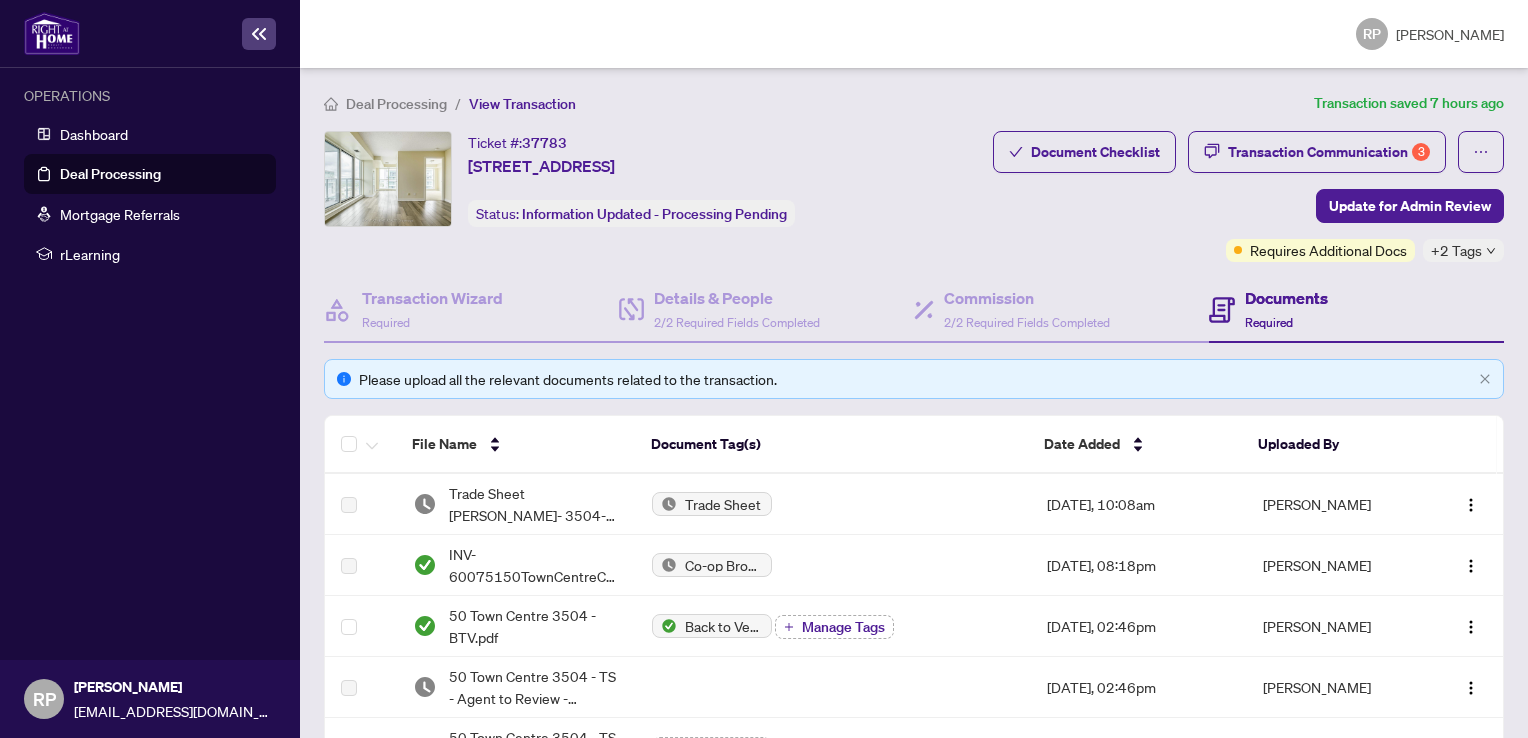 click on "OPERATIONS Dashboard Deal Processing Mortgage Referrals rLearning RP Ragwin Pai [EMAIL_ADDRESS][DOMAIN_NAME] RP Ragwin Pai   Deal Processing / View Transaction Transaction saved   7 hours ago Ticket #:  37783 [STREET_ADDRESS] Status:   Information Updated - Processing Pending Update for Admin Review Document Checklist Transaction Communication 3 Update for Admin Review Requires Additional Docs +2 Tags Transaction Wizard Required Details & People 2/2 Required Fields Completed Commission 2/2 Required Fields Completed Documents Required Please upload all the relevant documents related to the transaction. File Name Document Tag(s) Date Added Uploaded By             Trade Sheet [PERSON_NAME]- 3504-50 Town Cntr [DATE].pdf Trade Sheet [DATE], 10:08am [PERSON_NAME] INV-60075150TownCentreCourt3504.pdf Co-op Brokerage Commission Statement [DATE], 08:18pm [PERSON_NAME][GEOGRAPHIC_DATA] 3504 - BTV.pdf Back to Vendor Letter Manage Tags [DATE], 02:46pm [PERSON_NAME] 25" at bounding box center (764, 369) 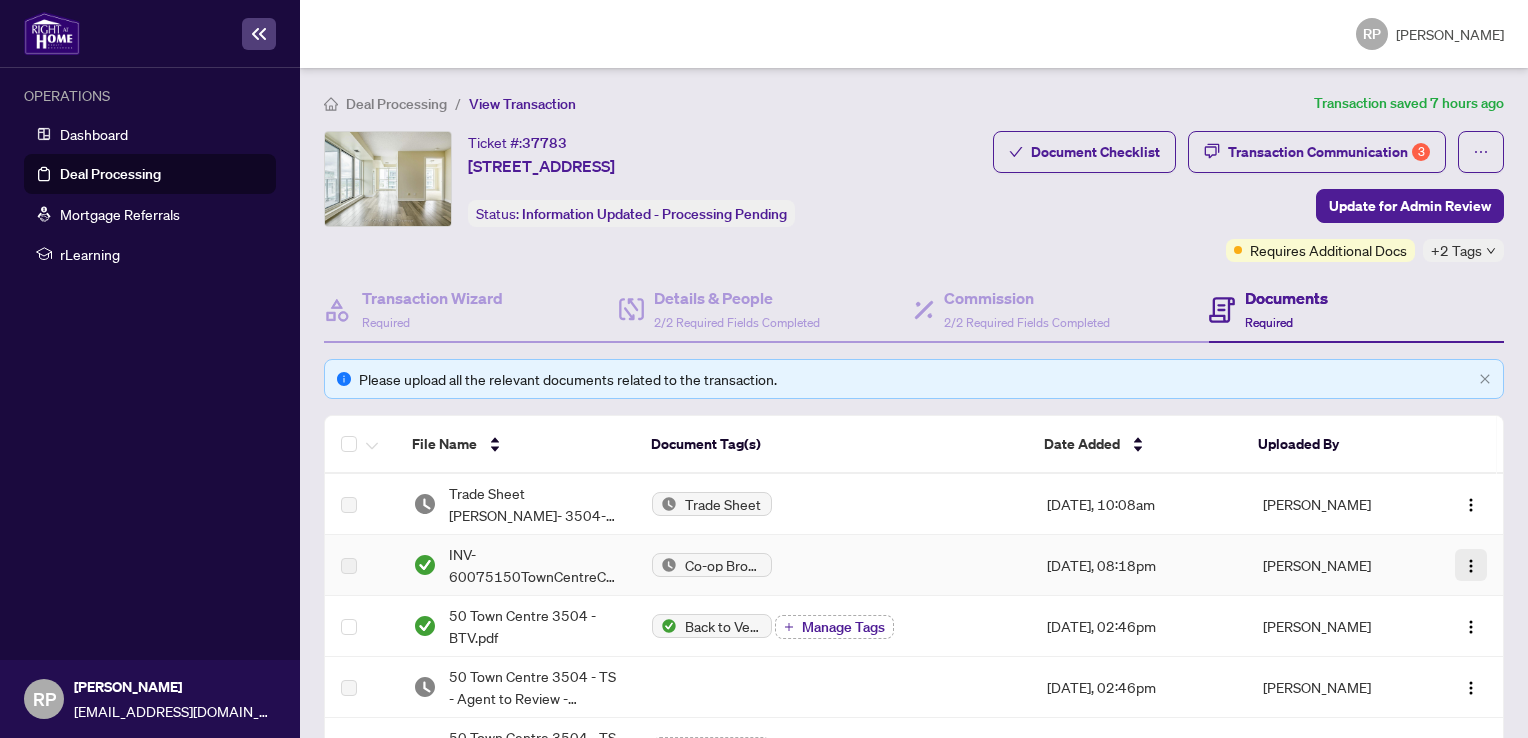 click at bounding box center (1471, 566) 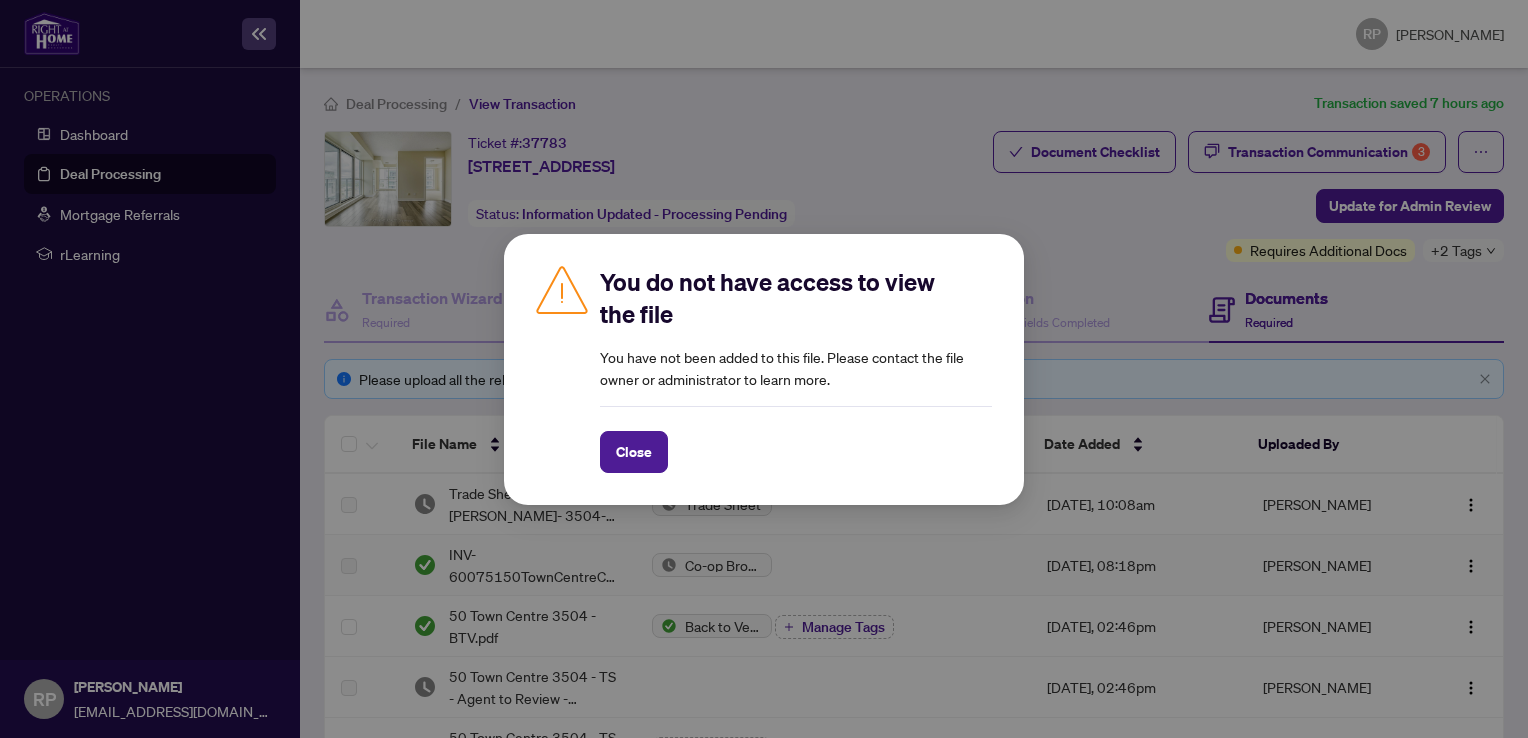 drag, startPoint x: 612, startPoint y: 402, endPoint x: 621, endPoint y: 413, distance: 14.21267 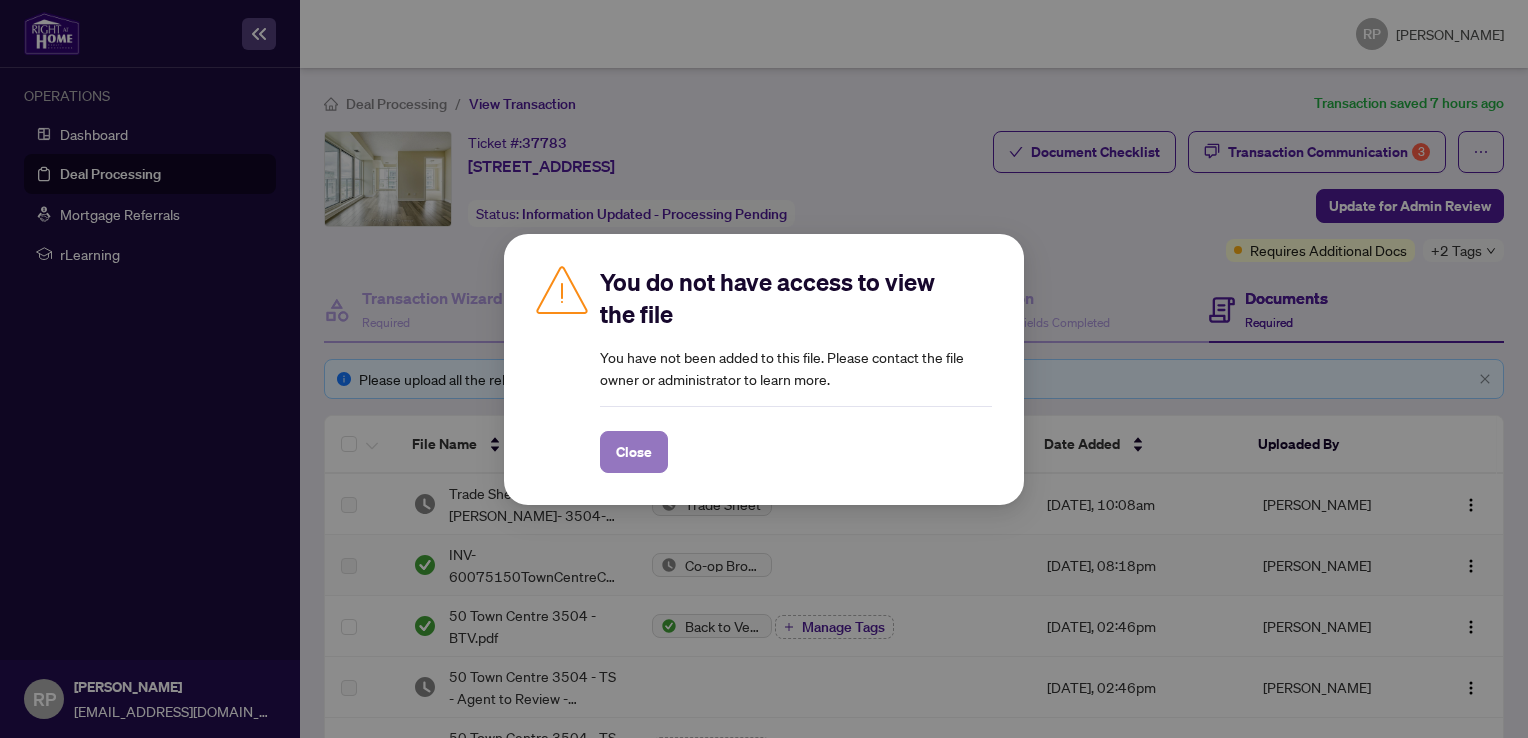 click on "Close" at bounding box center [634, 452] 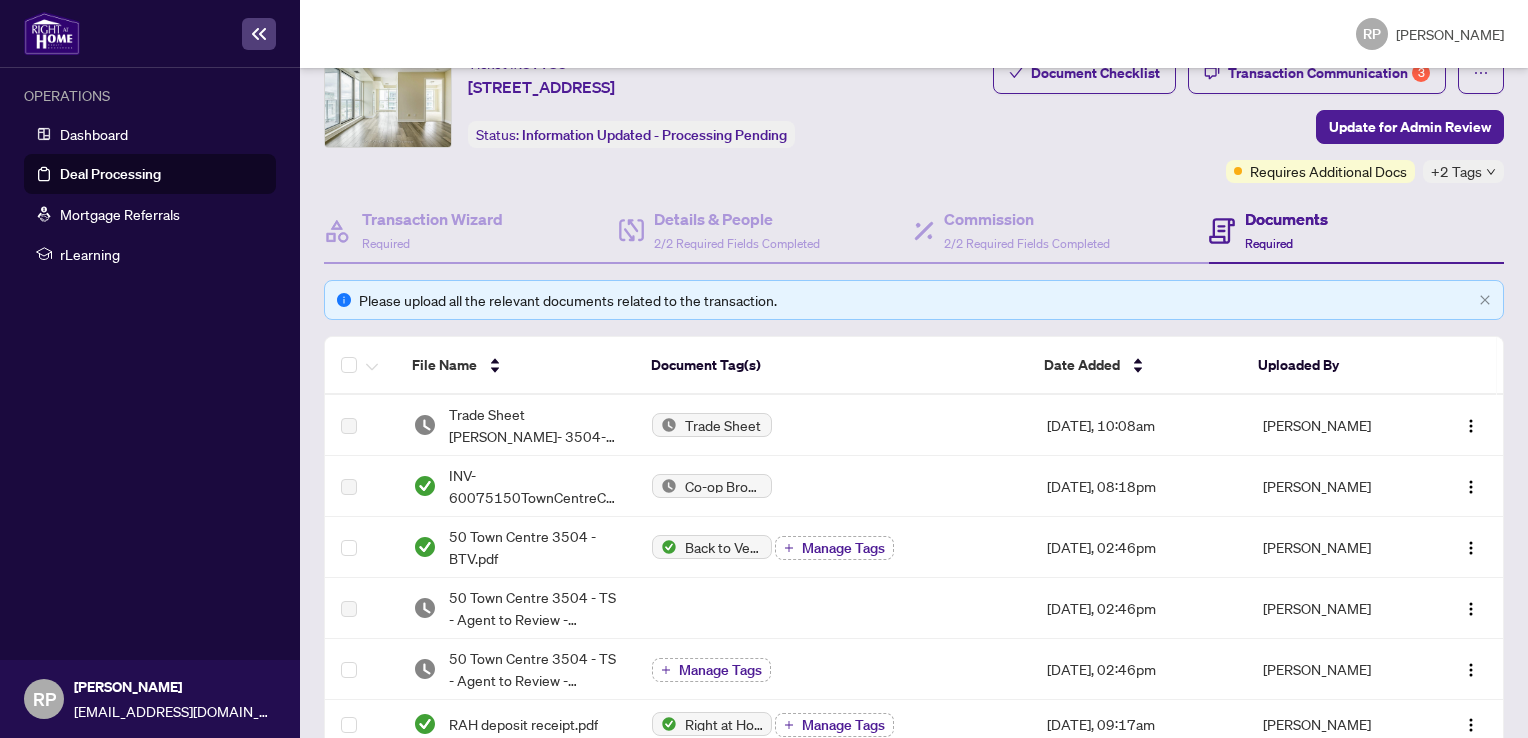 scroll, scrollTop: 80, scrollLeft: 0, axis: vertical 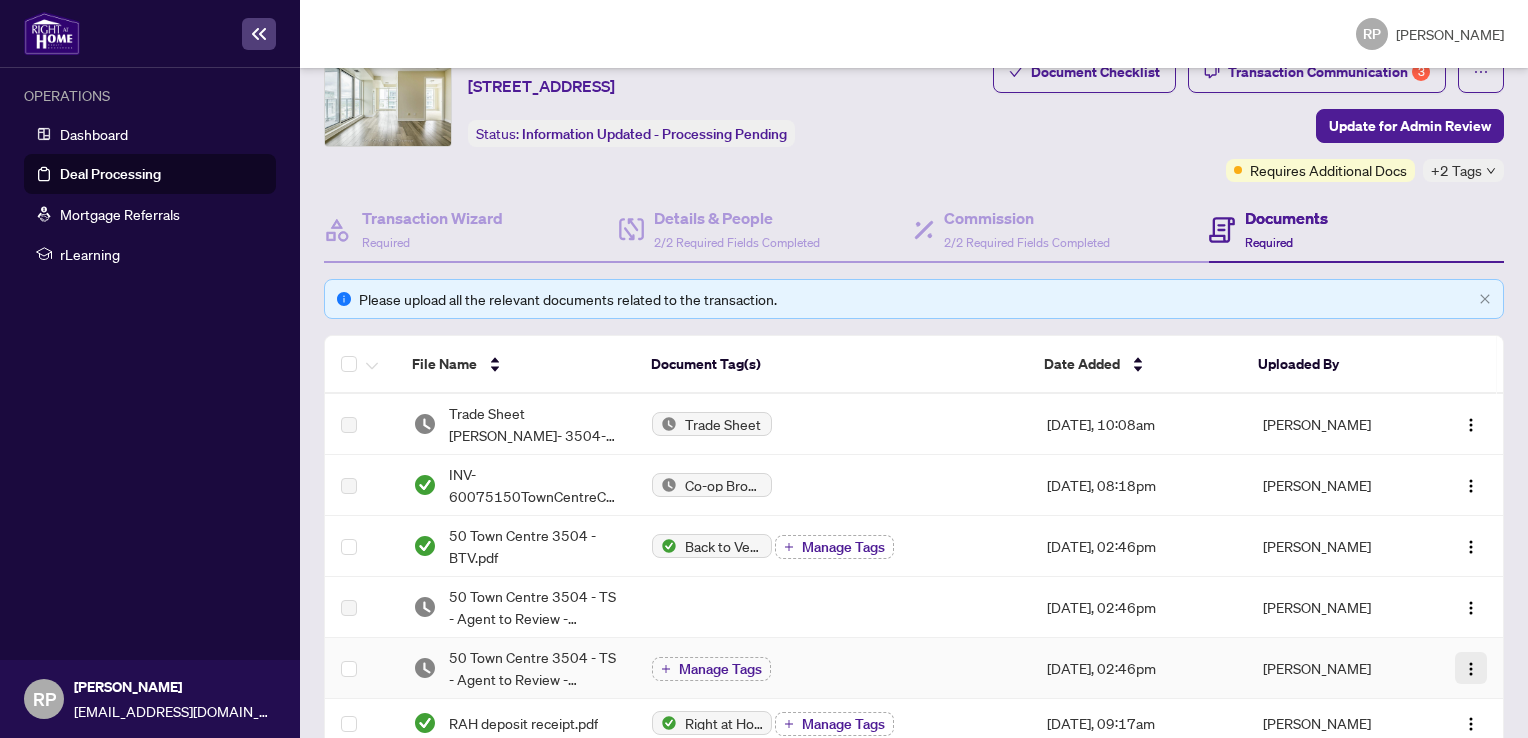 click at bounding box center (1471, 669) 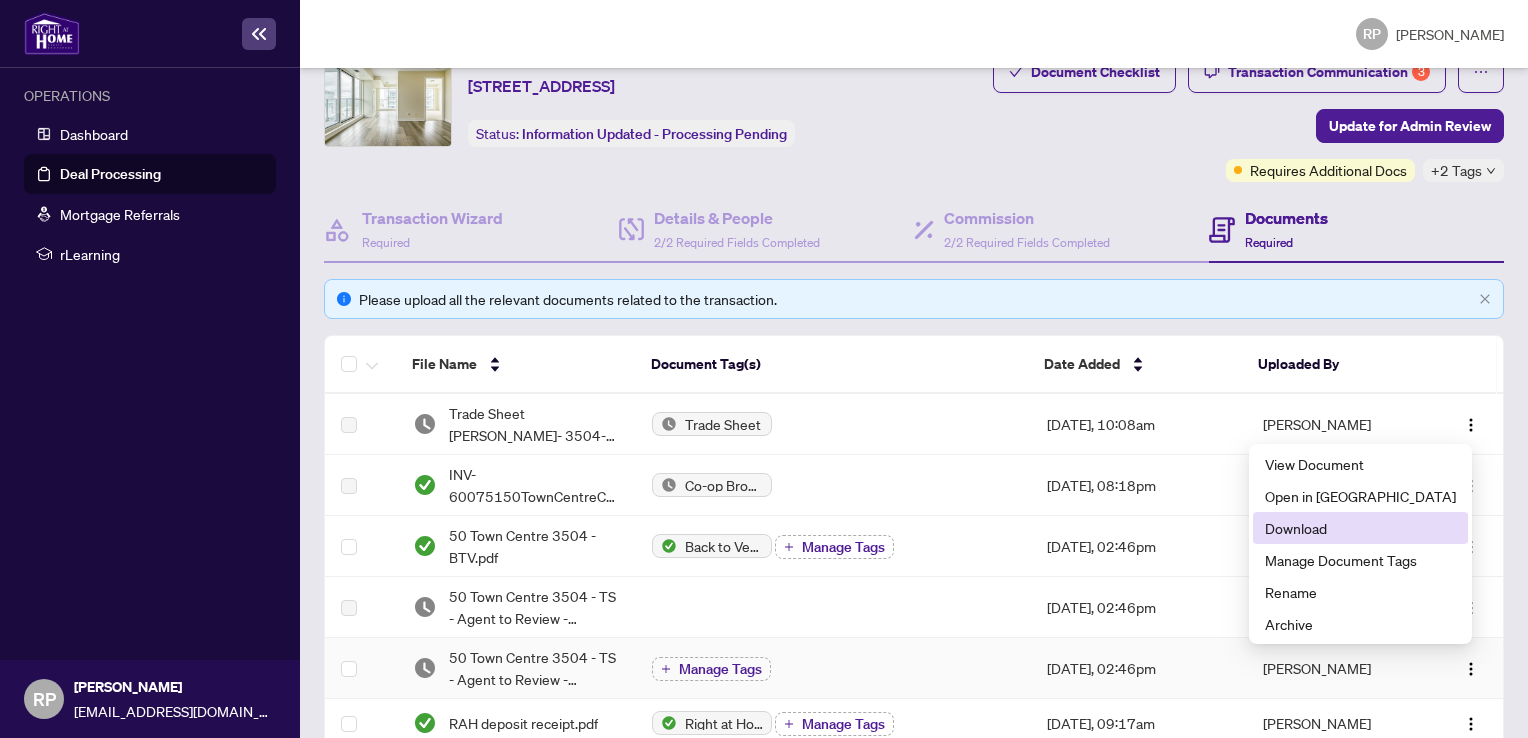 click on "Download" at bounding box center [1360, 528] 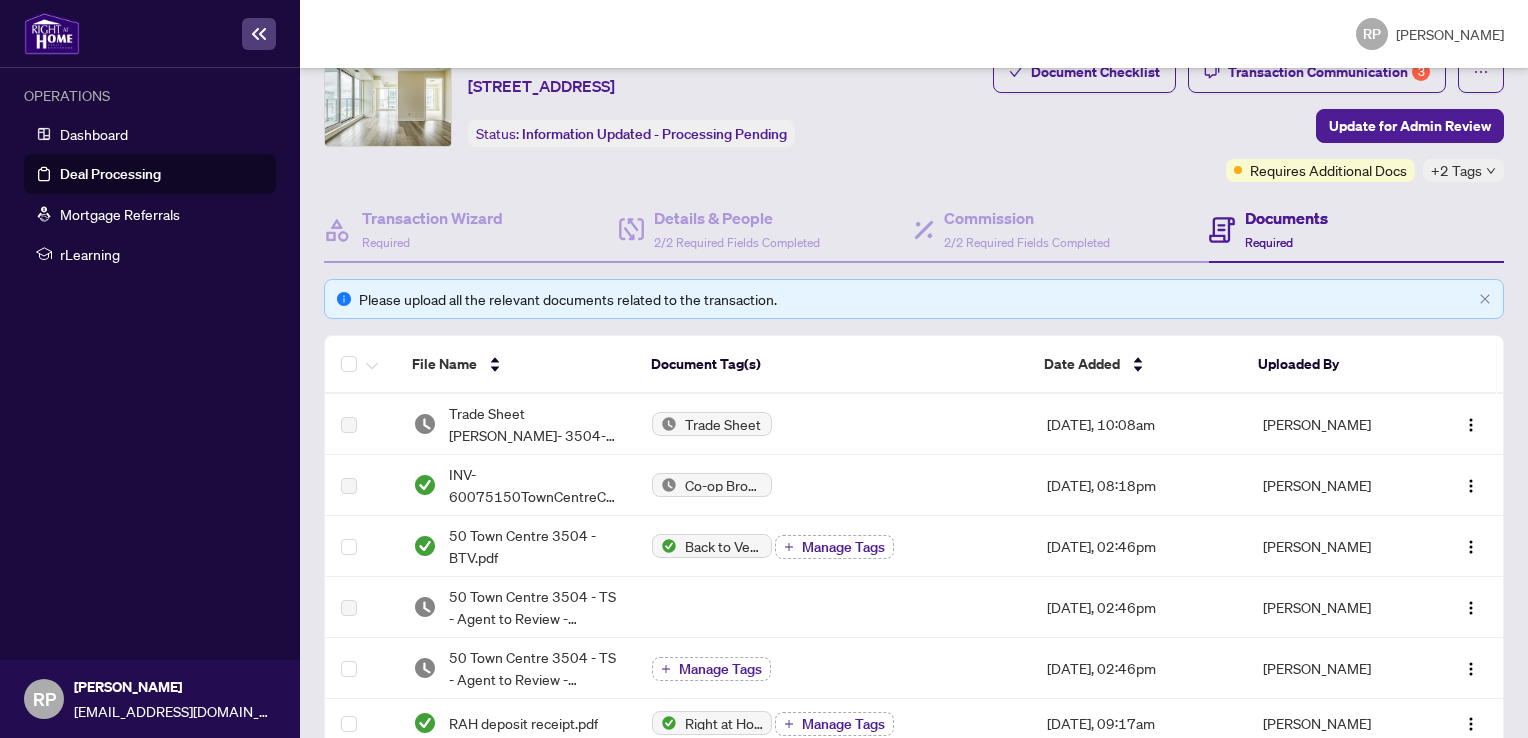scroll, scrollTop: 0, scrollLeft: 0, axis: both 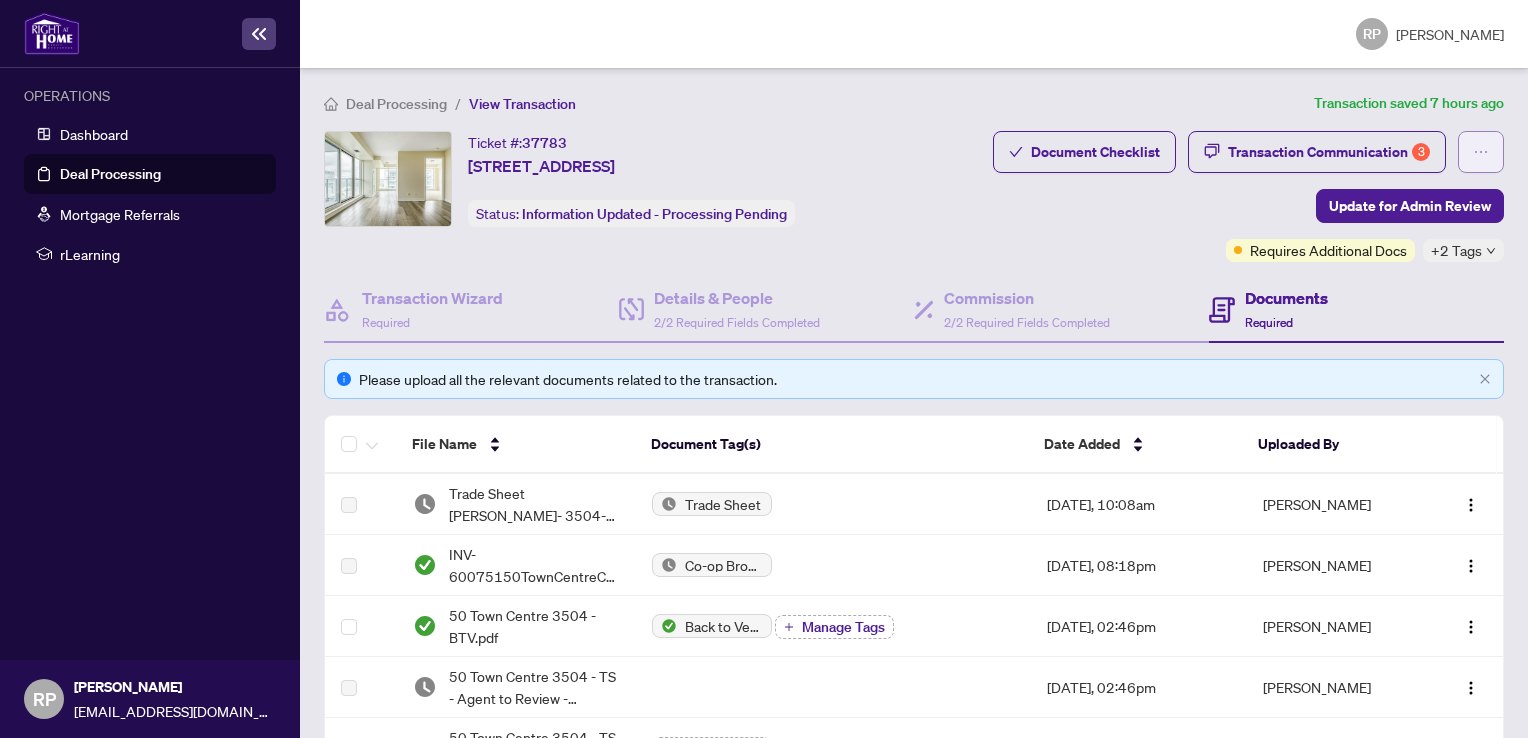 click at bounding box center (1481, 152) 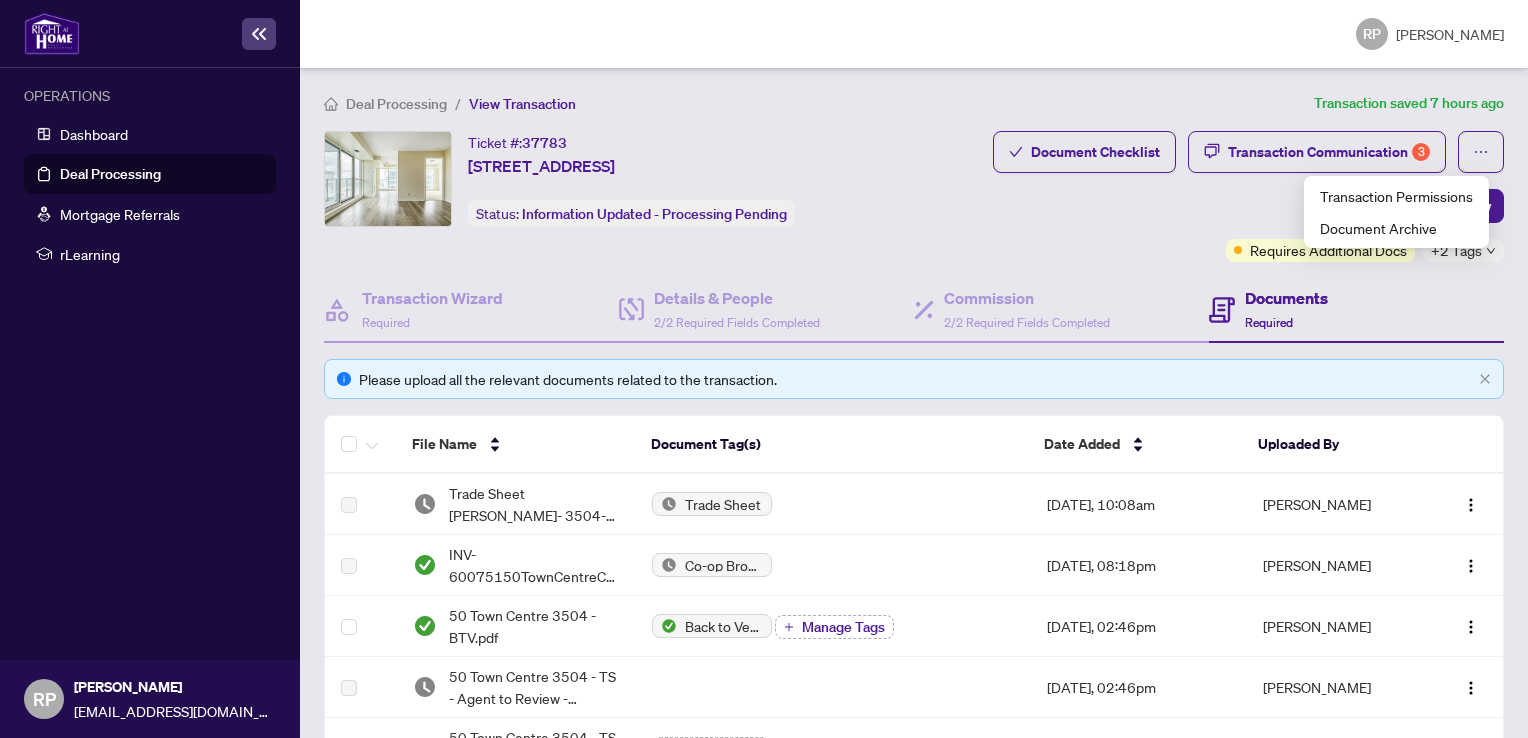 click on "Document Checklist Transaction Communication 3 Update for Admin Review Requires Additional Docs +2 Tags" at bounding box center [1248, 196] 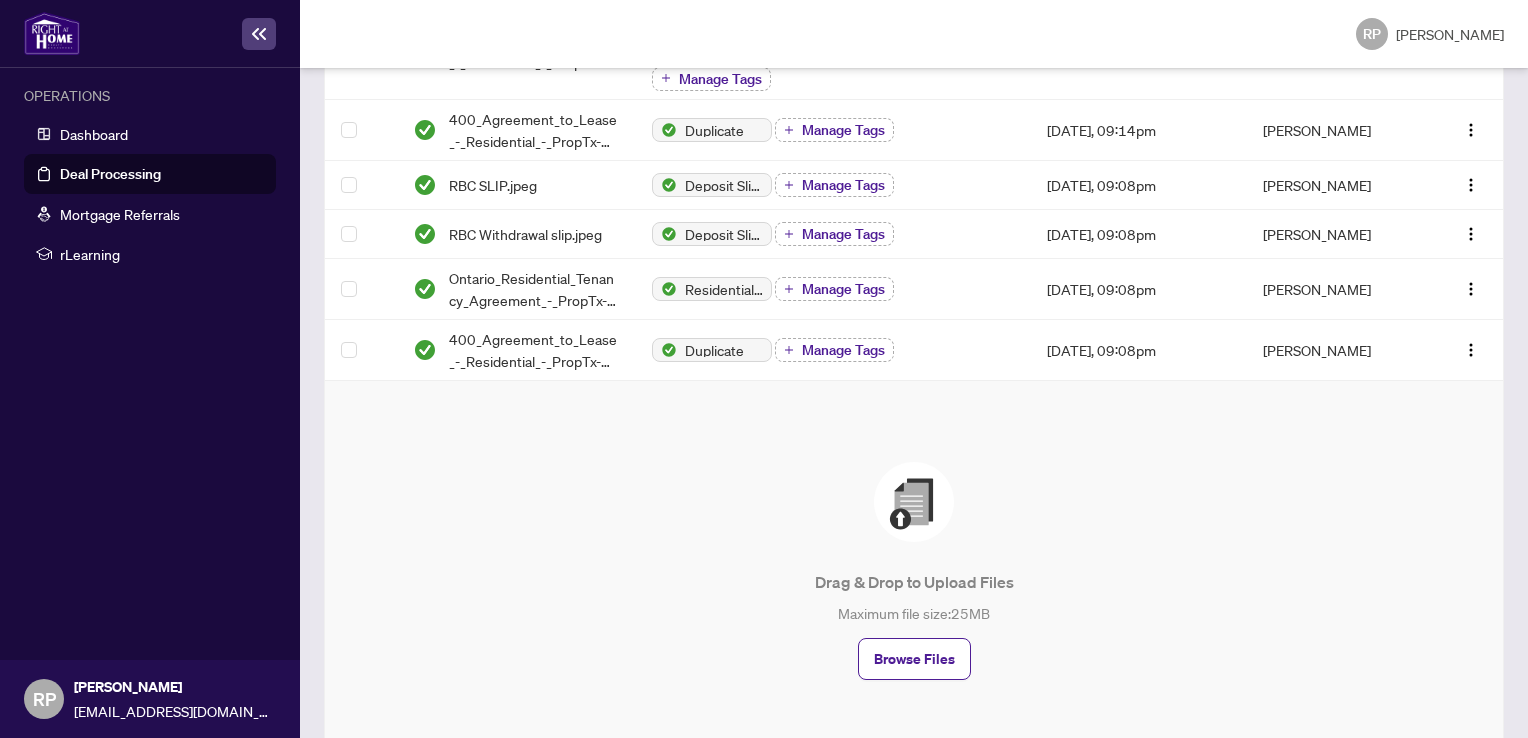 scroll, scrollTop: 1099, scrollLeft: 0, axis: vertical 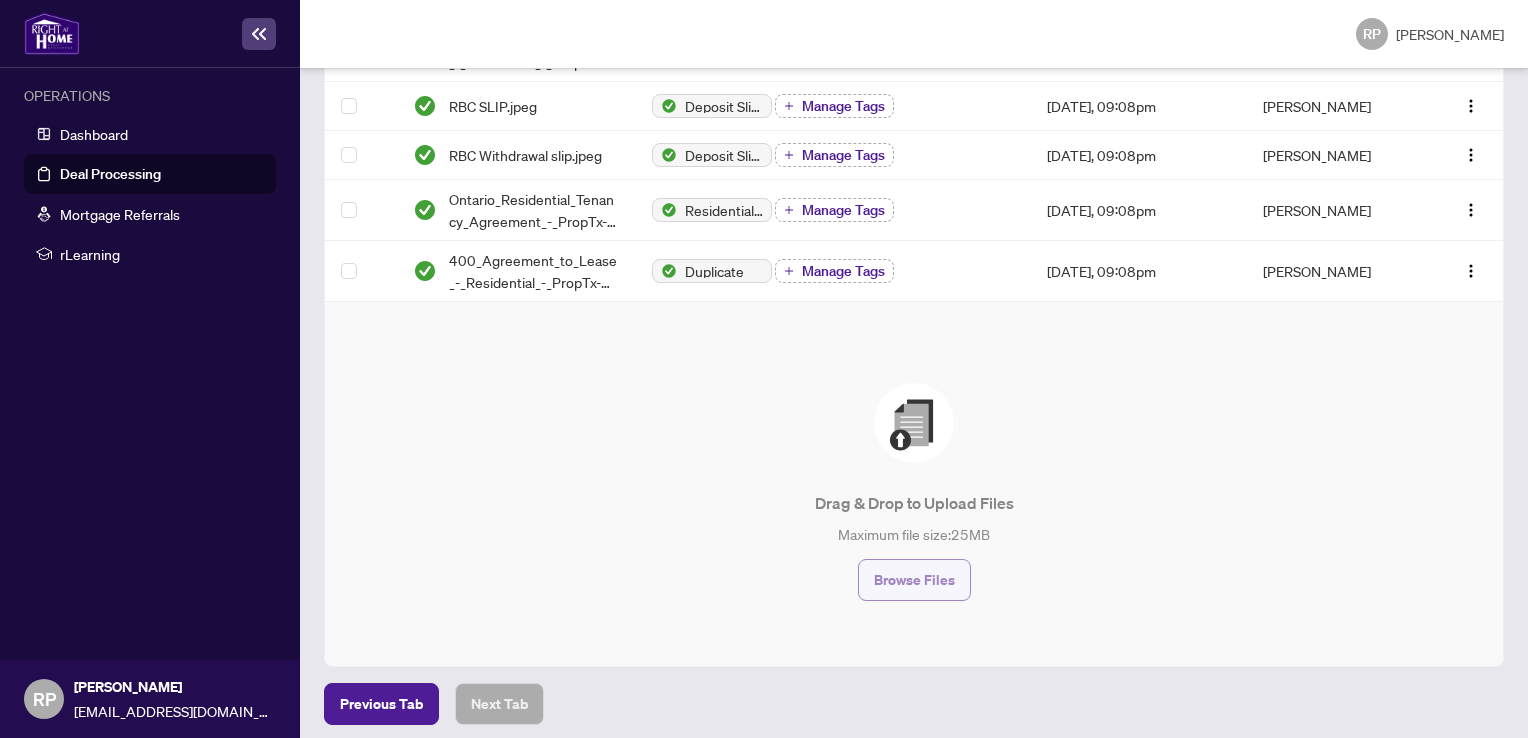 click on "Browse Files" at bounding box center (914, 580) 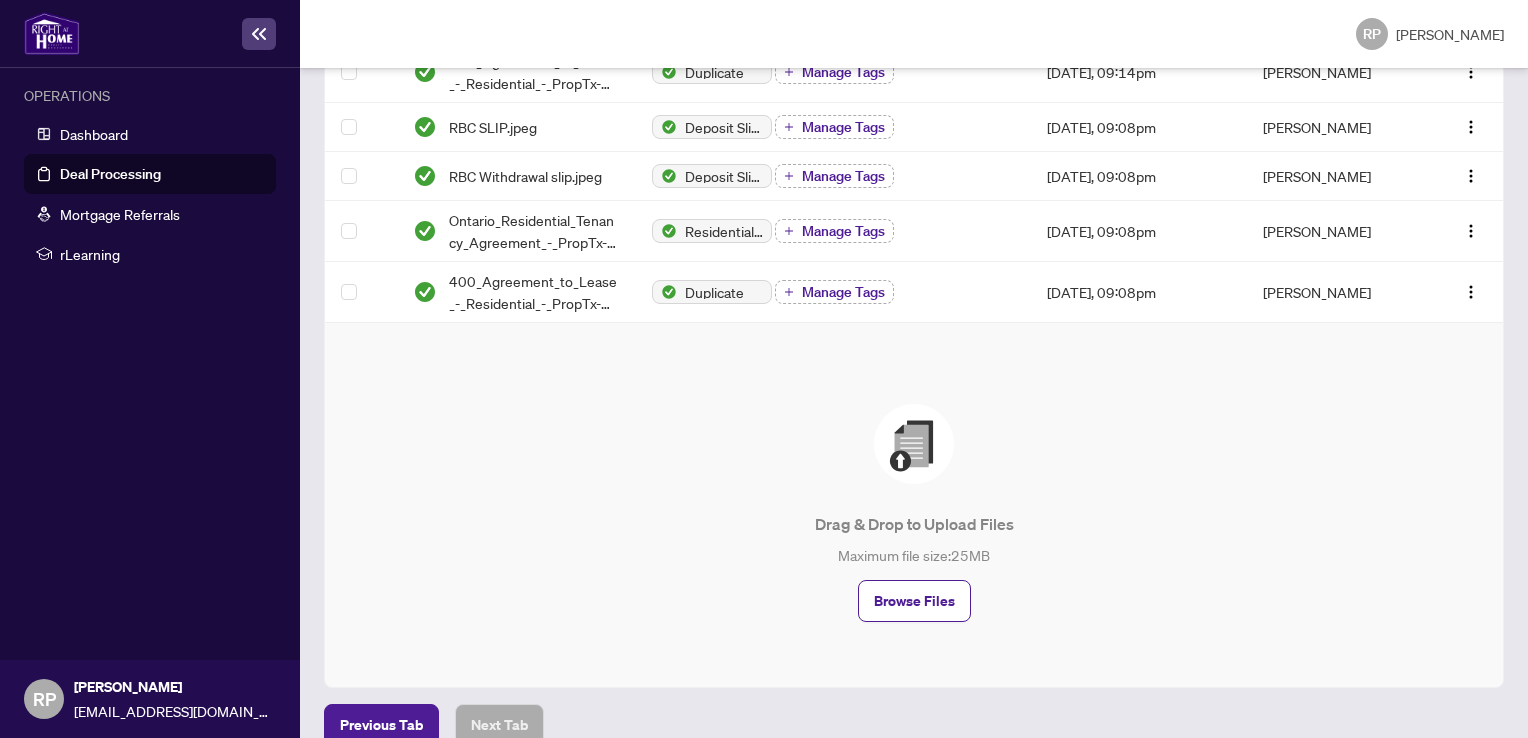 scroll, scrollTop: 1160, scrollLeft: 0, axis: vertical 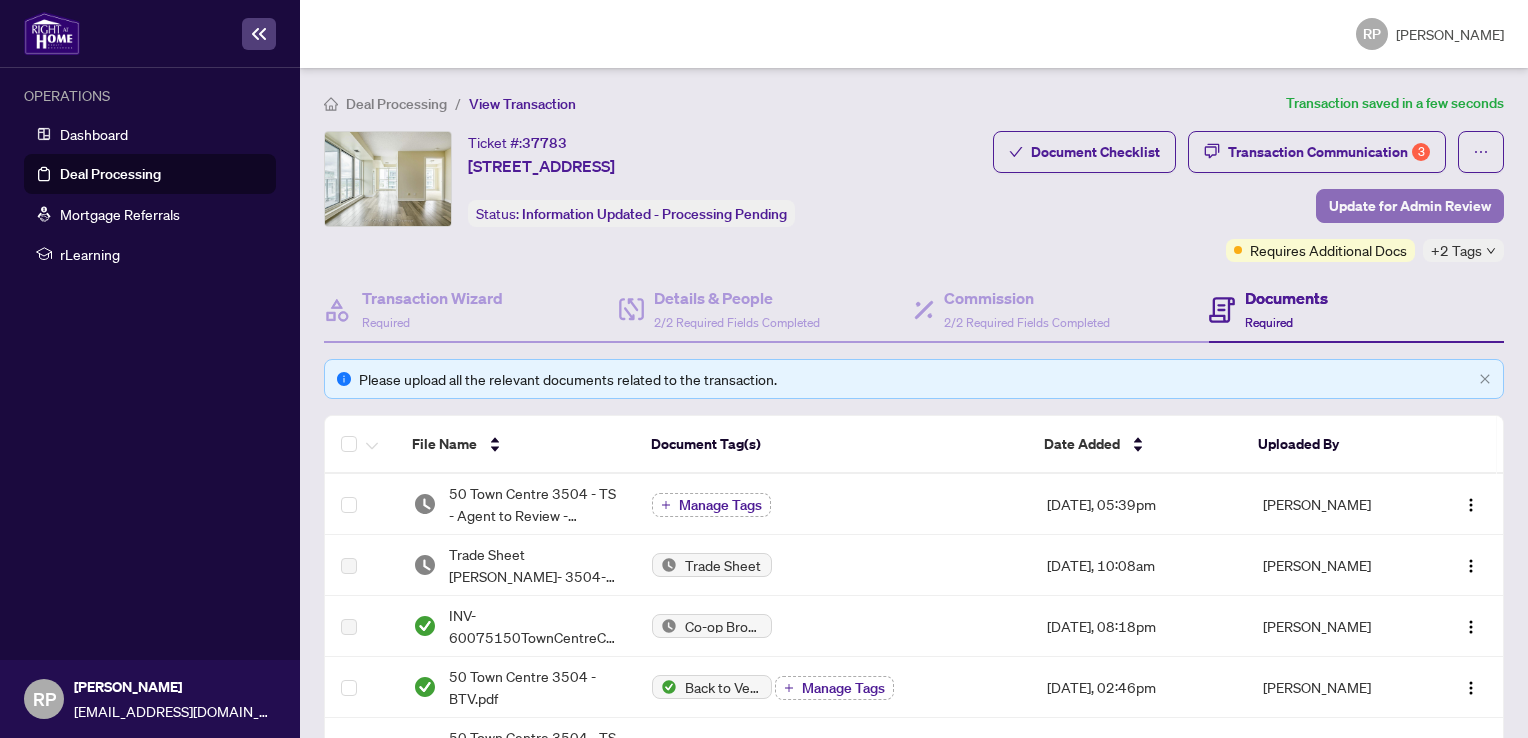 click on "Update for Admin Review" at bounding box center (1410, 206) 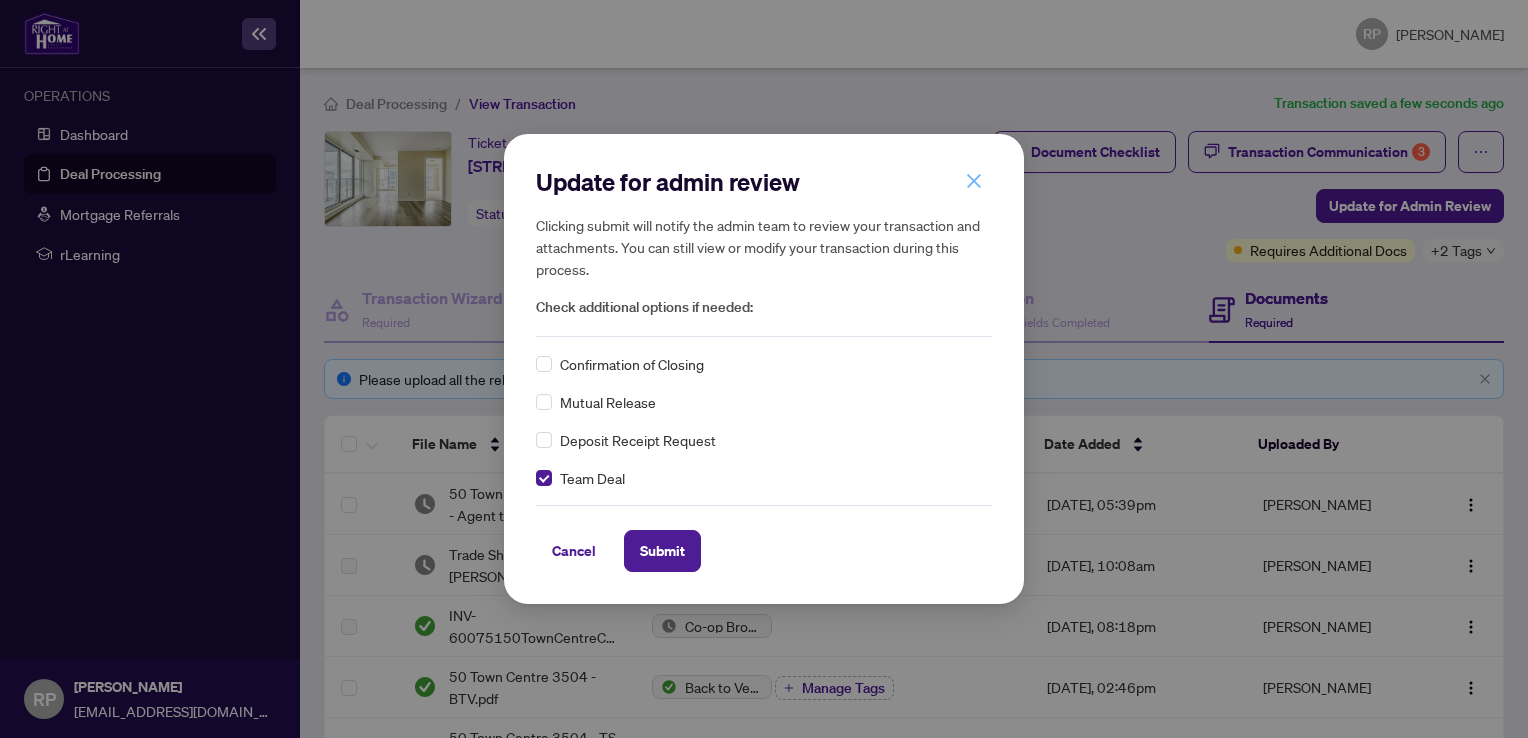 click 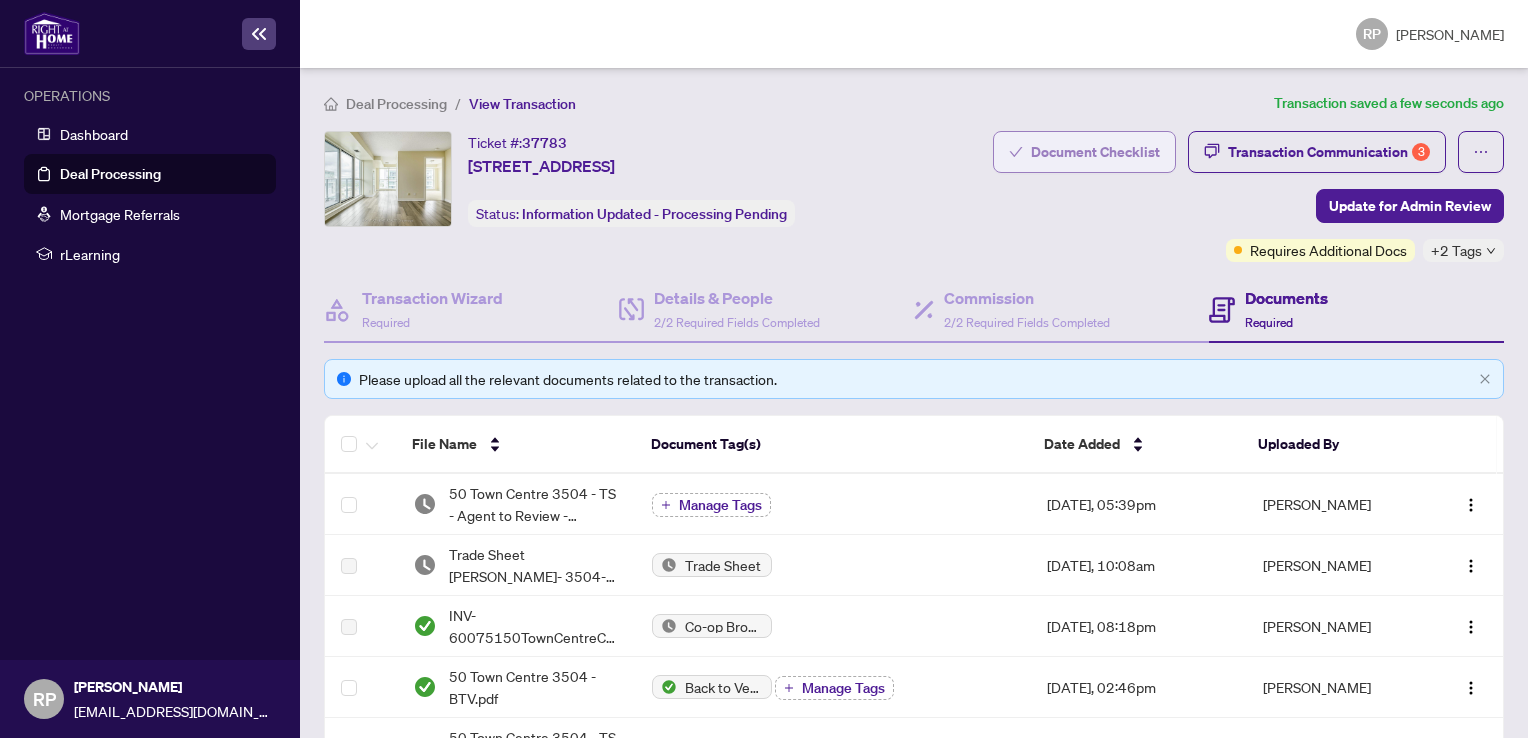 click on "Document Checklist" at bounding box center (1095, 152) 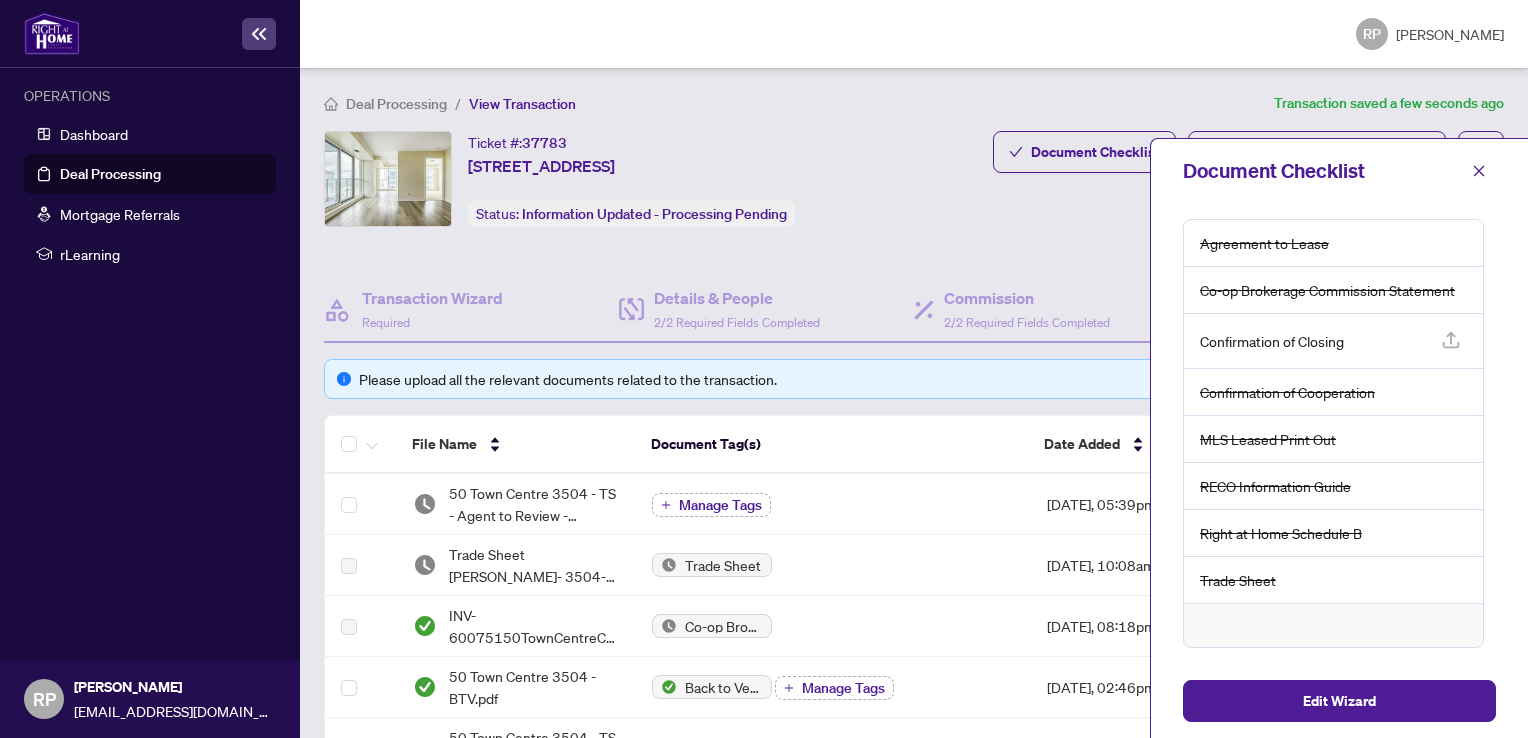 click 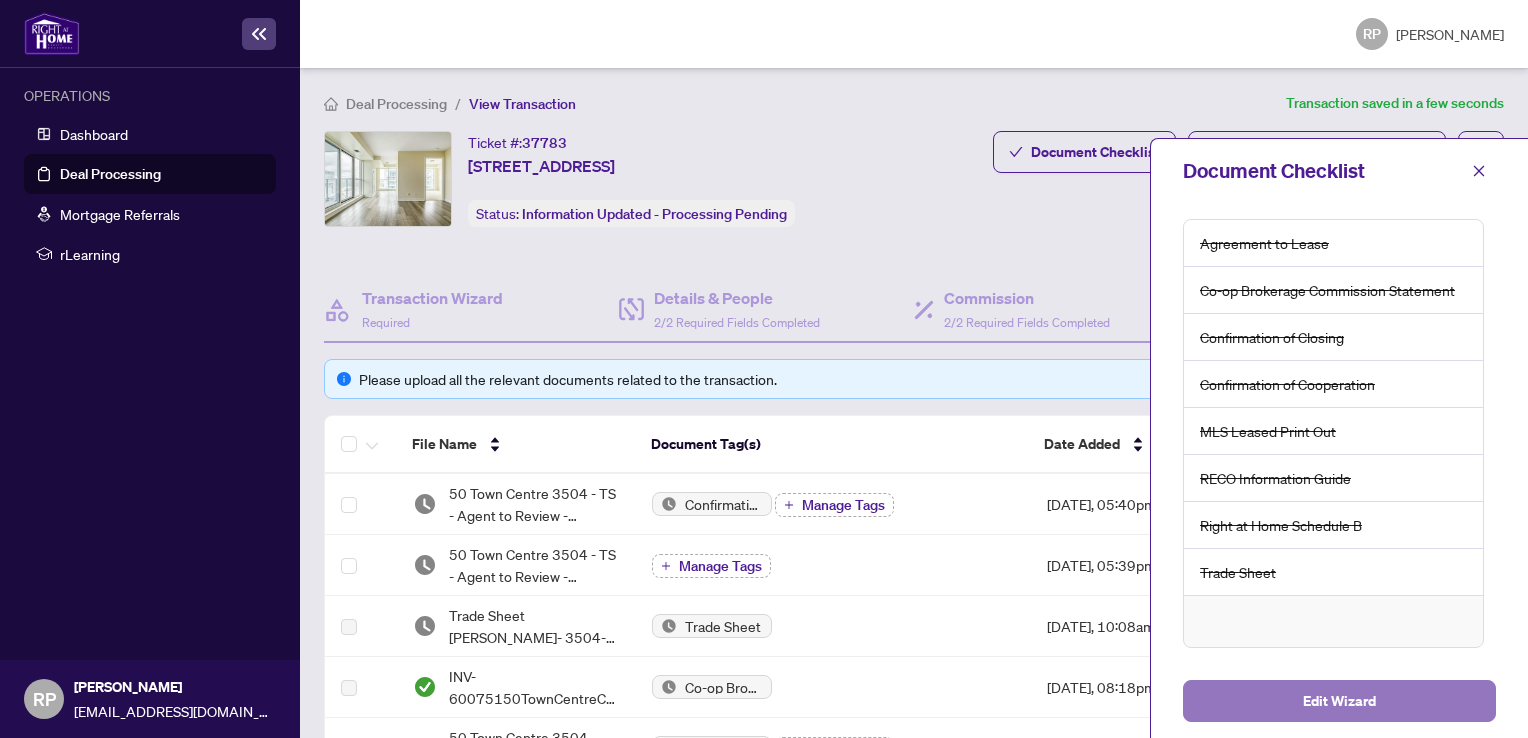 click on "Edit Wizard" at bounding box center (1339, 701) 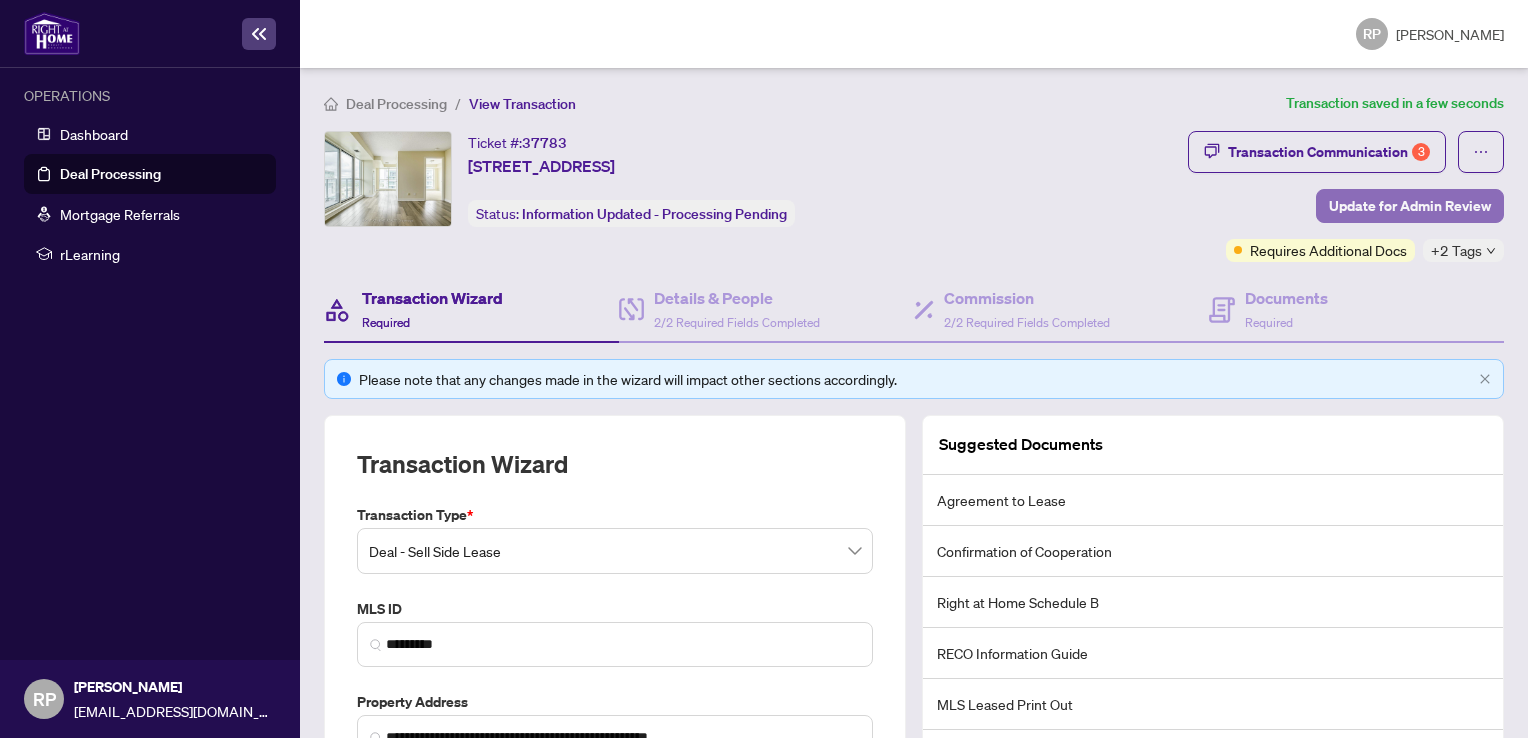 click on "Update for Admin Review" at bounding box center [1410, 206] 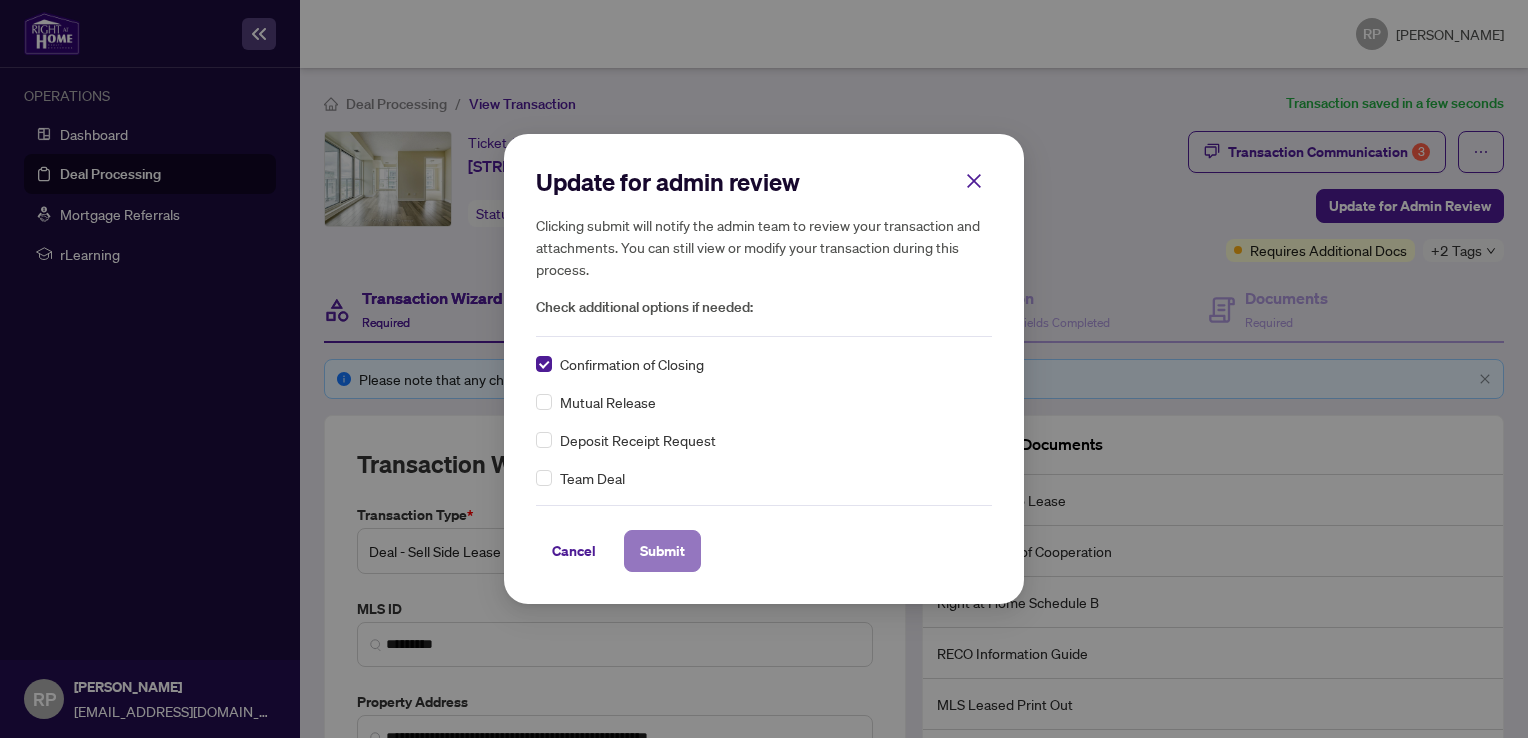 click on "Submit" at bounding box center [662, 551] 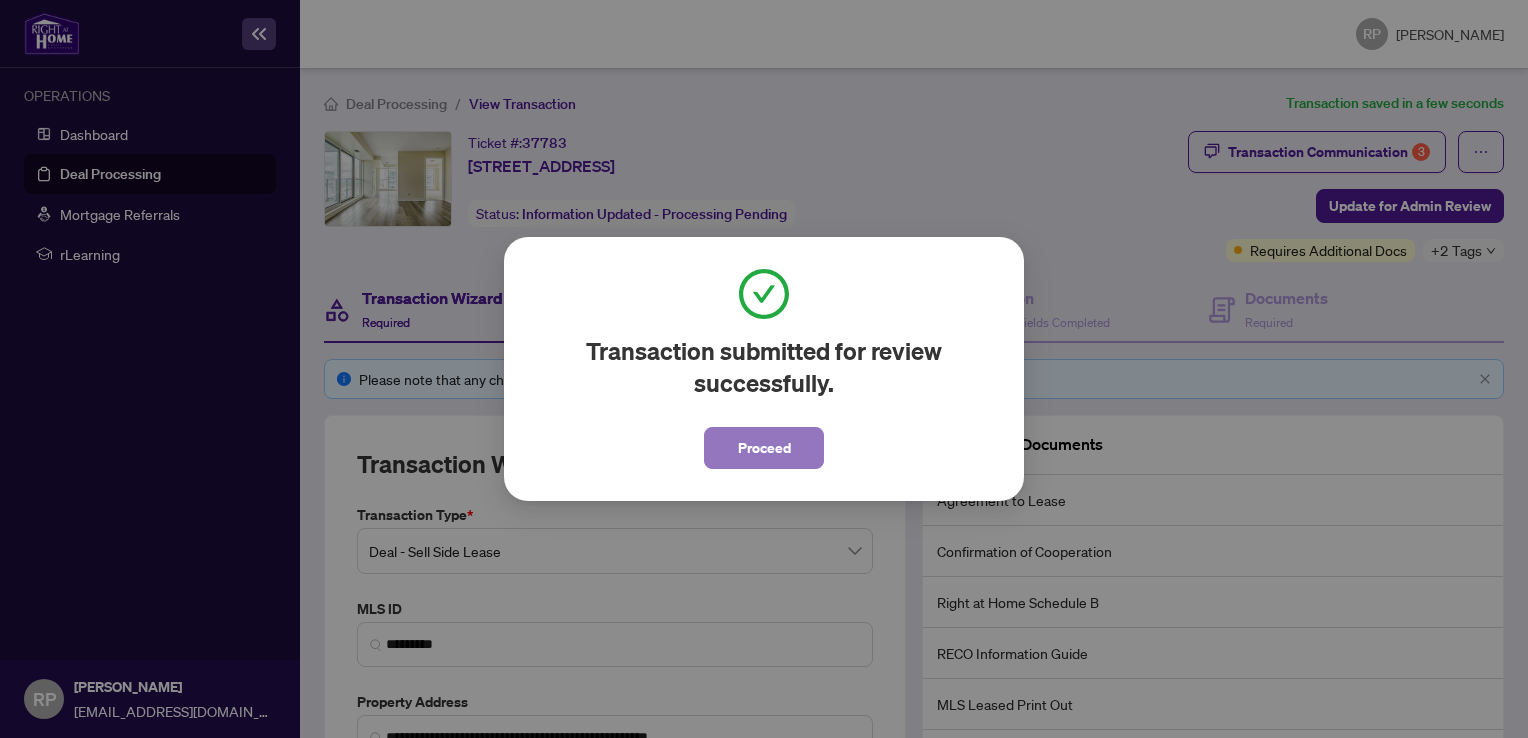 click on "Proceed" at bounding box center [764, 448] 